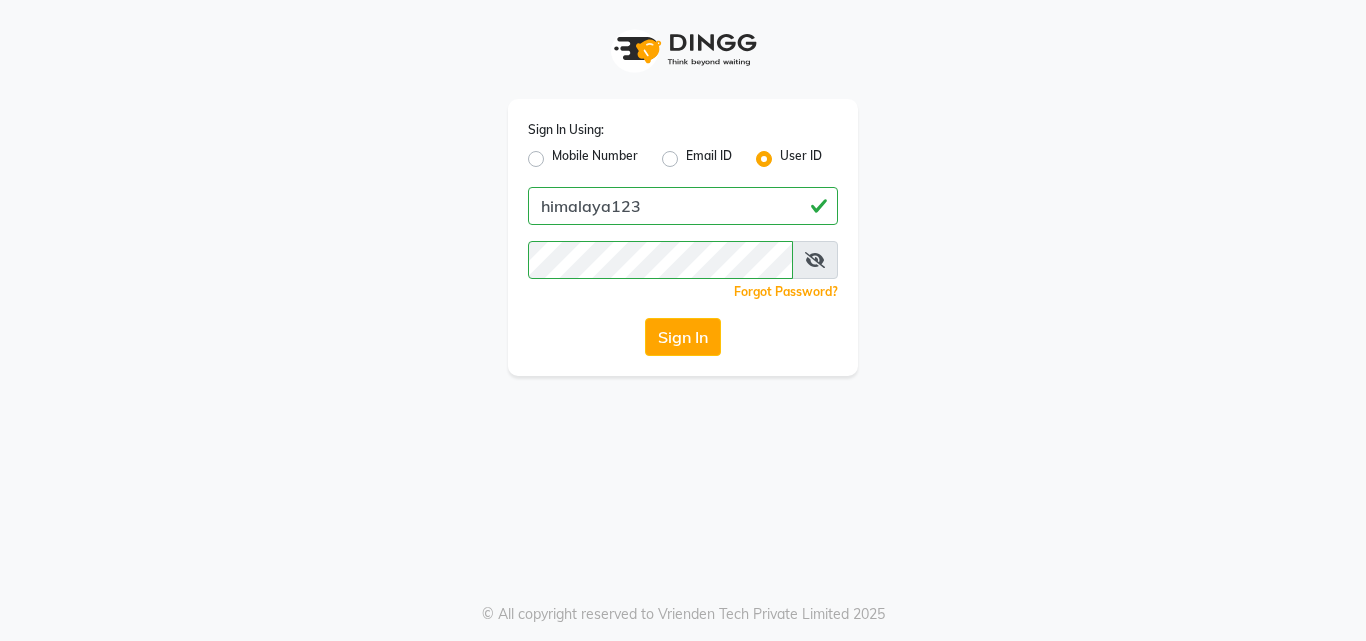 scroll, scrollTop: 0, scrollLeft: 0, axis: both 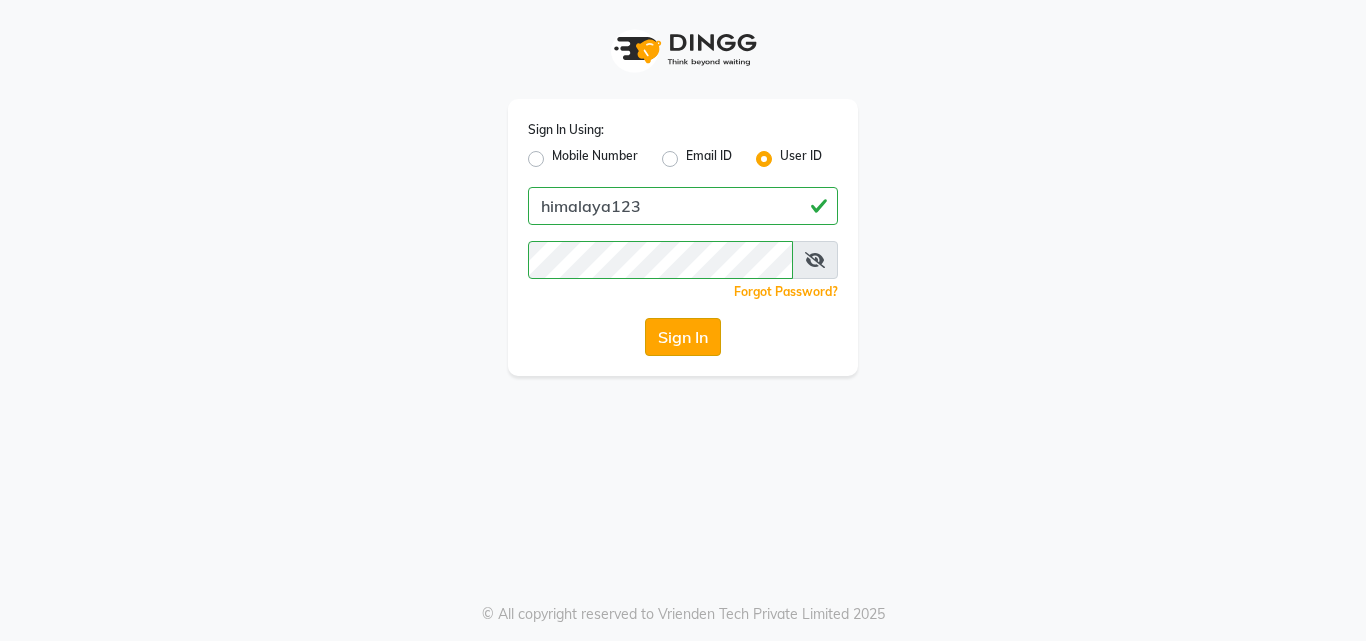 click on "Sign In" 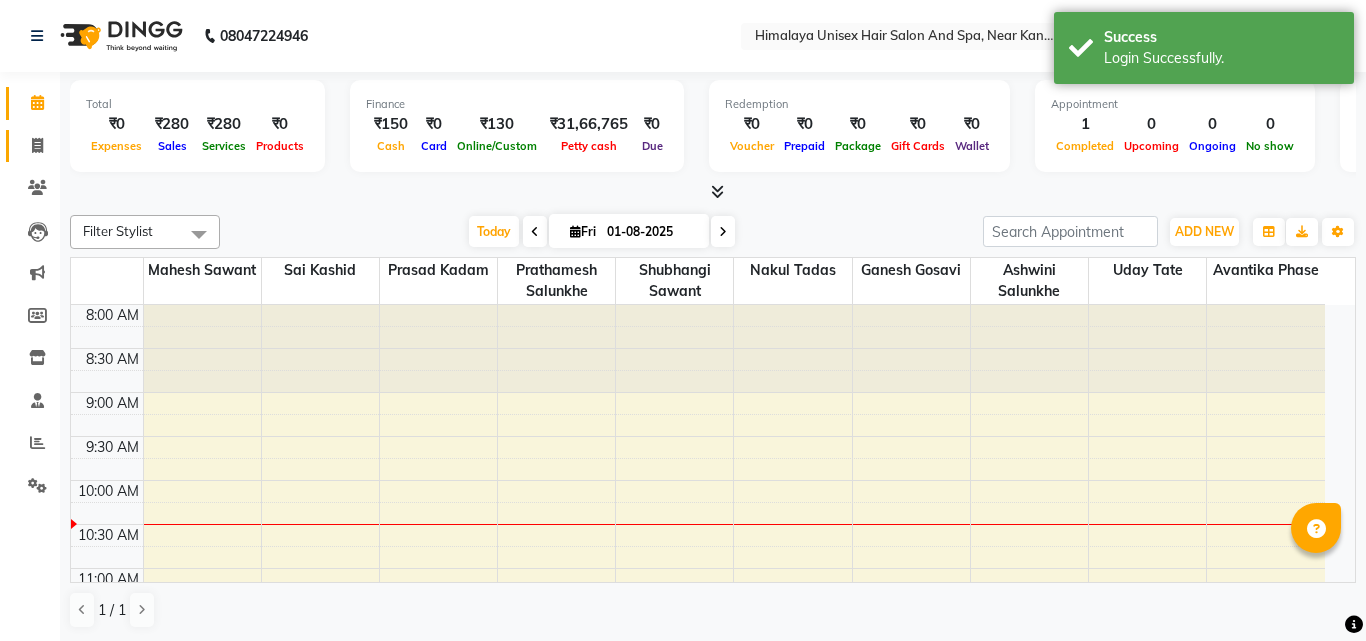 click 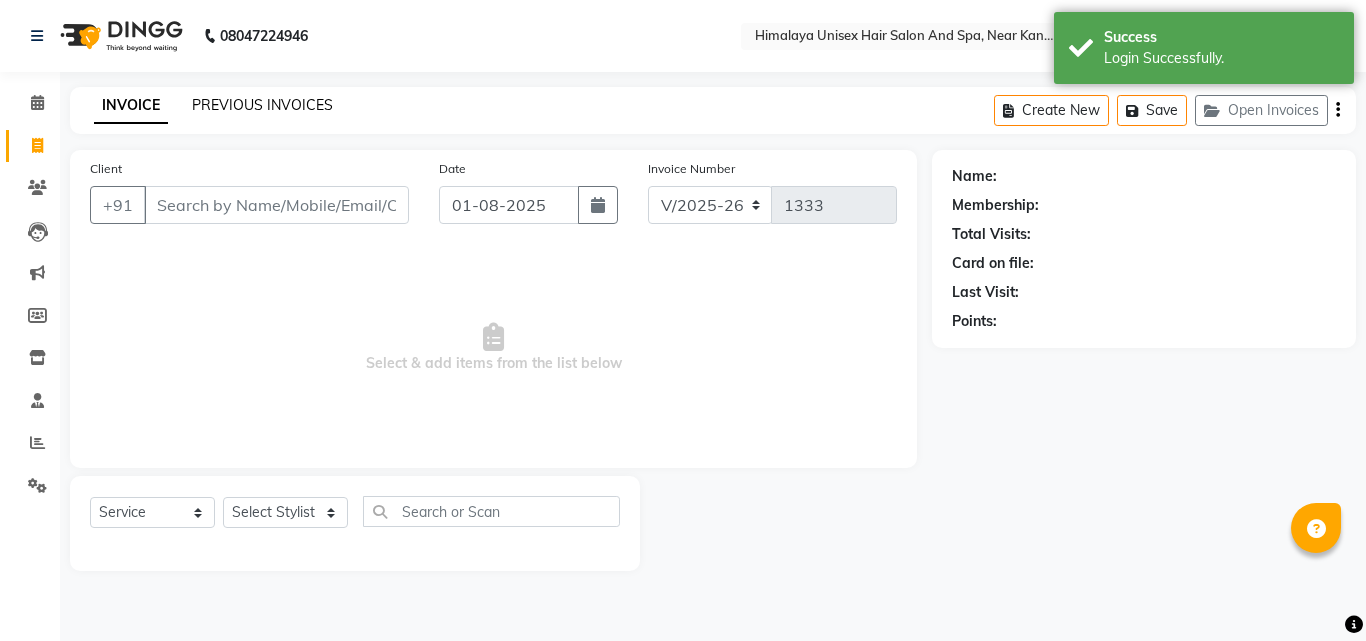click on "PREVIOUS INVOICES" 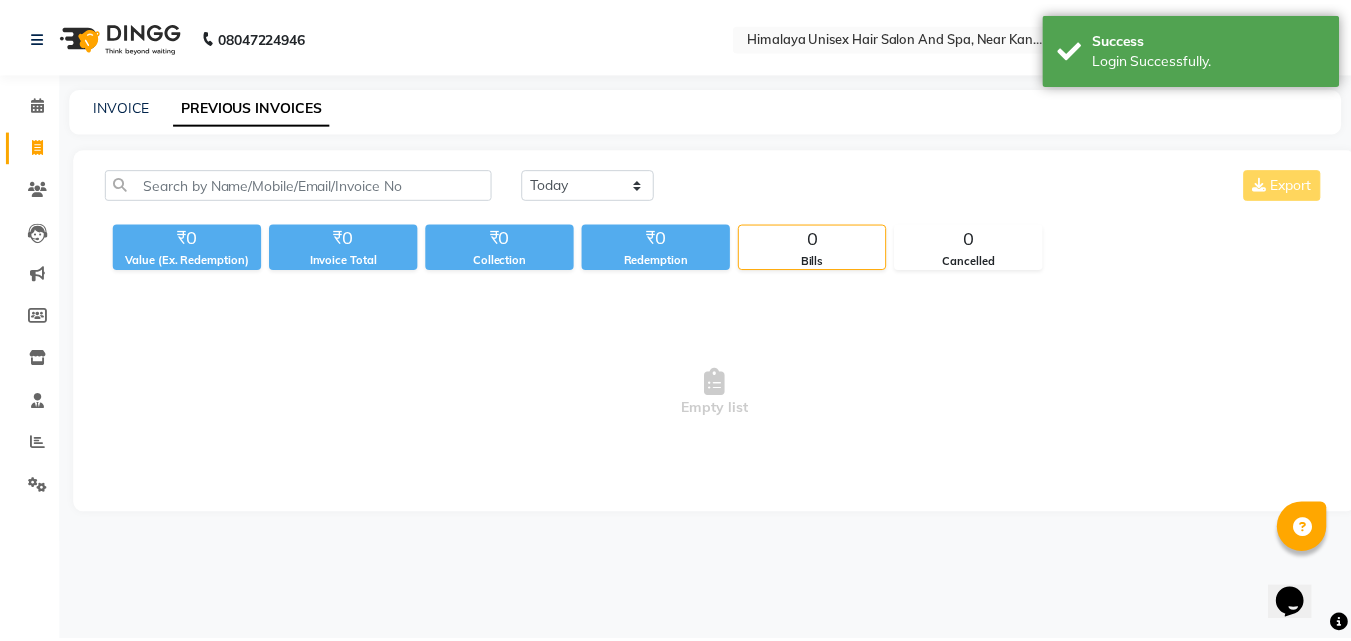scroll, scrollTop: 0, scrollLeft: 0, axis: both 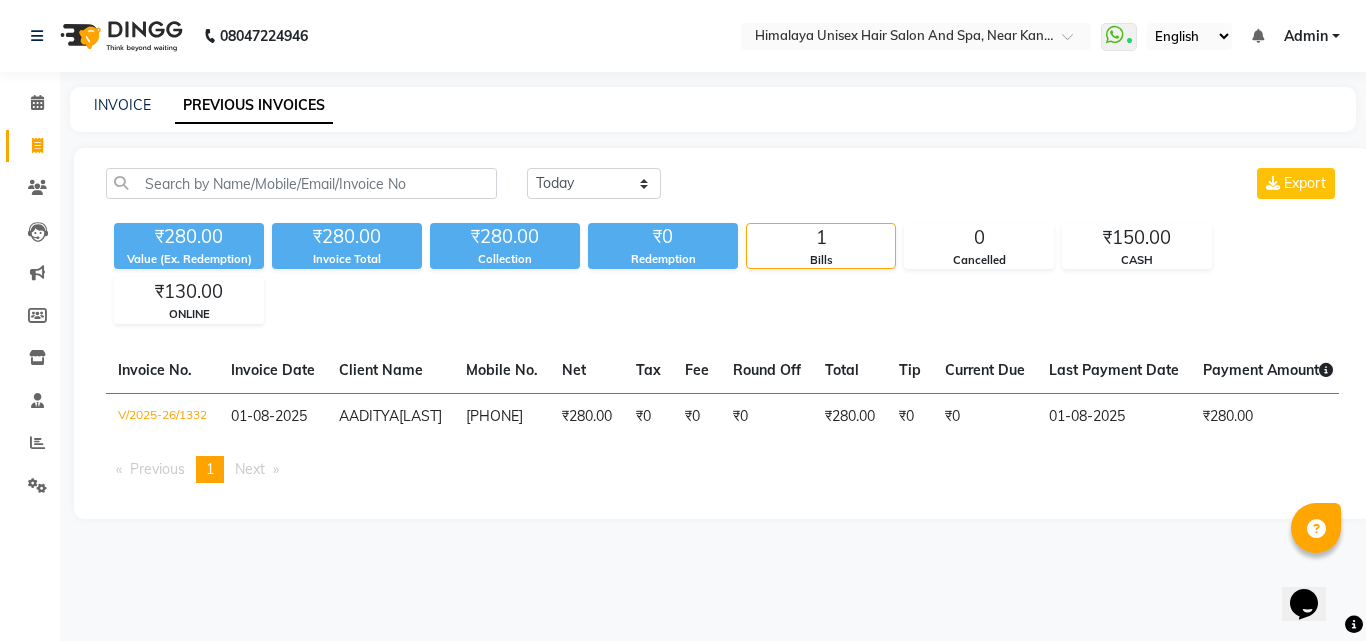 click on "Invoice" 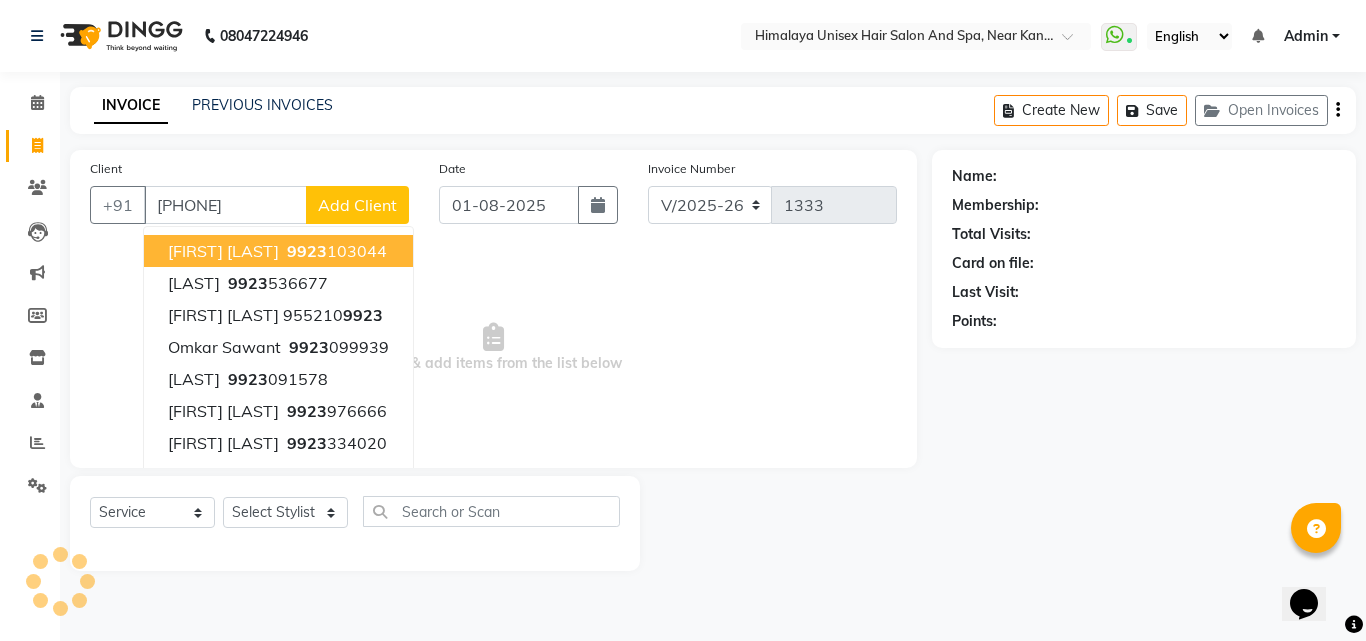 type on "[PHONE]" 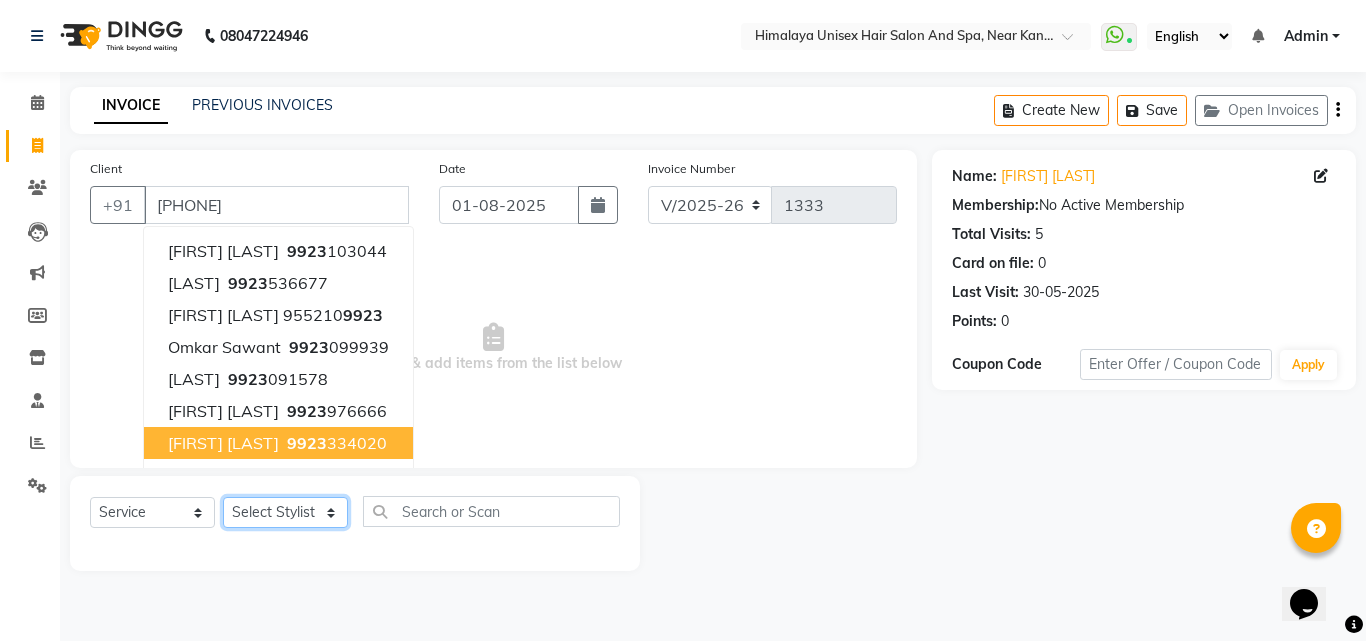 click on "Select Stylist Ashwini Salunkhe Avantika Phase Ganesh  Gosavi Mahesh Sawant nakul tadas prasad kadam Prathamesh Salunkhe sai kashid shubhangi sawant Uday Tate" 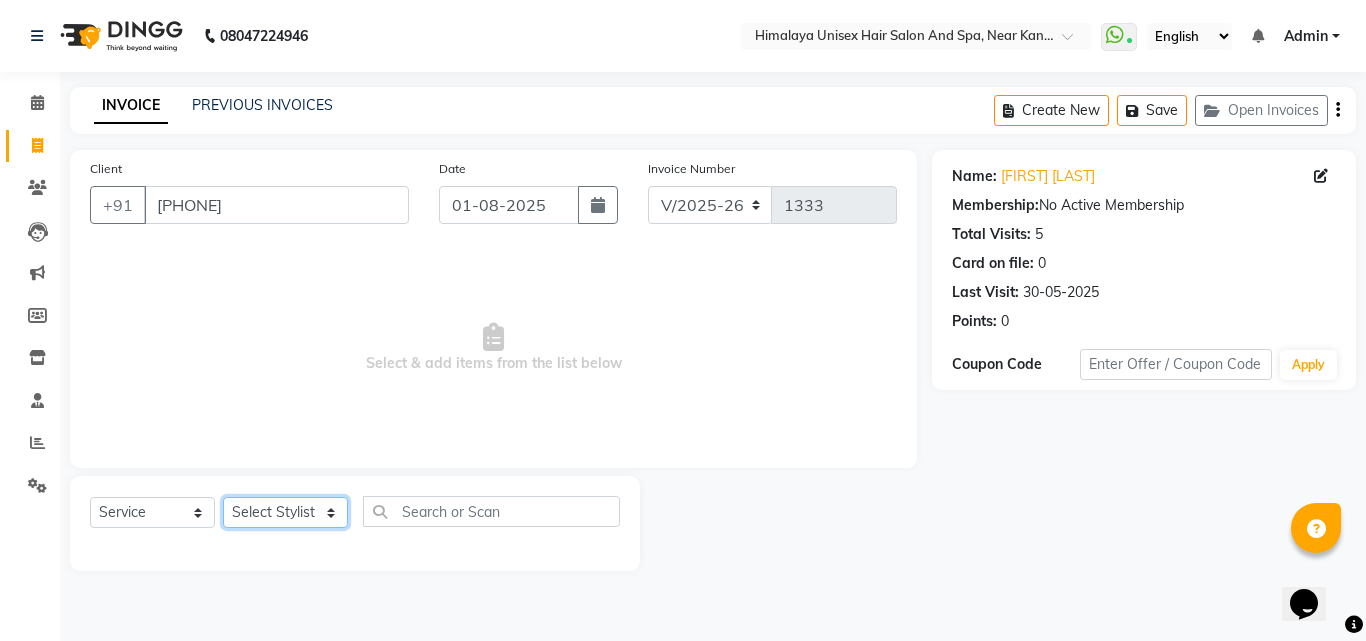 select on "27688" 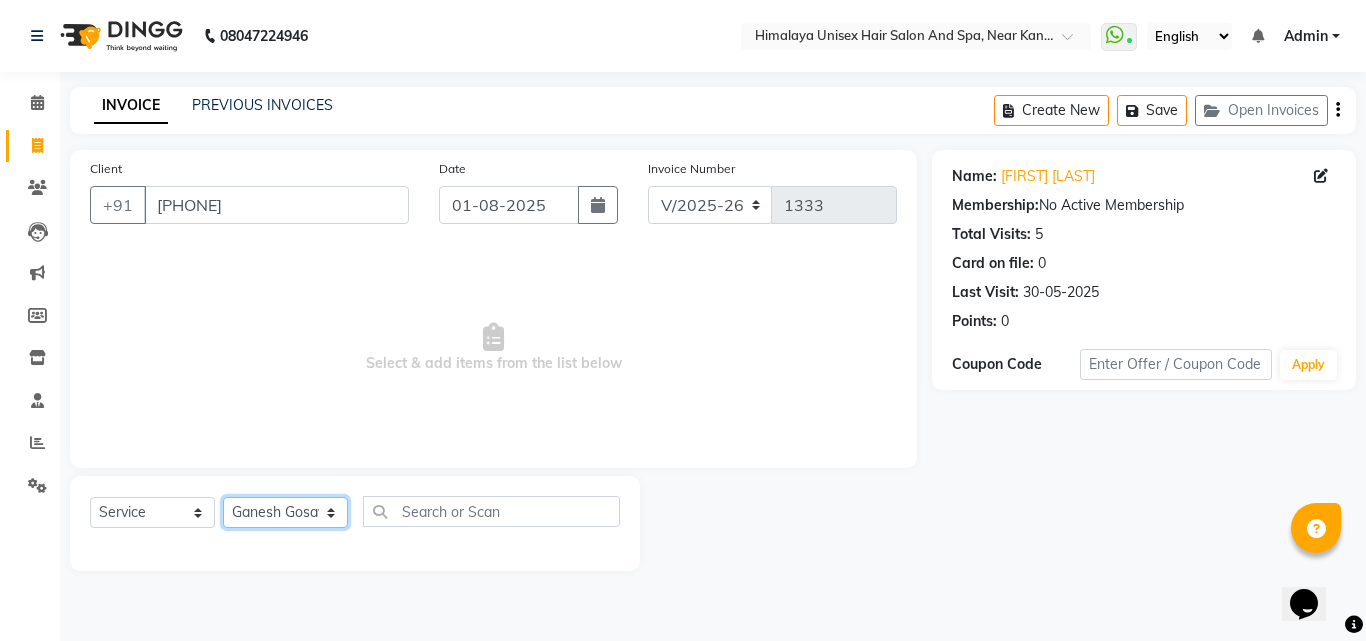 click on "Select Stylist Ashwini Salunkhe Avantika Phase Ganesh  Gosavi Mahesh Sawant nakul tadas prasad kadam Prathamesh Salunkhe sai kashid shubhangi sawant Uday Tate" 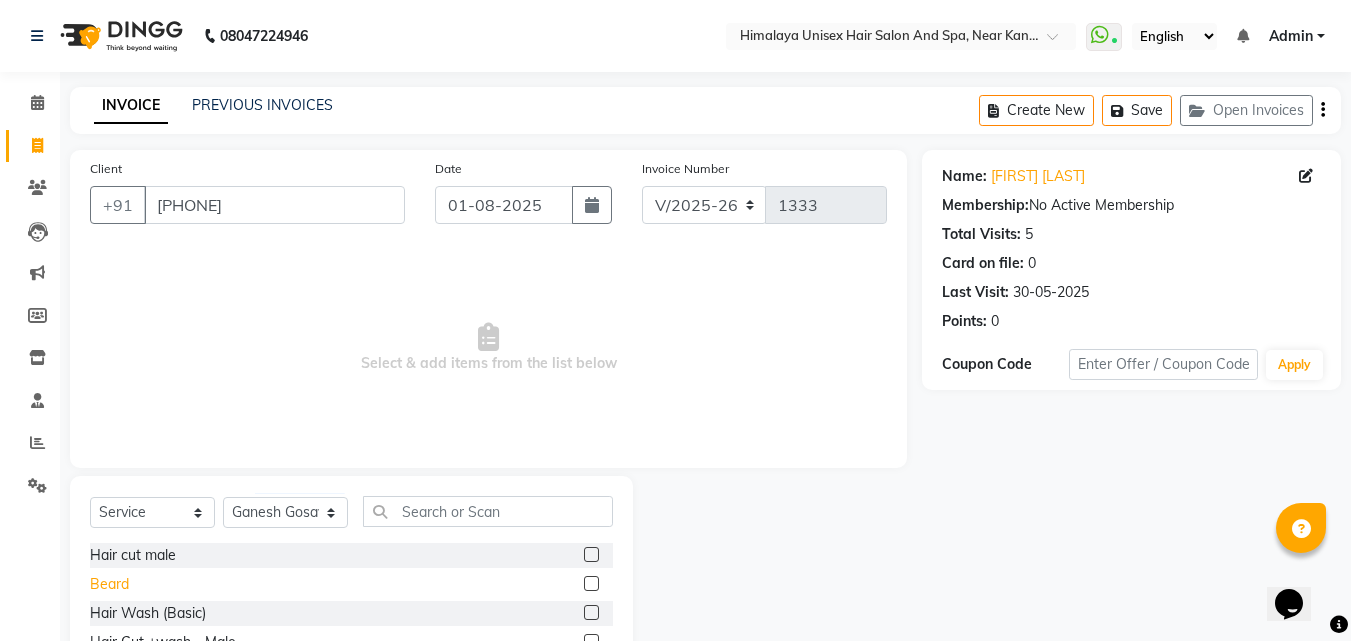 click on "Beard" 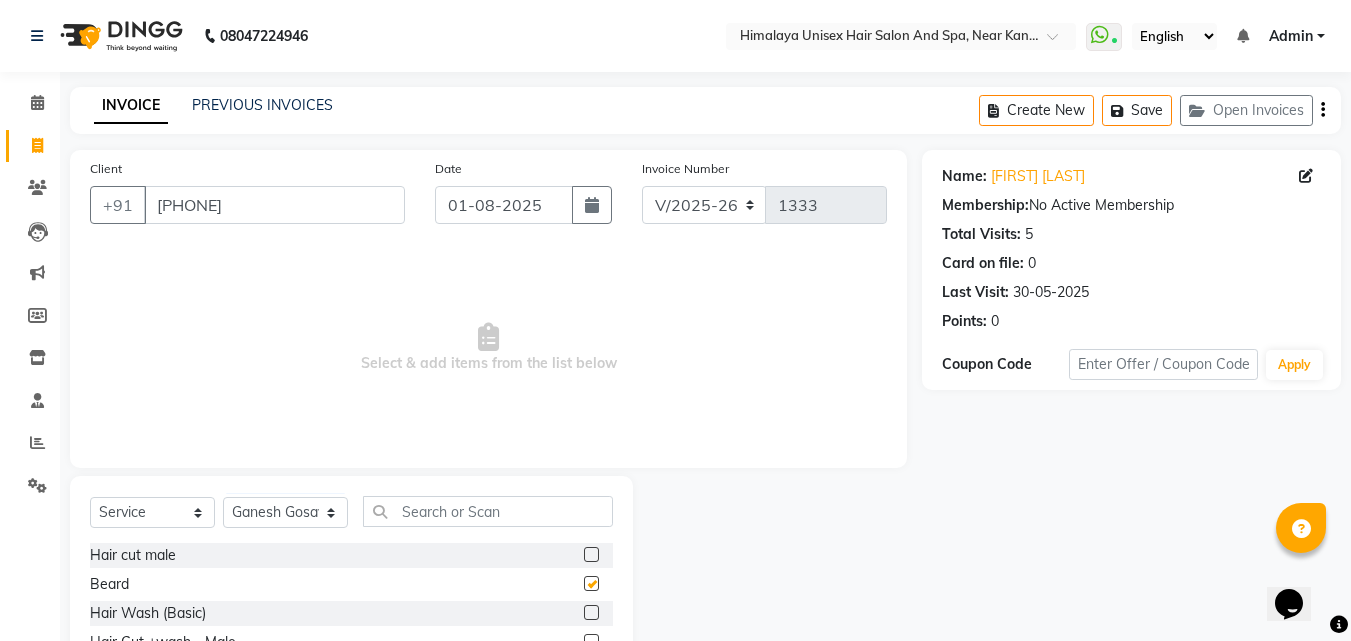 checkbox on "false" 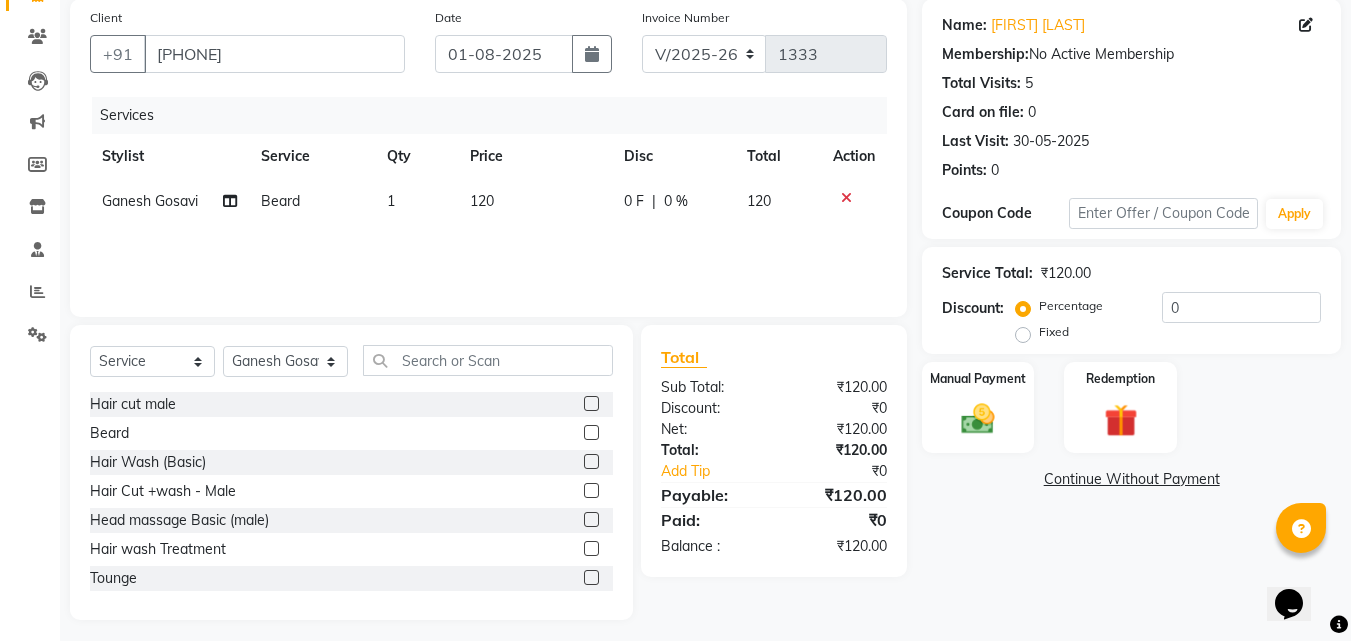 scroll, scrollTop: 160, scrollLeft: 0, axis: vertical 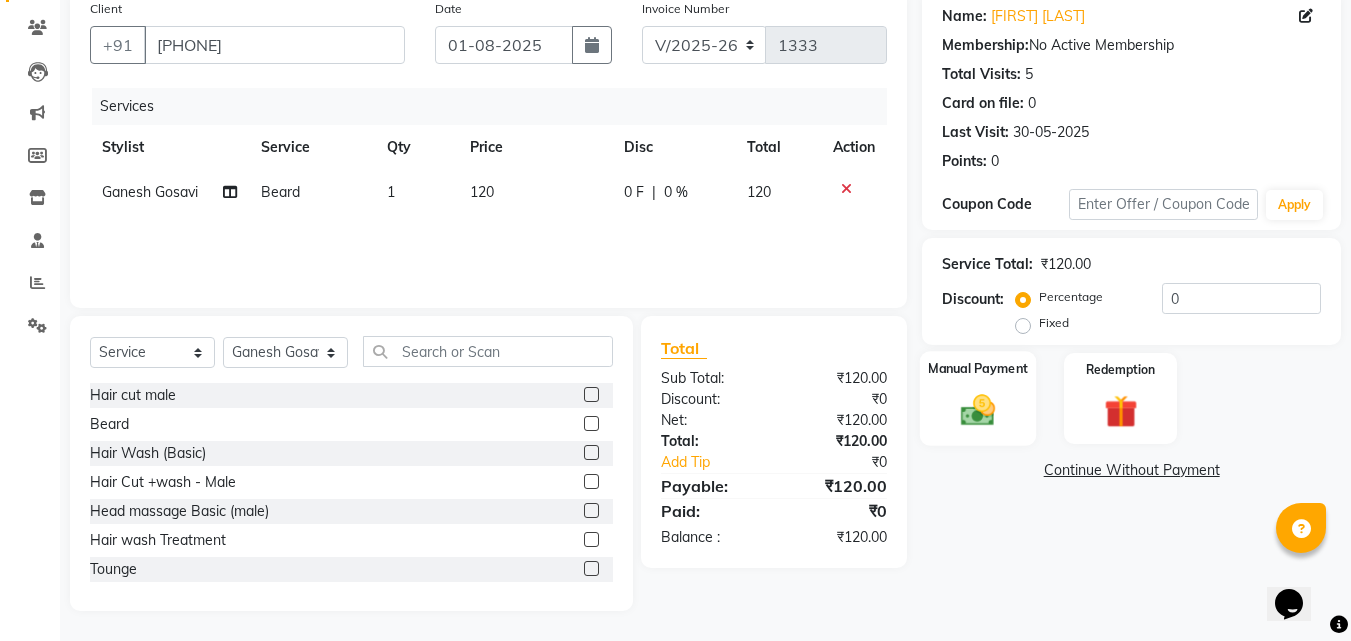 click 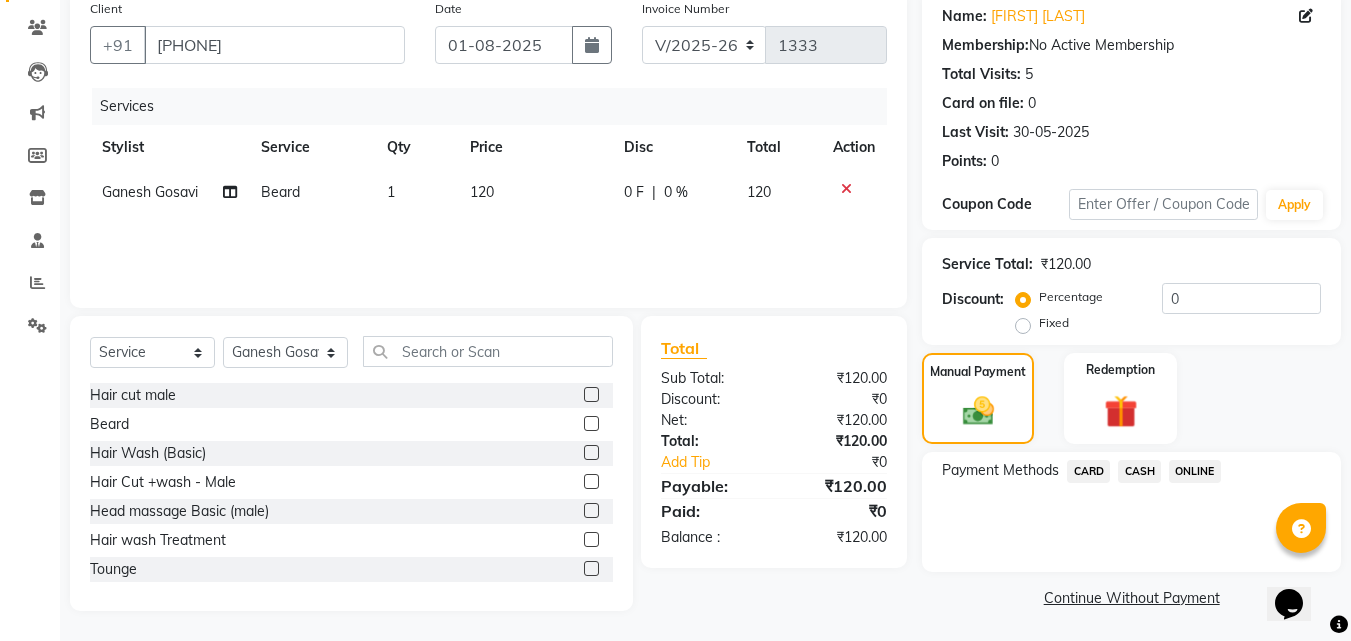 click on "ONLINE" 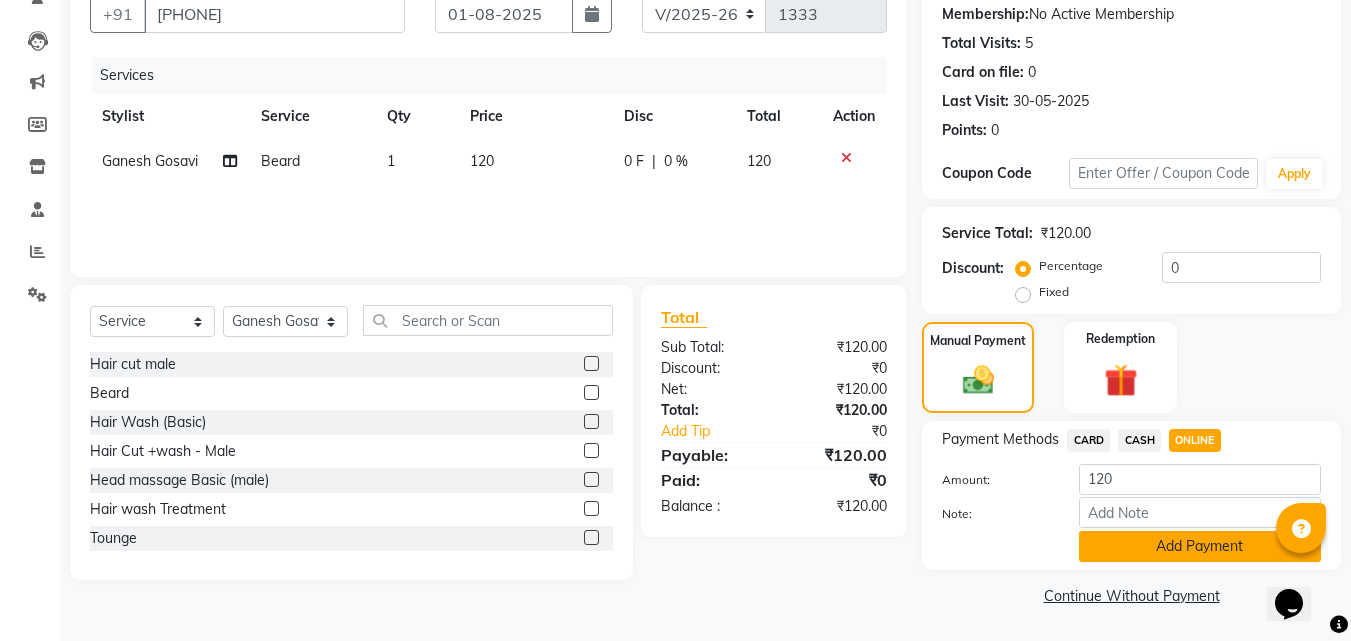 click on "Add Payment" 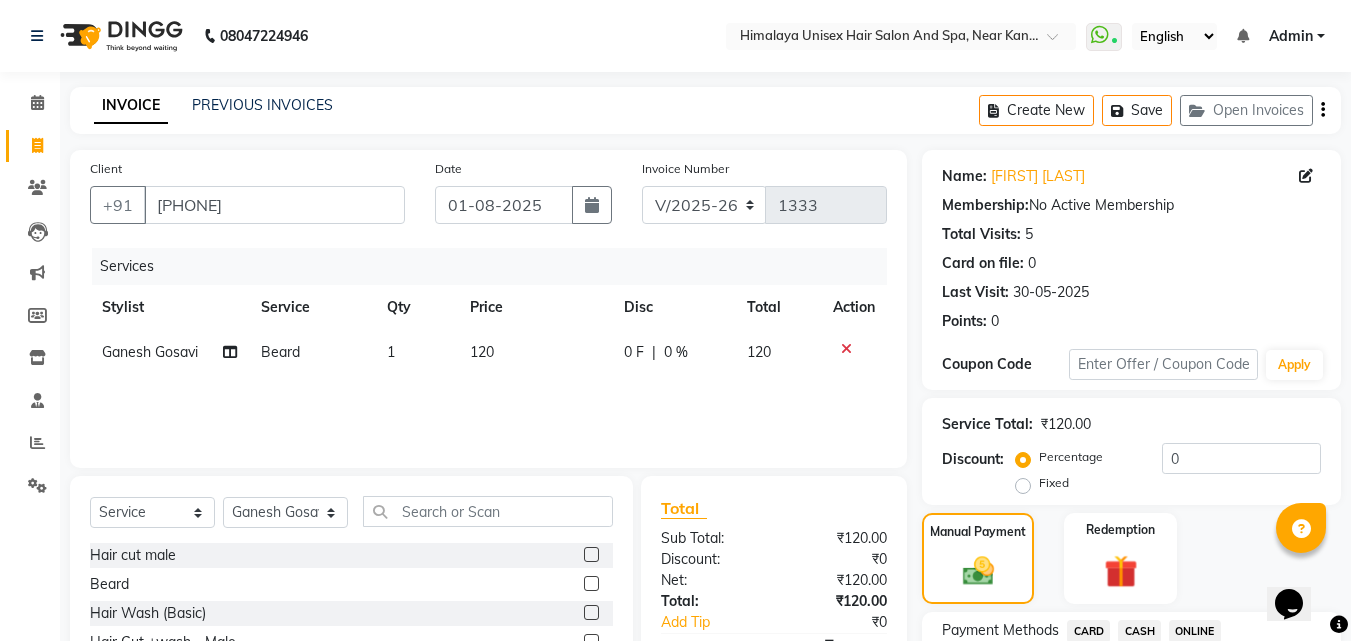 scroll, scrollTop: 275, scrollLeft: 0, axis: vertical 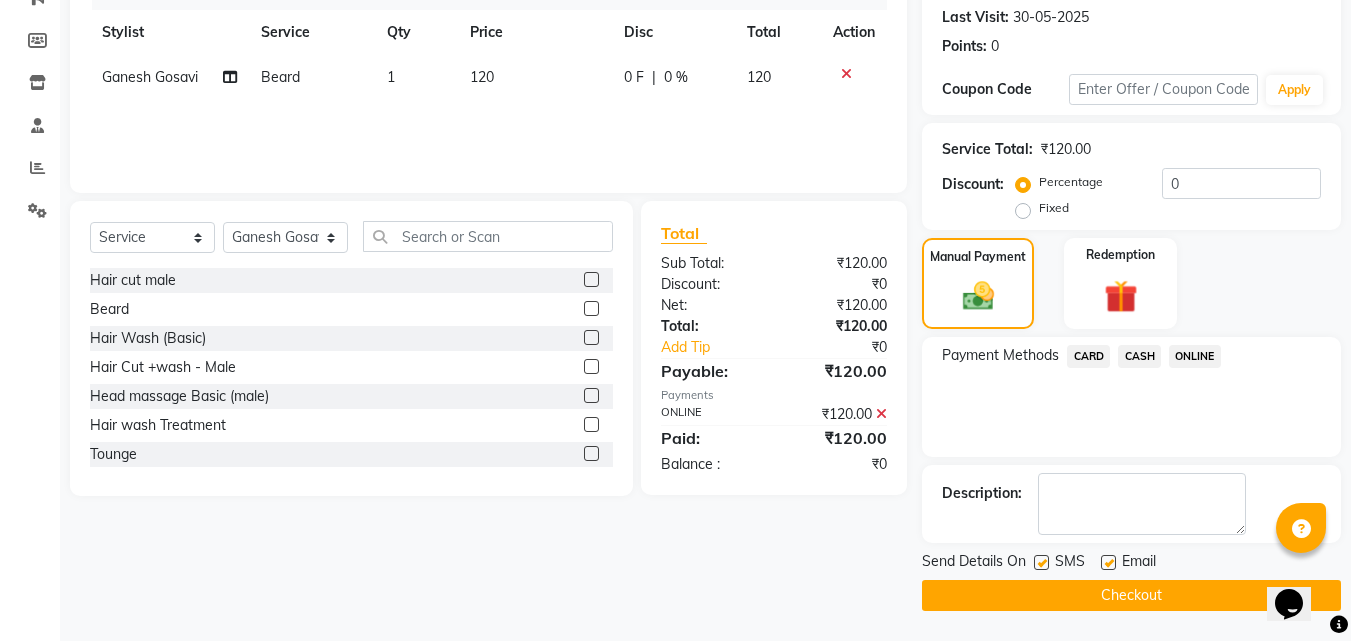 click on "Checkout" 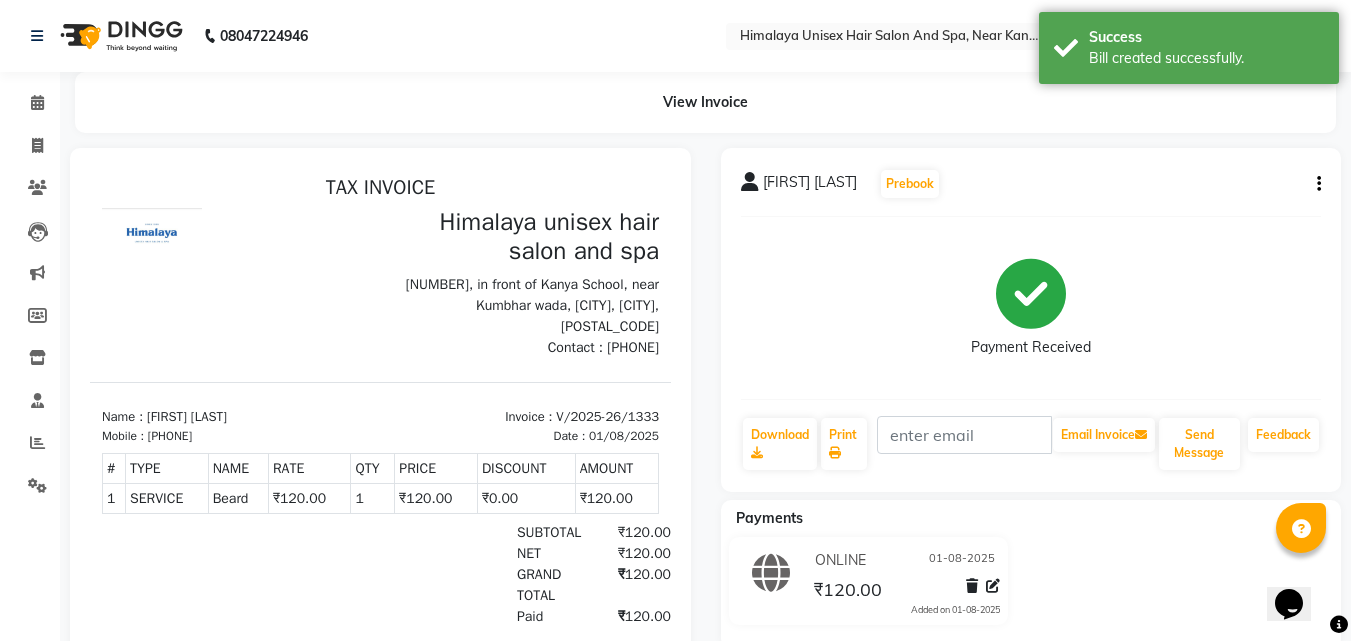 scroll, scrollTop: 0, scrollLeft: 0, axis: both 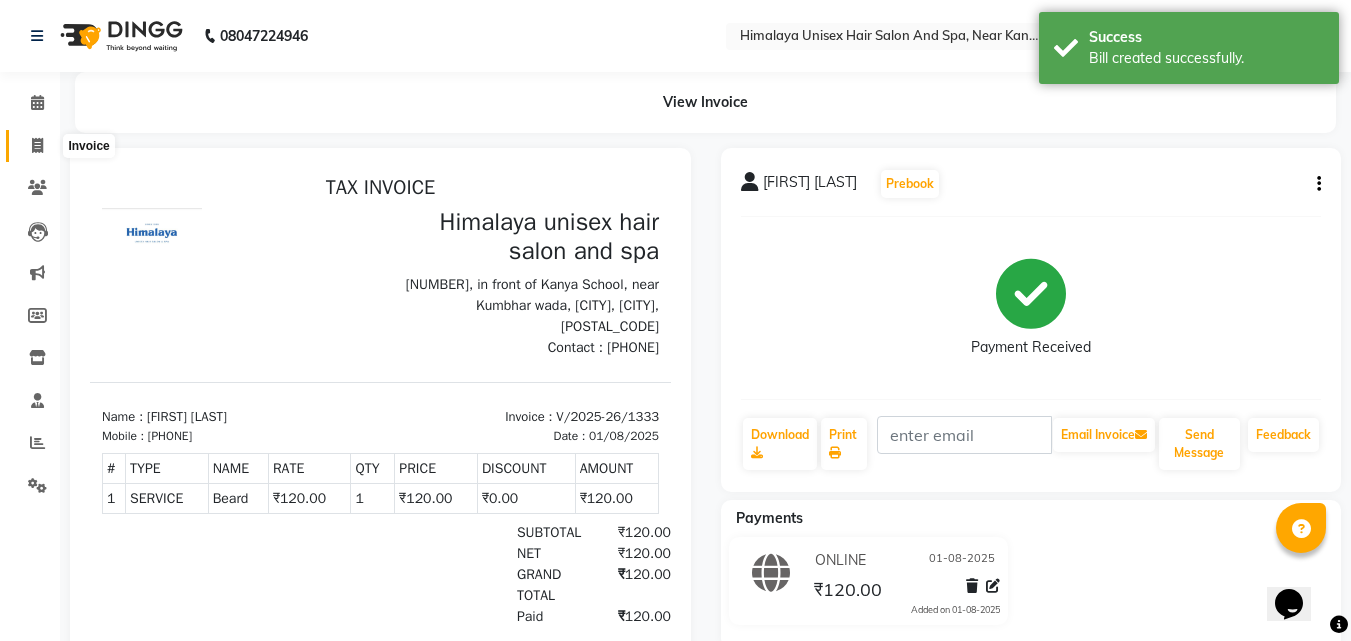 click 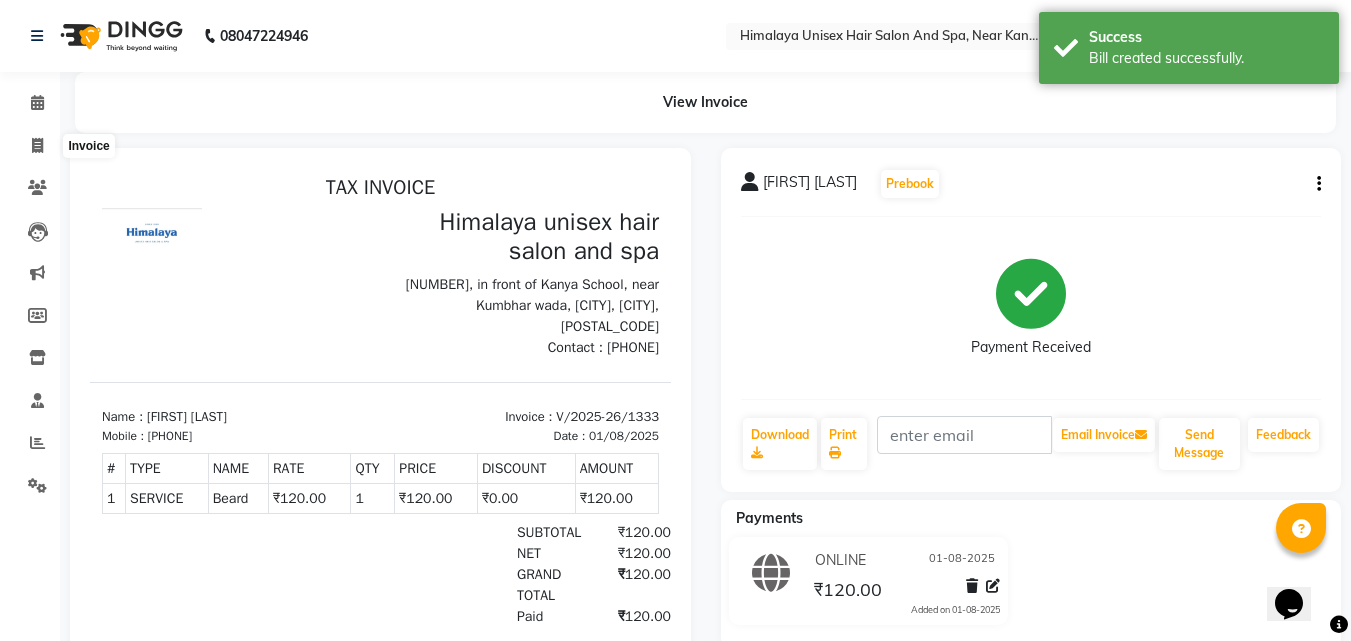 select on "service" 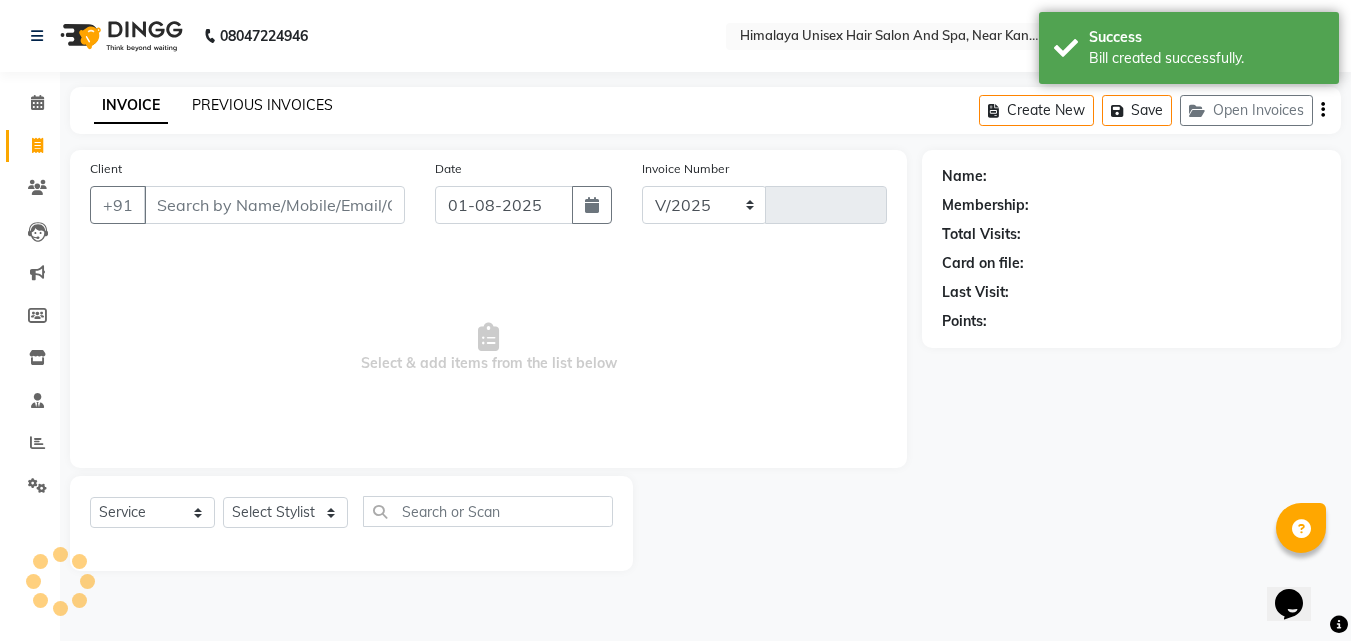 select on "4594" 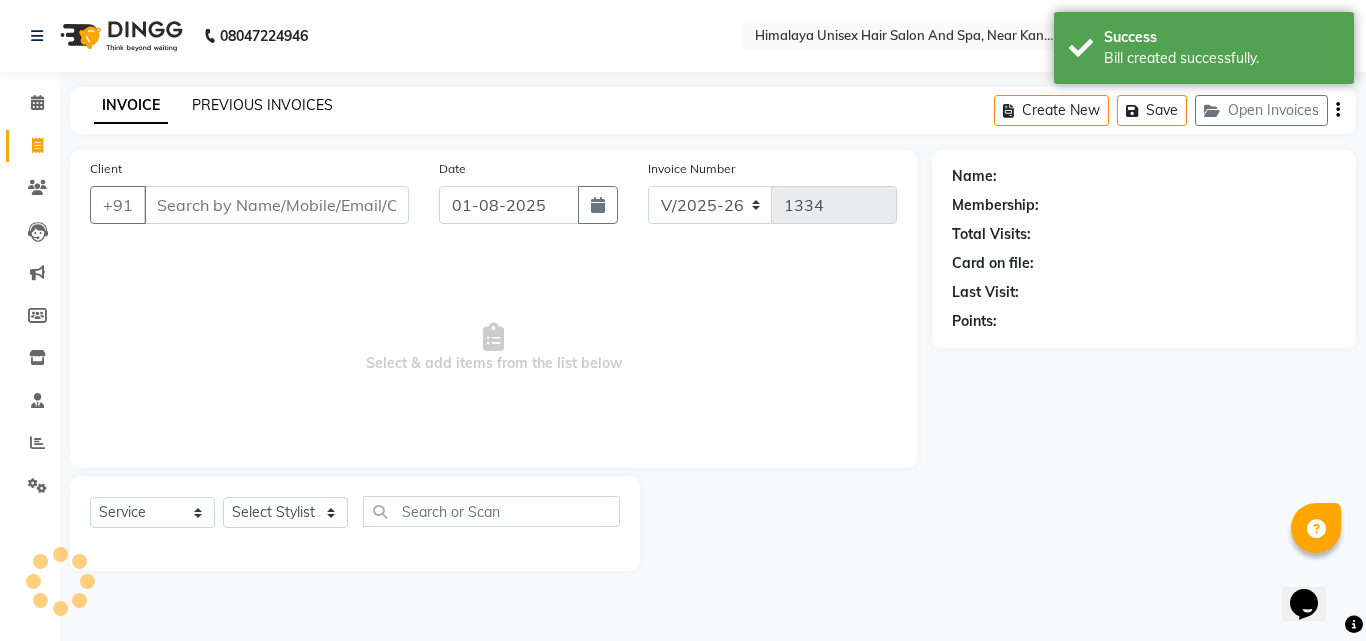click on "PREVIOUS INVOICES" 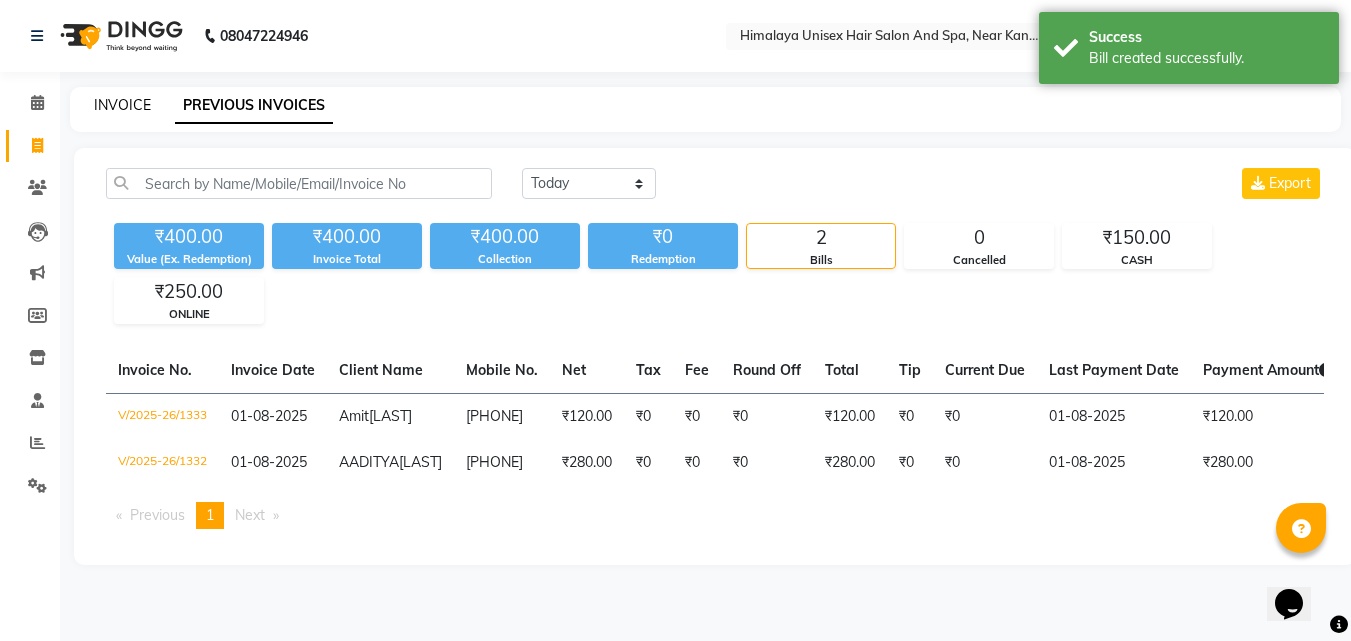click on "INVOICE" 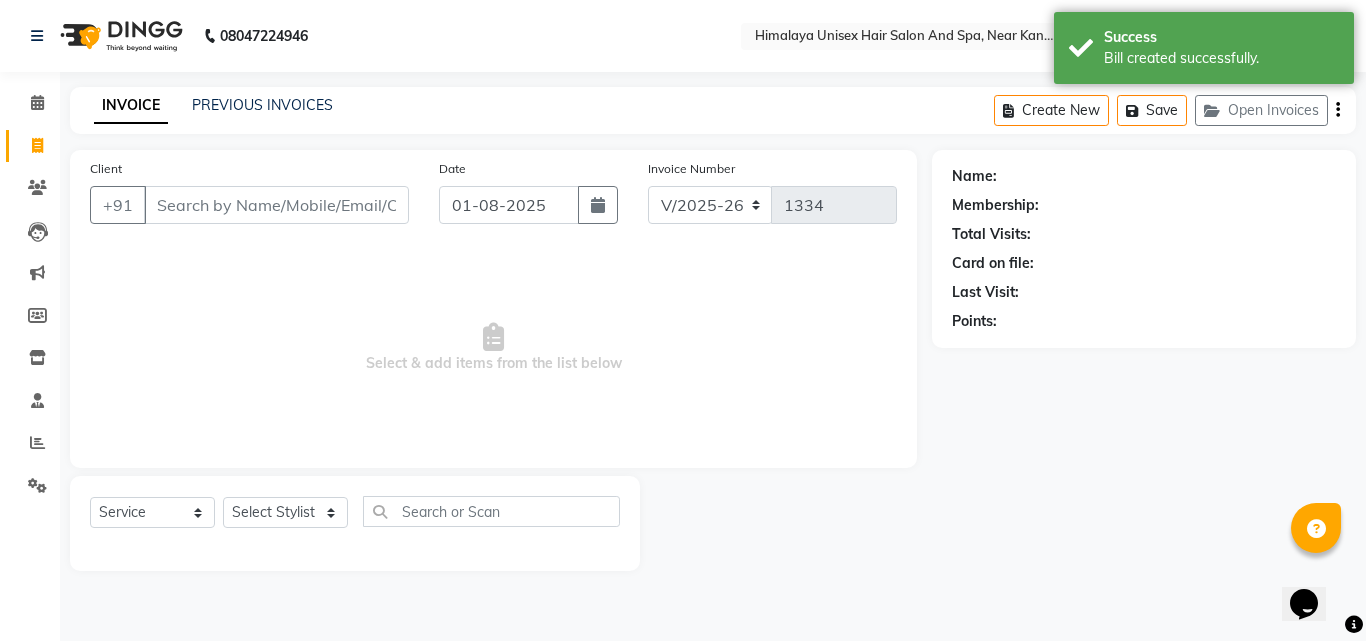click on "08047224946 Select Location × Himalaya Unisex Hair Salon And Spa, Near Kanya School  WhatsApp Status  ✕ Status:  Connected Most Recent Message: 01-08-2025     10:11 AM Recent Service Activity: 01-08-2025     10:30 AM English ENGLISH Español العربية मराठी हिंदी ગુજરાતી தமிழ் 中文 Notifications nothing to show Admin Manage Profile Change Password Sign out  Version:3.15.11  ☀ Himalaya unisex hair salon and spa, Near Kanya School  Calendar  Invoice  Clients  Leads   Marketing  Members  Inventory  Staff  Reports  Settings Completed InProgress Upcoming Dropped Tentative Check-In Confirm Bookings Generate Report Segments Page Builder INVOICE PREVIOUS INVOICES Create New   Save   Open Invoices  Client +91 Date 01-08-2025 Invoice Number V/2025 V/2025-26 1334  Select & add items from the list below  Select  Service  Product  Membership  Package Voucher Prepaid Gift Card  Select Stylist Ashwini Salunkhe Avantika Phase Ganesh  Gosavi Mahesh Sawant Name:" at bounding box center [683, 320] 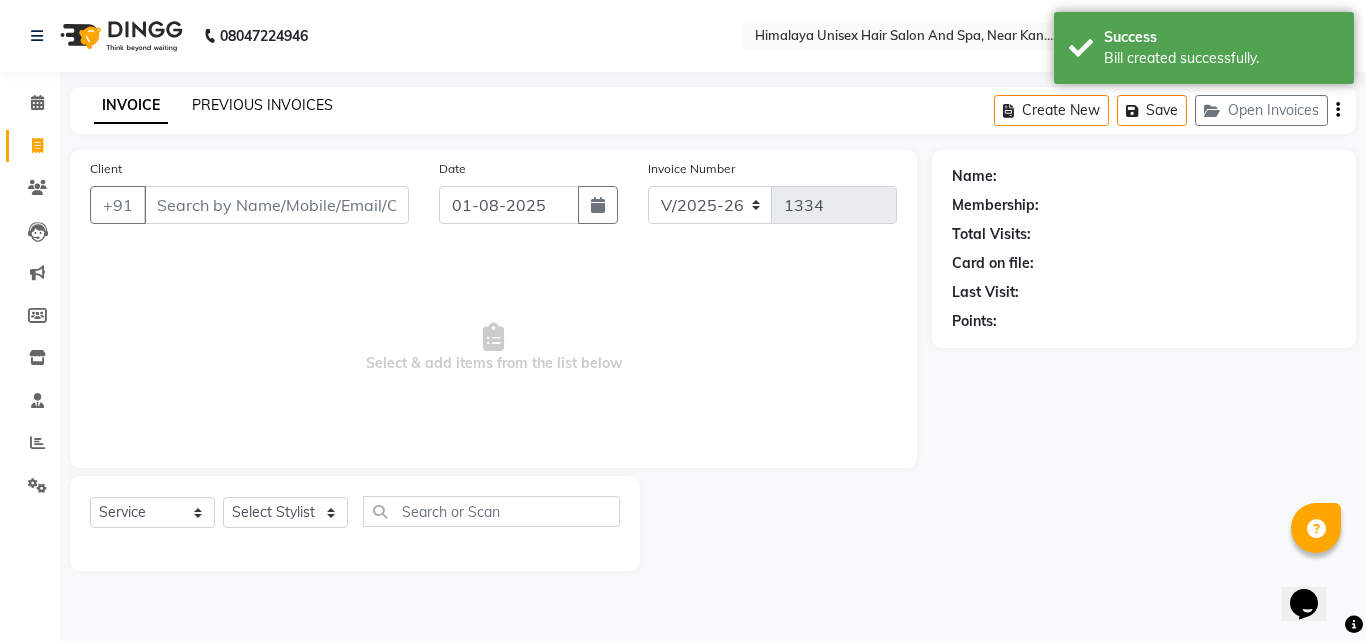 click on "PREVIOUS INVOICES" 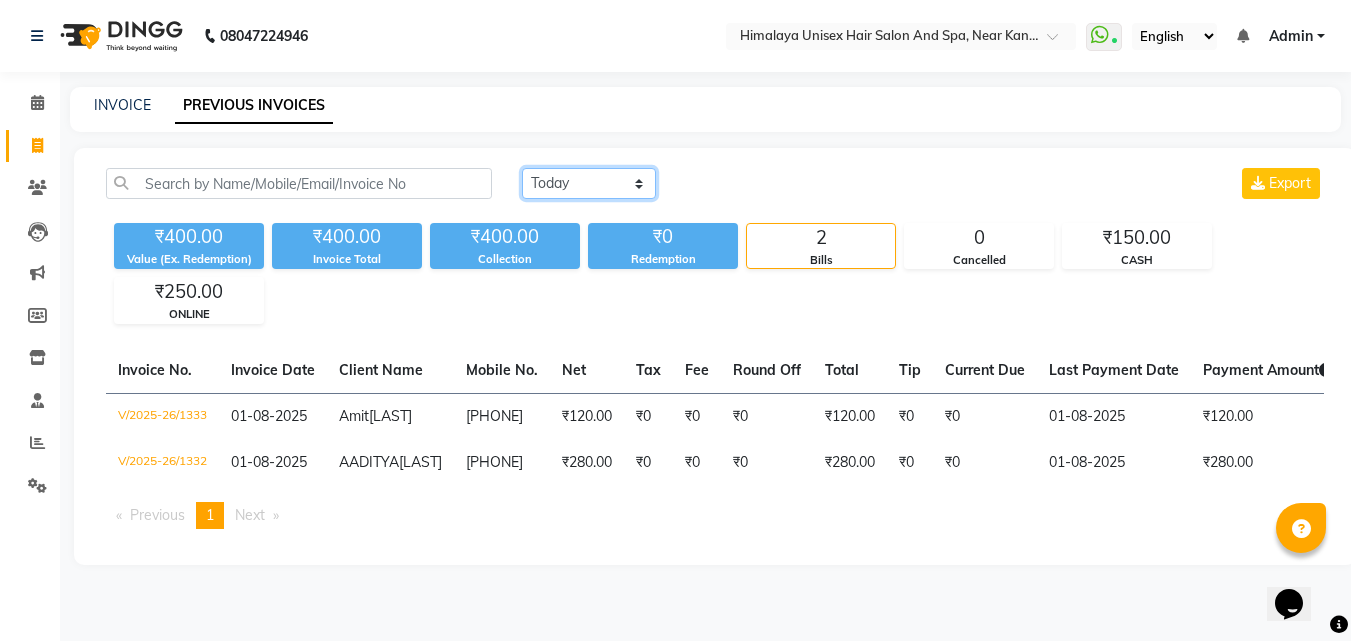 click on "Today Yesterday Custom Range" 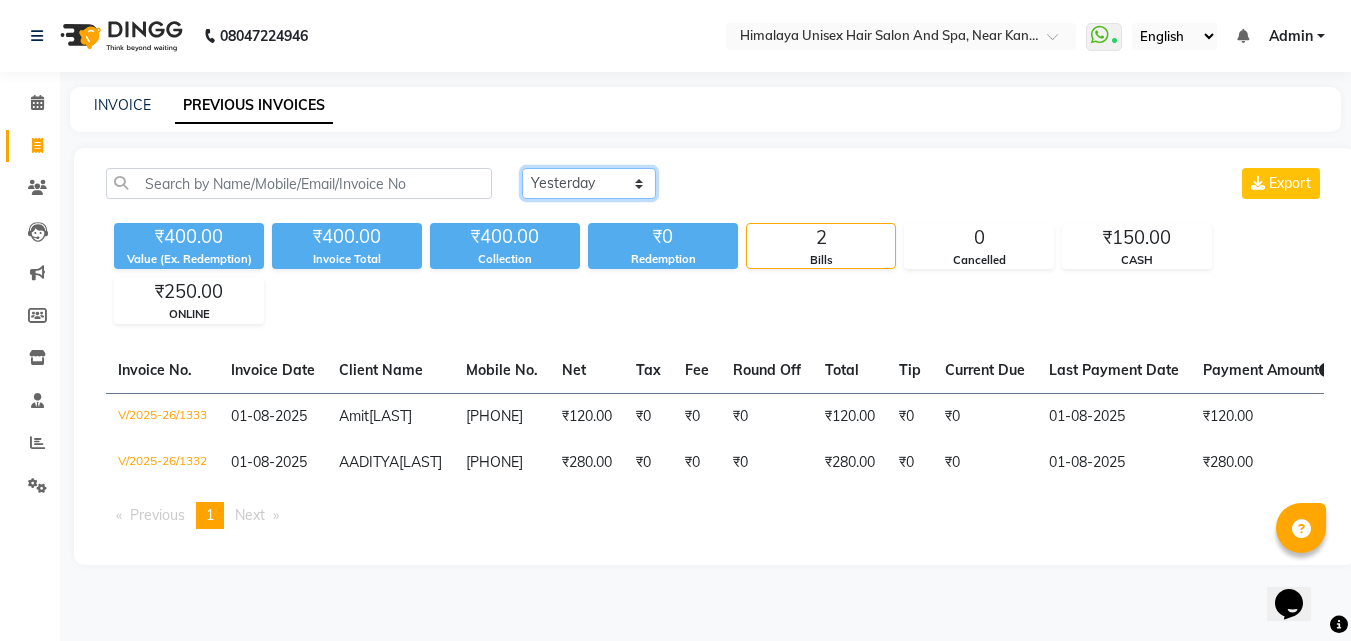 click on "Today Yesterday Custom Range" 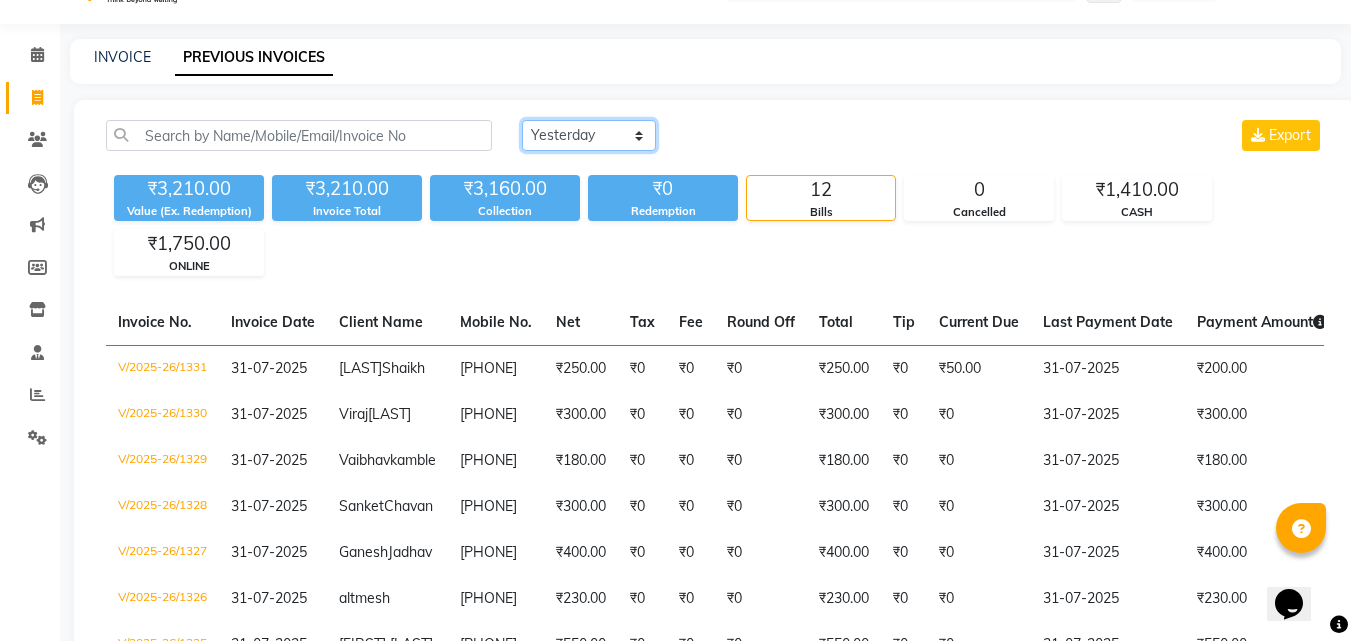 scroll, scrollTop: 0, scrollLeft: 0, axis: both 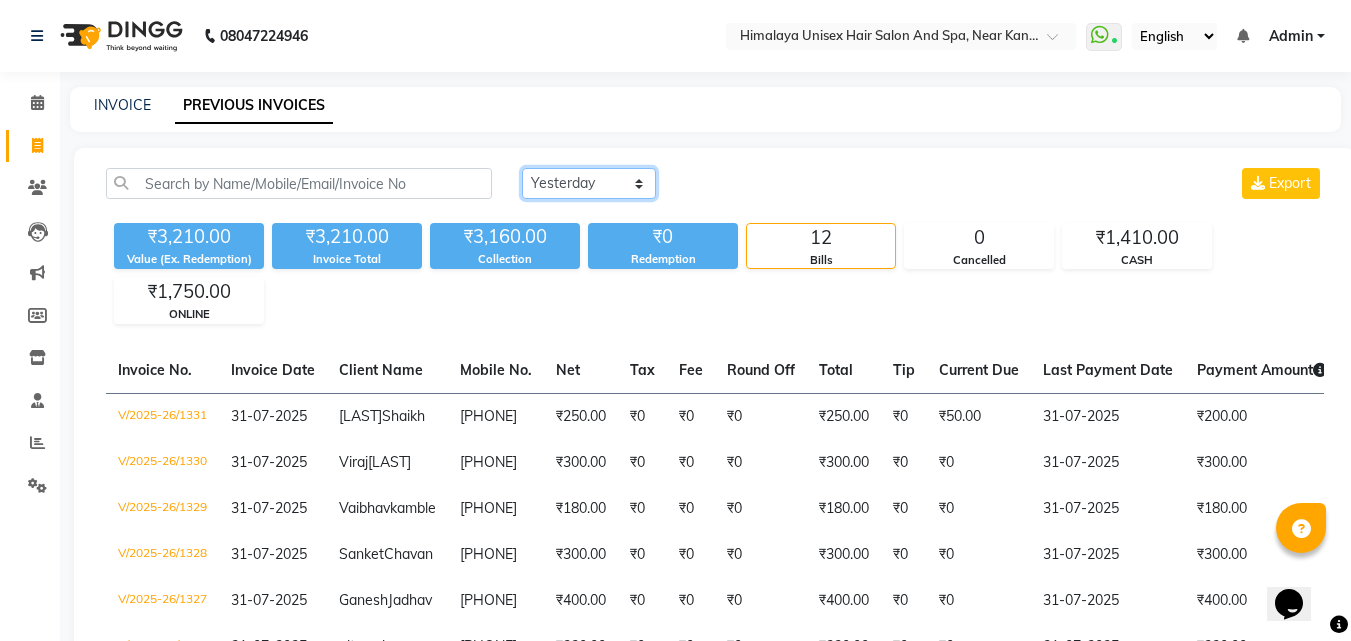 click on "Today Yesterday Custom Range" 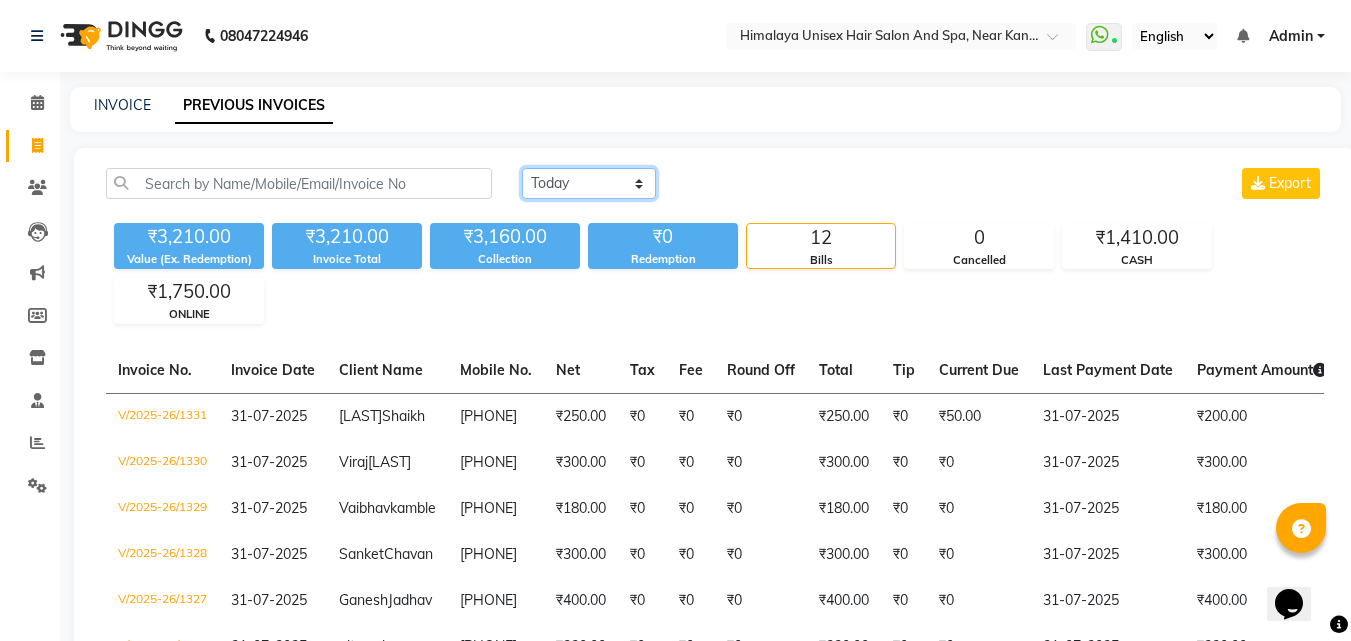 click on "Today Yesterday Custom Range" 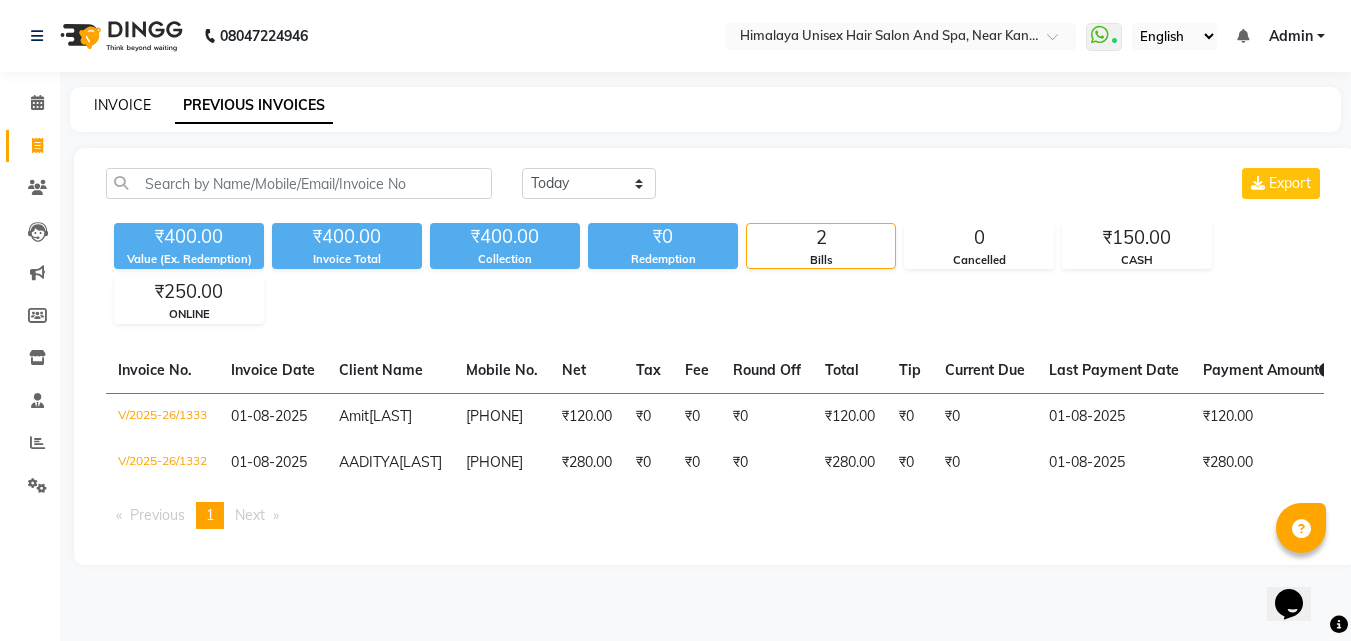 click on "INVOICE" 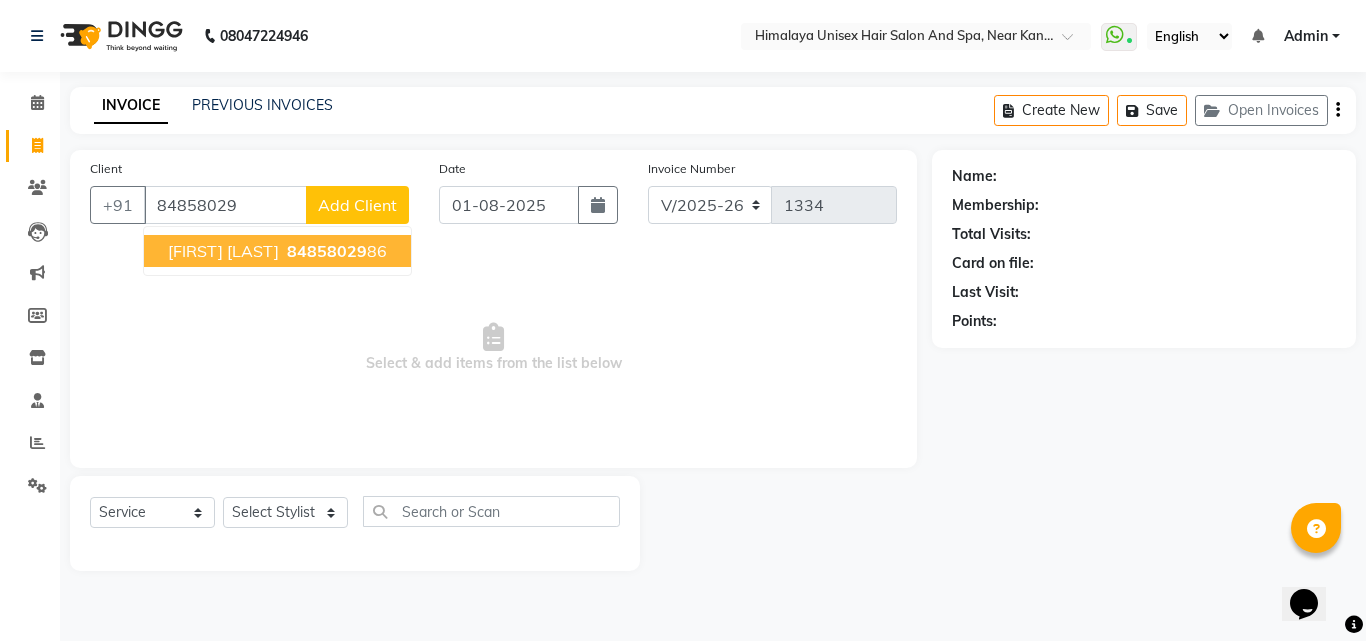 click on "surya kulkarni" at bounding box center (223, 251) 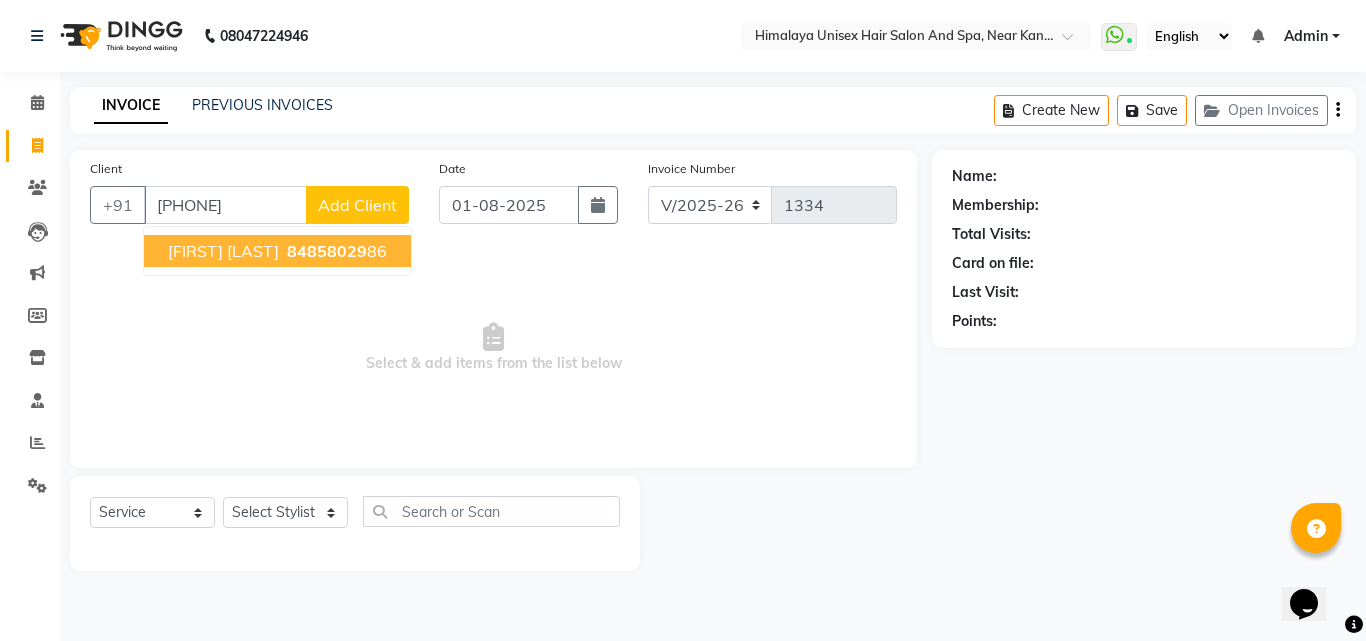 type on "8485802986" 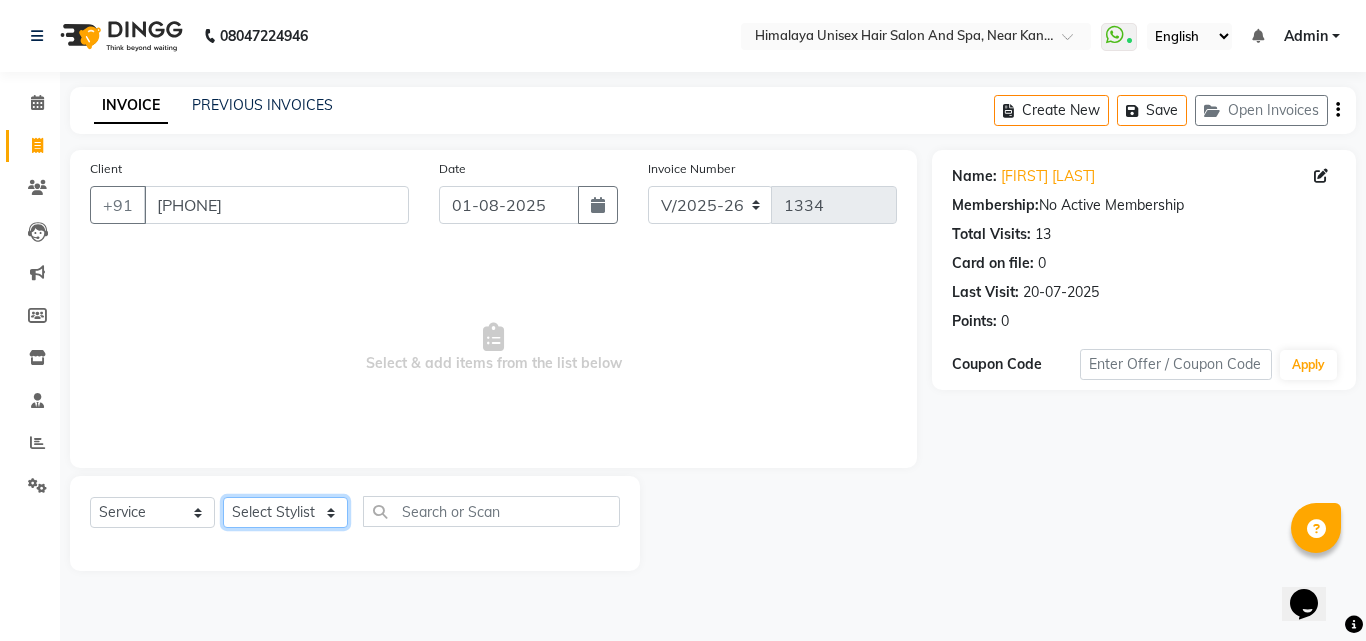 click on "Select Stylist Ashwini Salunkhe Avantika Phase Ganesh  Gosavi Mahesh Sawant nakul tadas prasad kadam Prathamesh Salunkhe sai kashid shubhangi sawant Uday Tate" 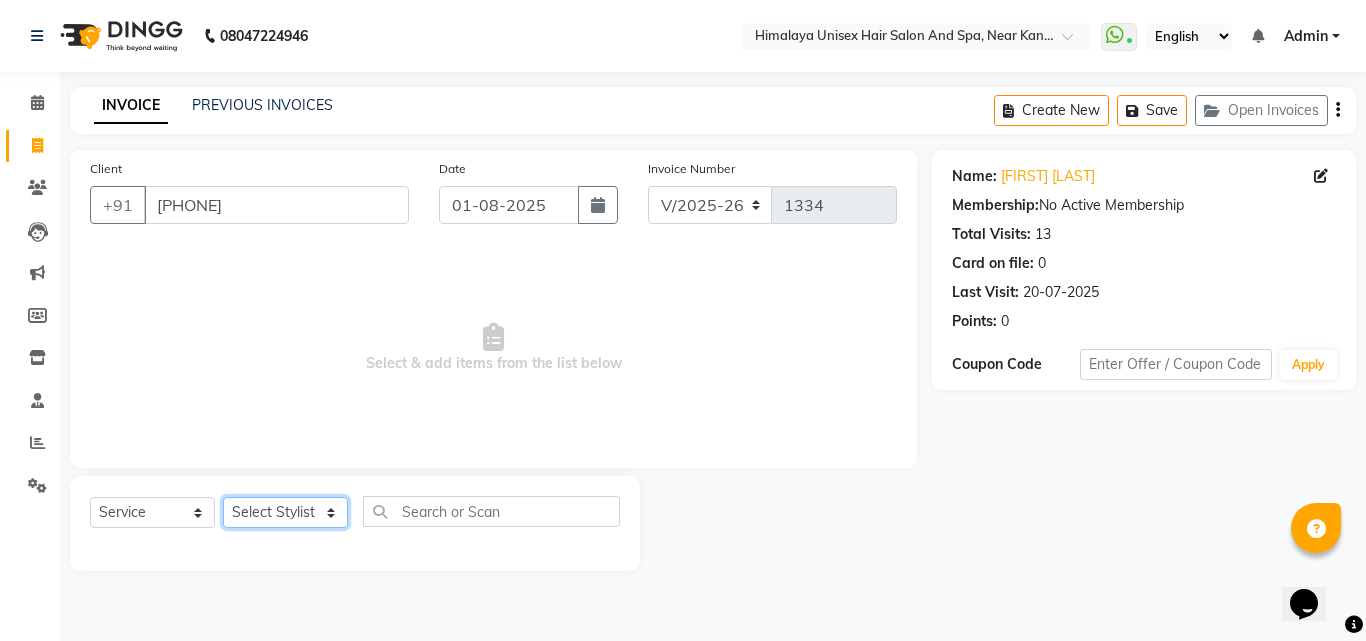 select on "26957" 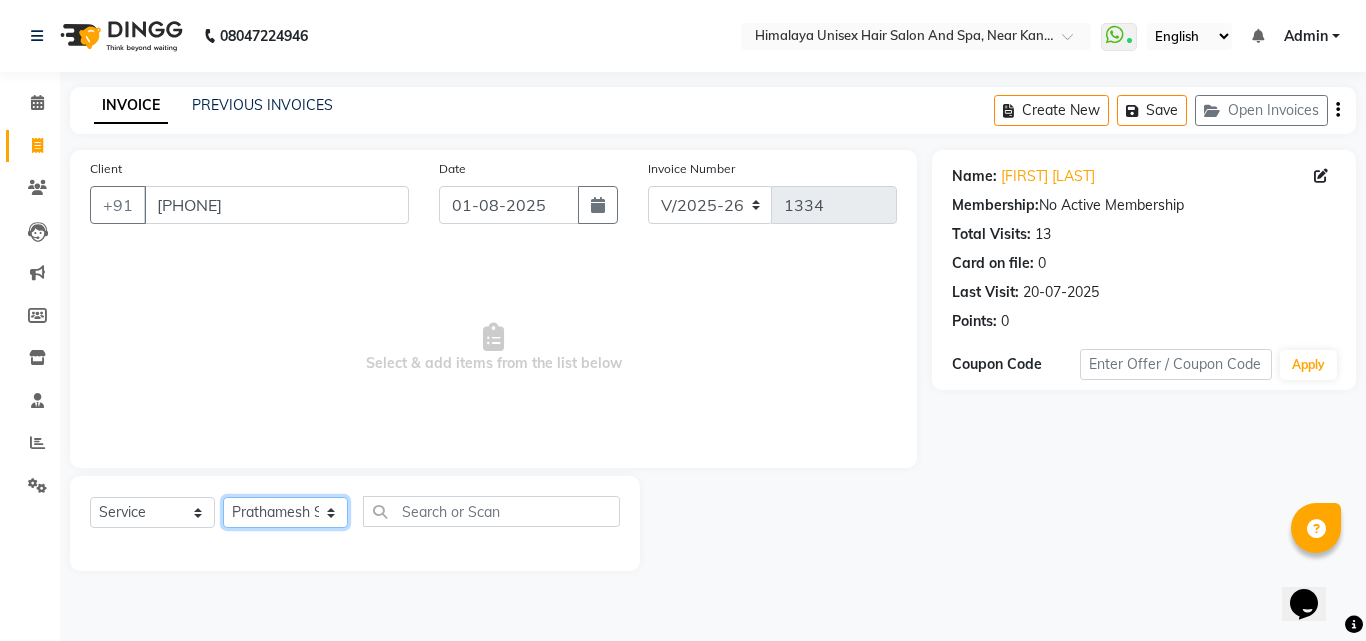 click on "Select Stylist Ashwini Salunkhe Avantika Phase Ganesh  Gosavi Mahesh Sawant nakul tadas prasad kadam Prathamesh Salunkhe sai kashid shubhangi sawant Uday Tate" 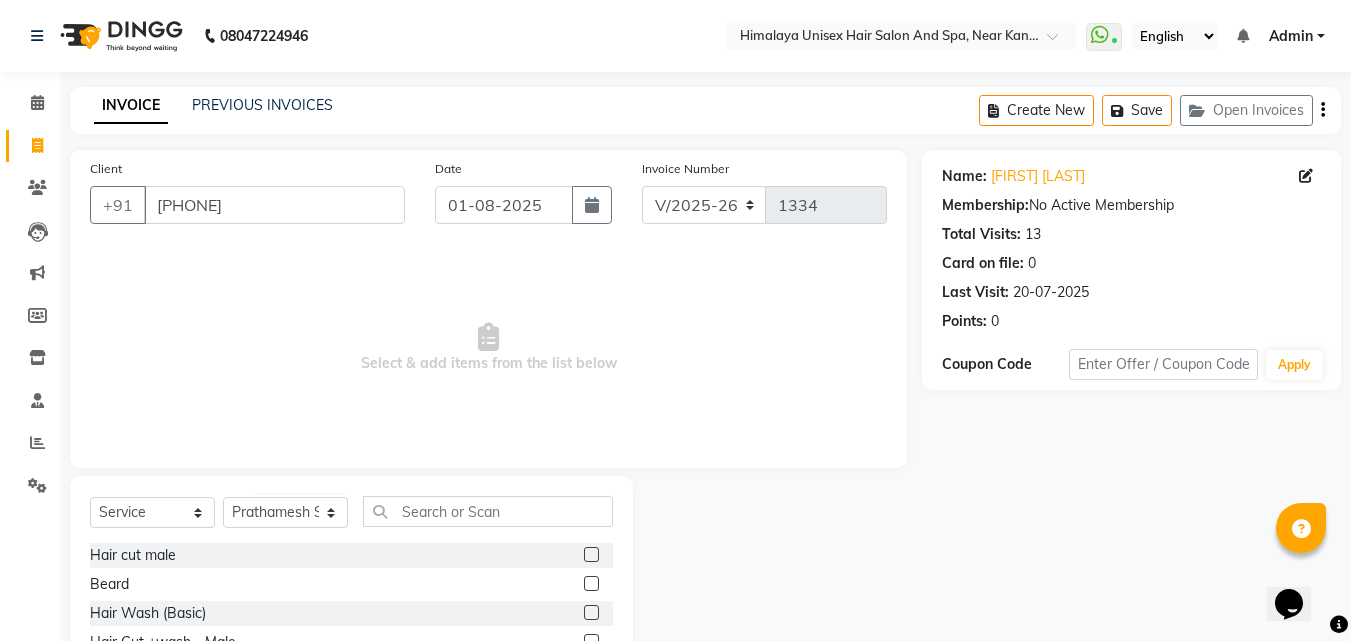 click on "Select & add items from the list below" at bounding box center [488, 348] 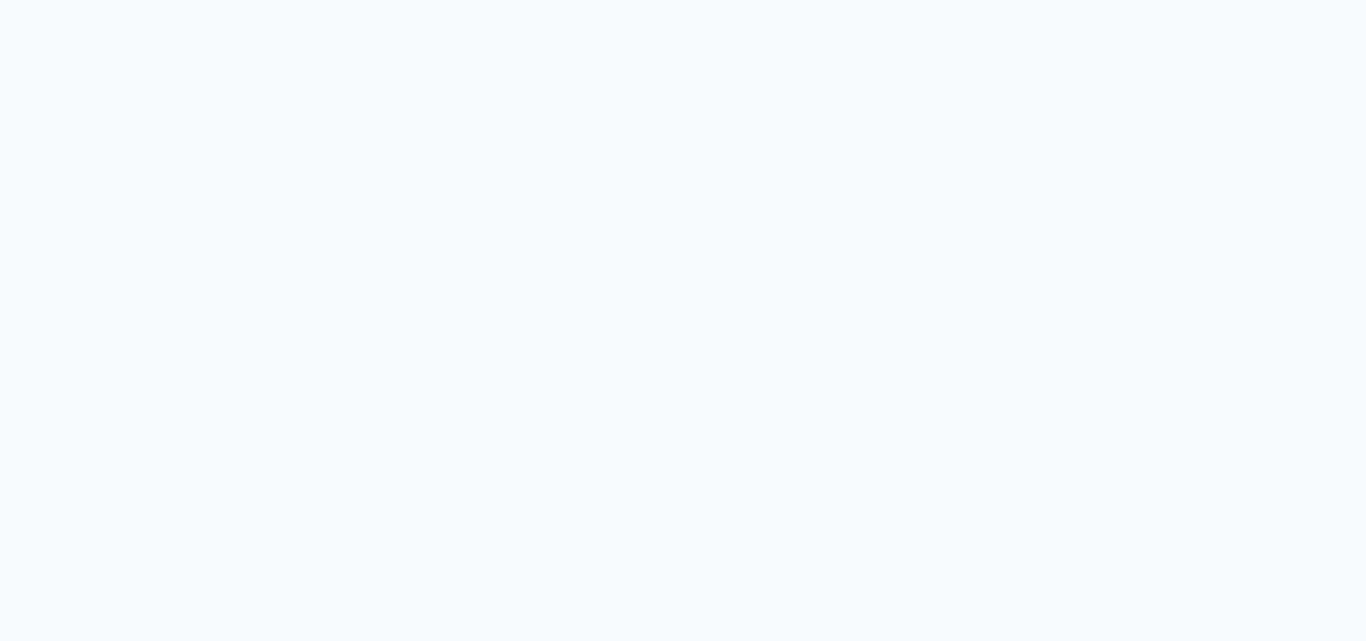 scroll, scrollTop: 0, scrollLeft: 0, axis: both 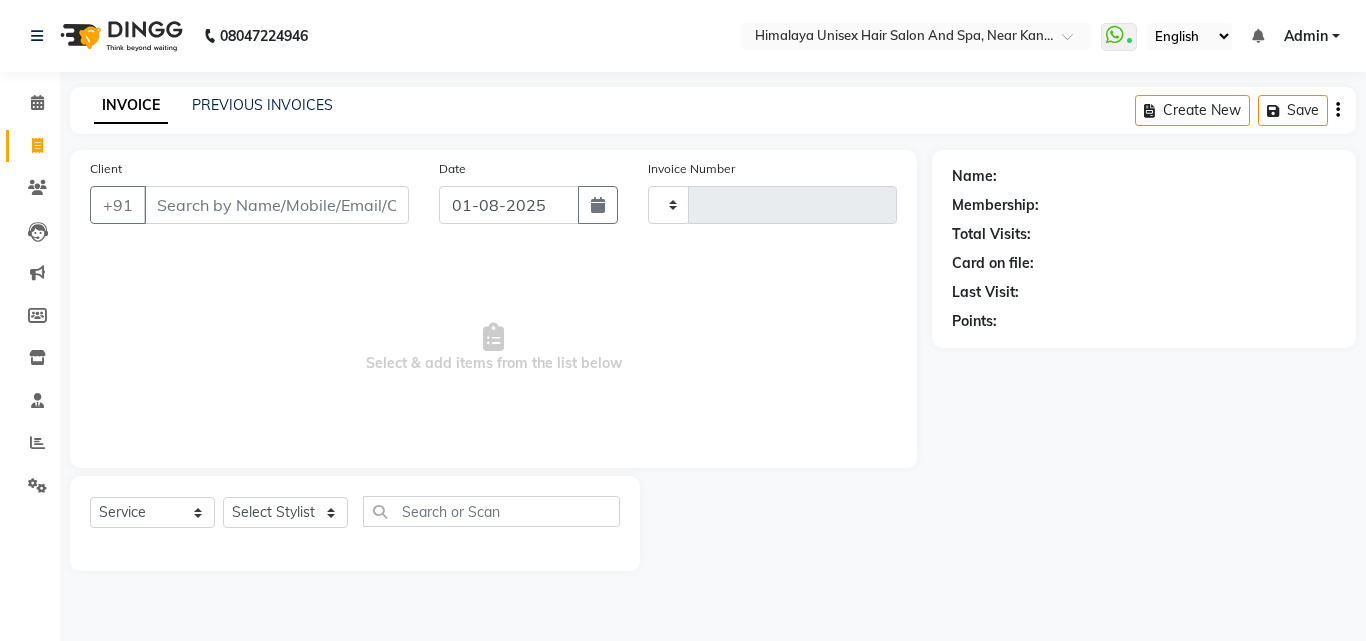 select on "en" 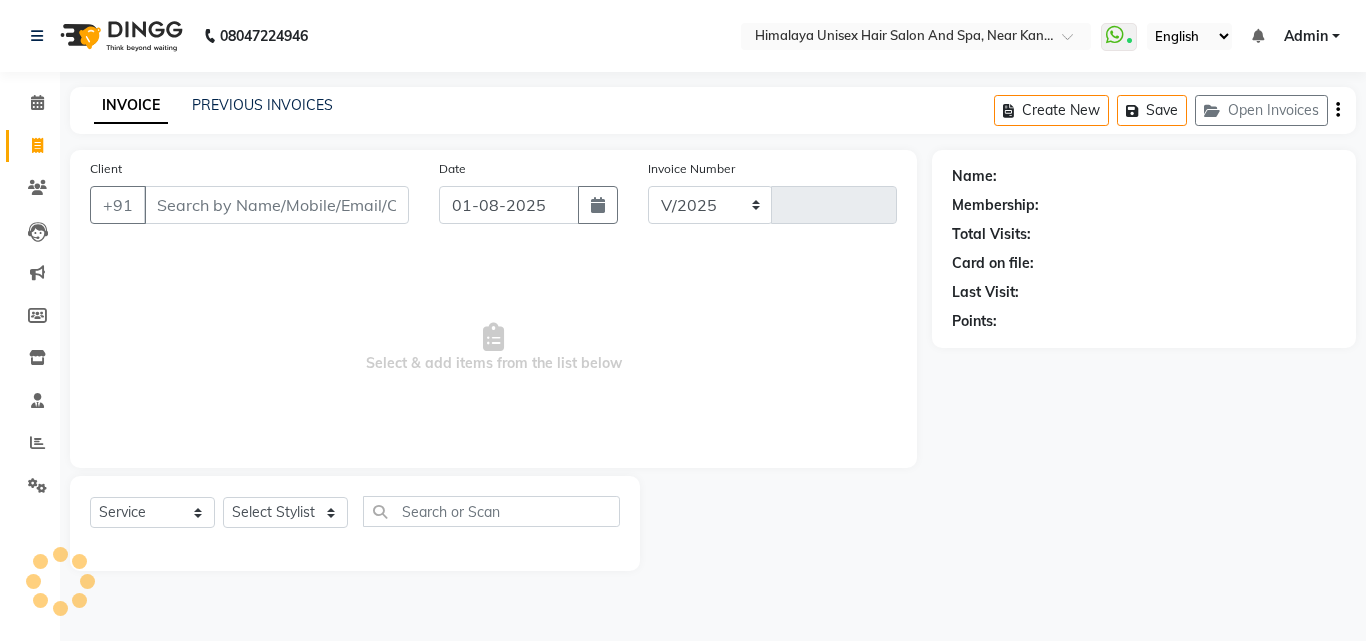 select on "4594" 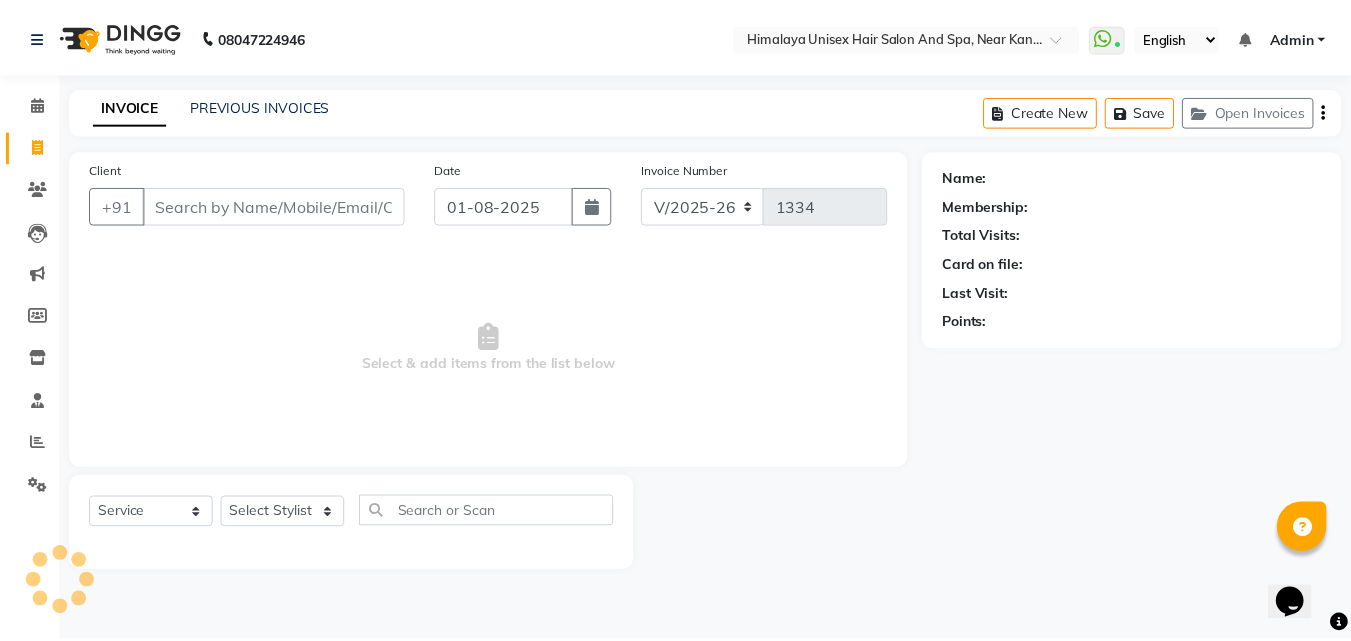 scroll, scrollTop: 0, scrollLeft: 0, axis: both 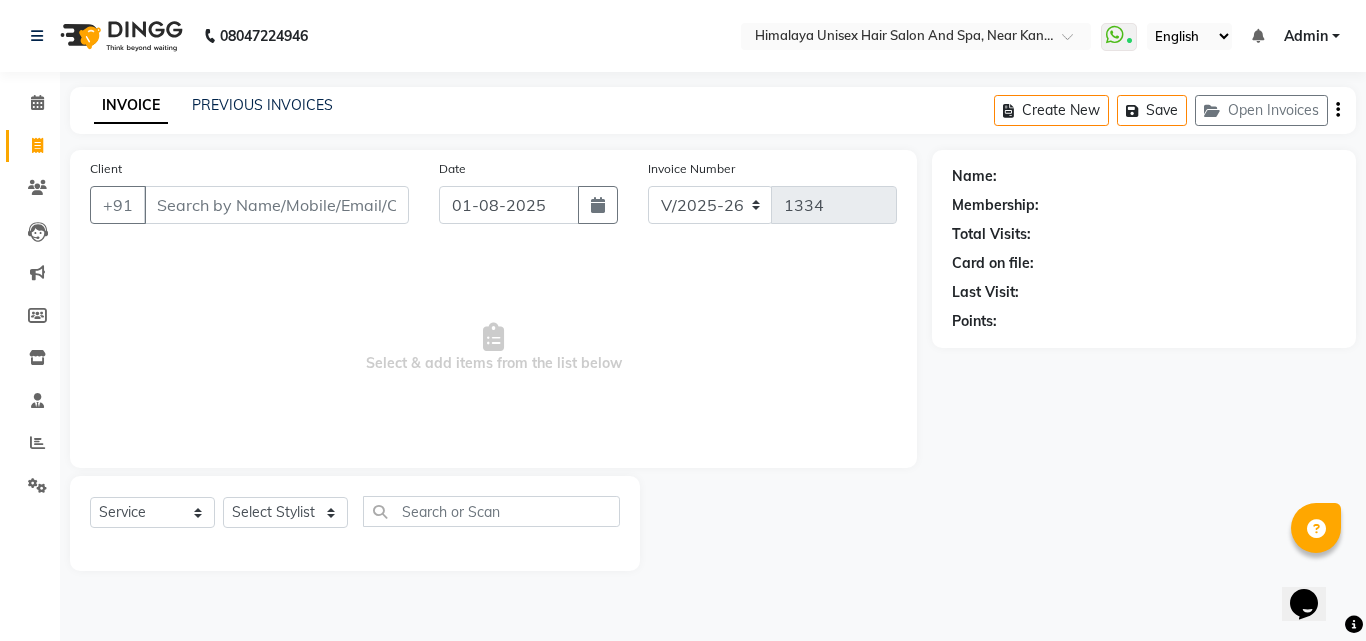click on "Client" at bounding box center (276, 205) 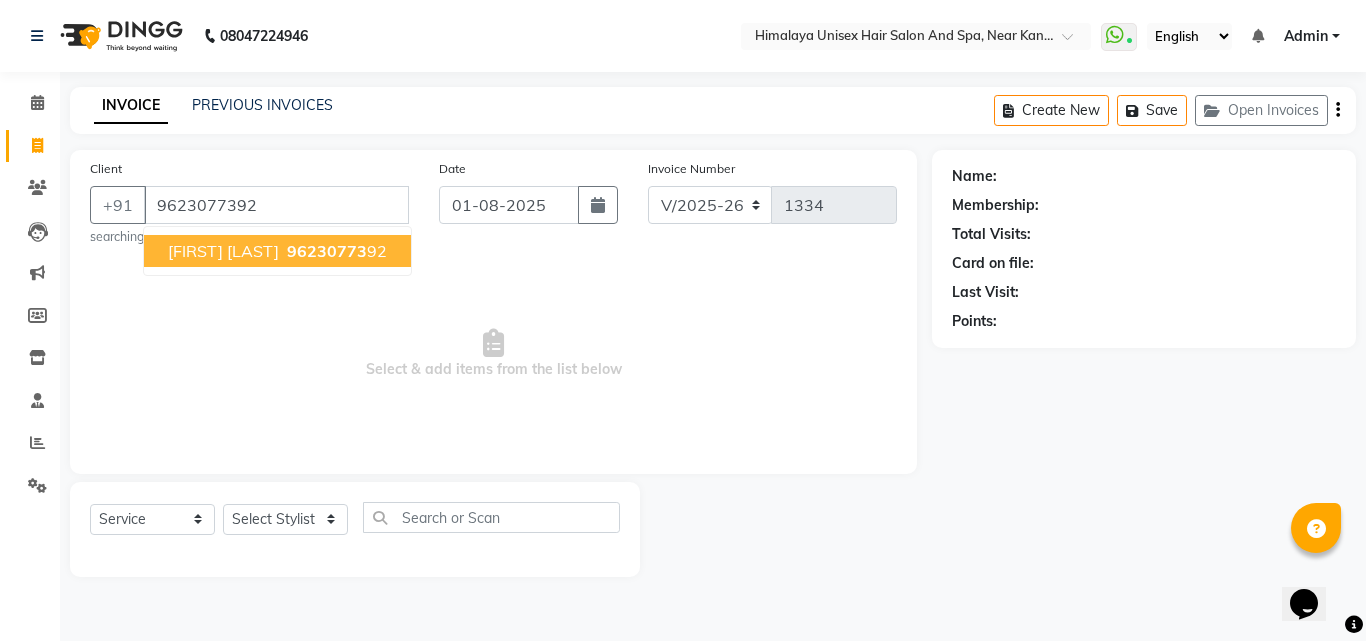 type on "9623077392" 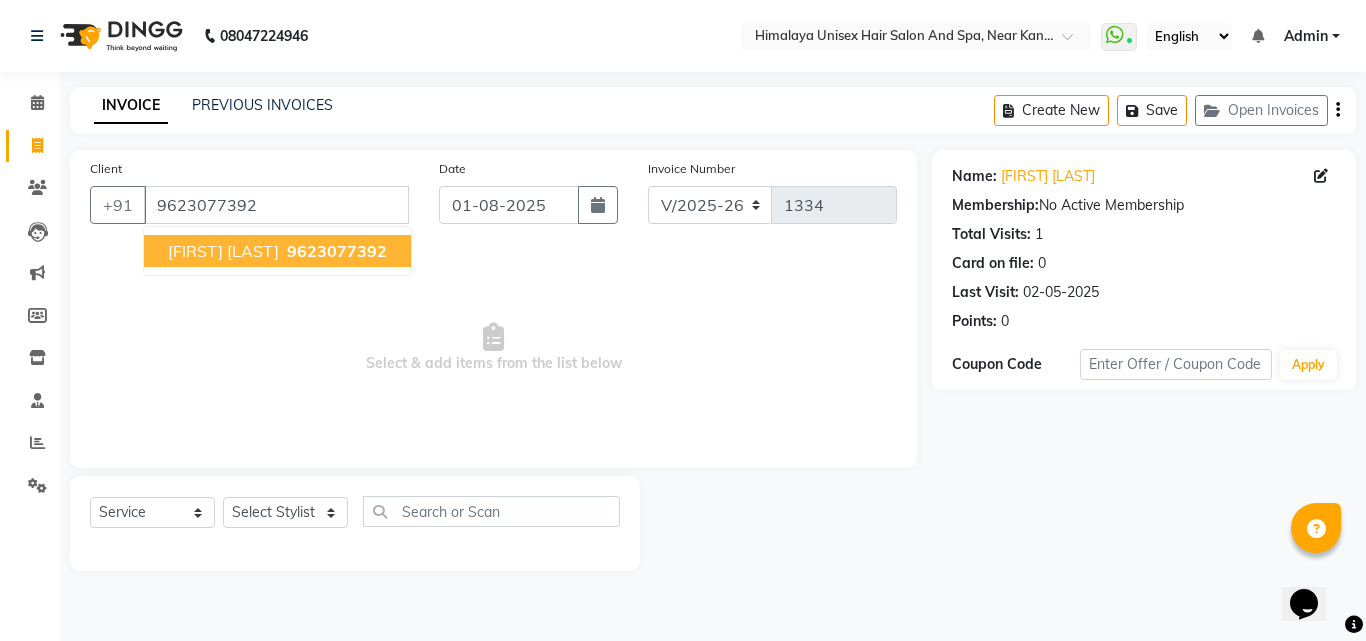 click on "9623077392" at bounding box center [337, 251] 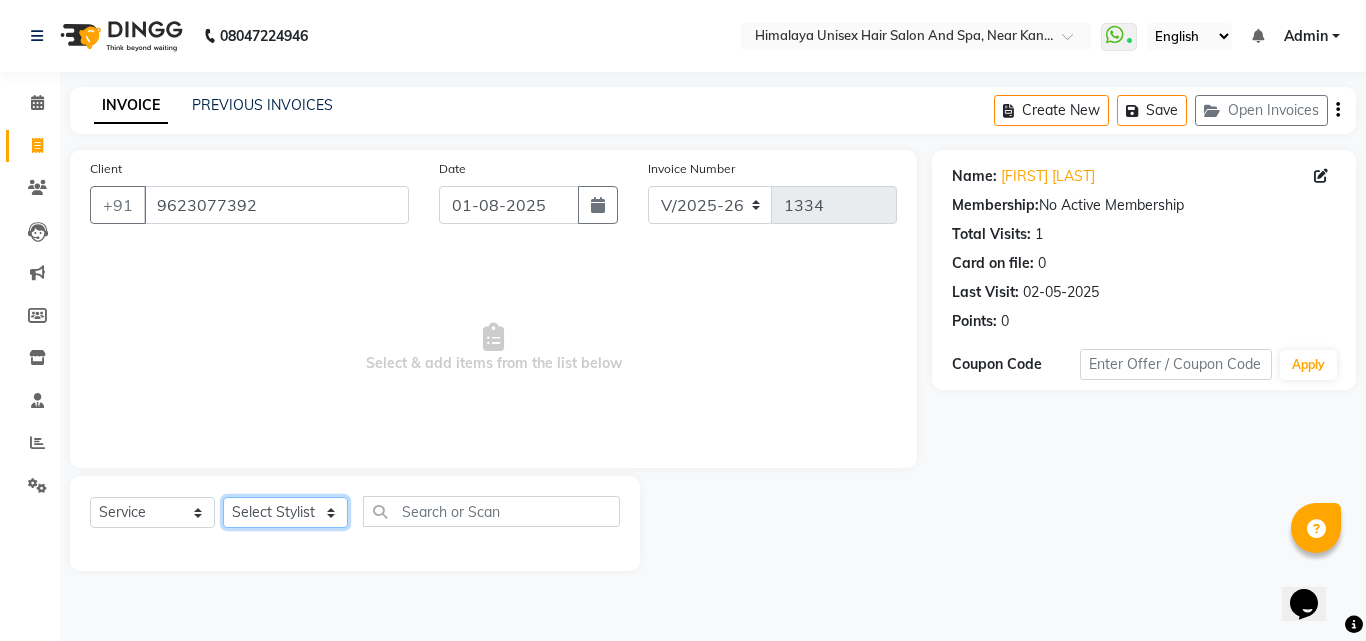 click on "Select Stylist Ashwini Salunkhe Avantika Phase Ganesh  Gosavi Mahesh Sawant nakul tadas prasad kadam Prathamesh Salunkhe sai kashid shubhangi sawant Uday Tate" 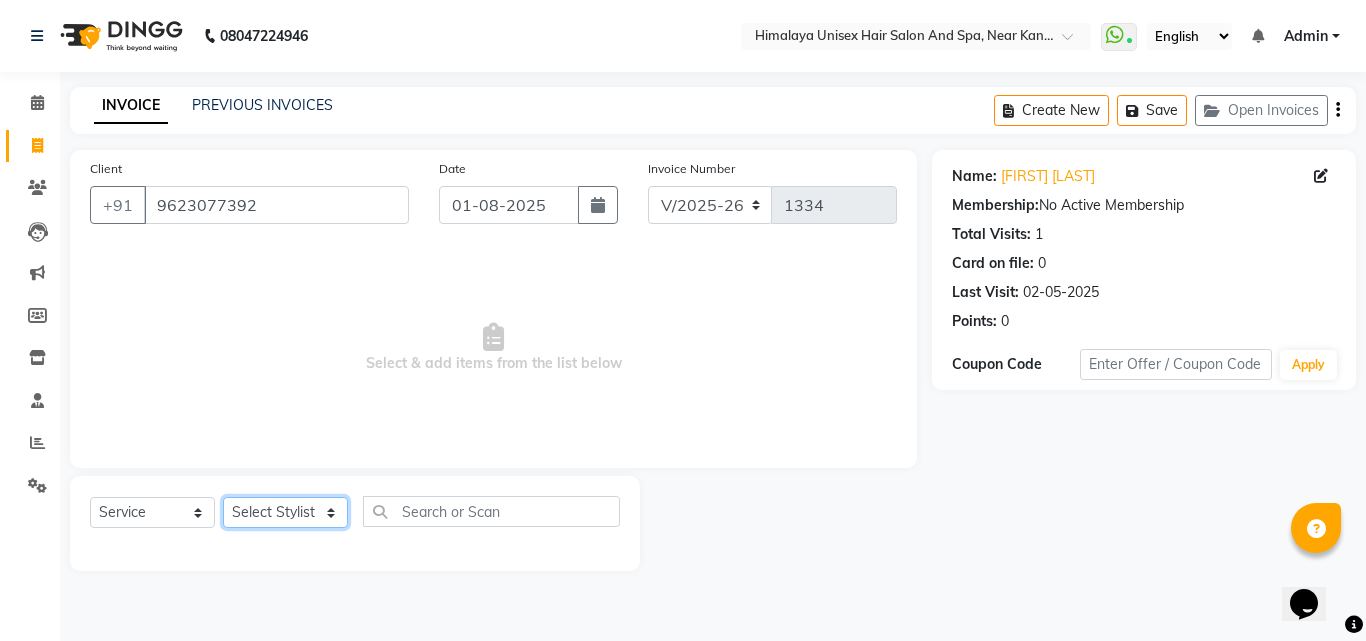 select on "32633" 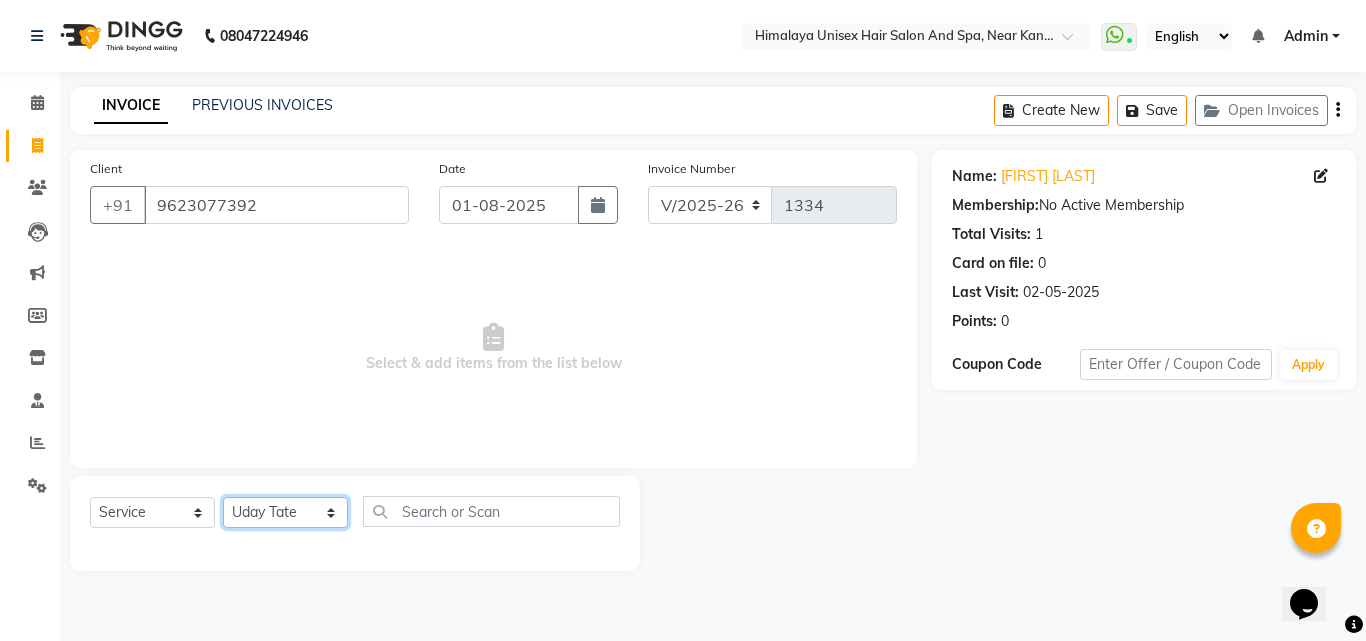 click on "Select Stylist Ashwini Salunkhe Avantika Phase Ganesh  Gosavi Mahesh Sawant nakul tadas prasad kadam Prathamesh Salunkhe sai kashid shubhangi sawant Uday Tate" 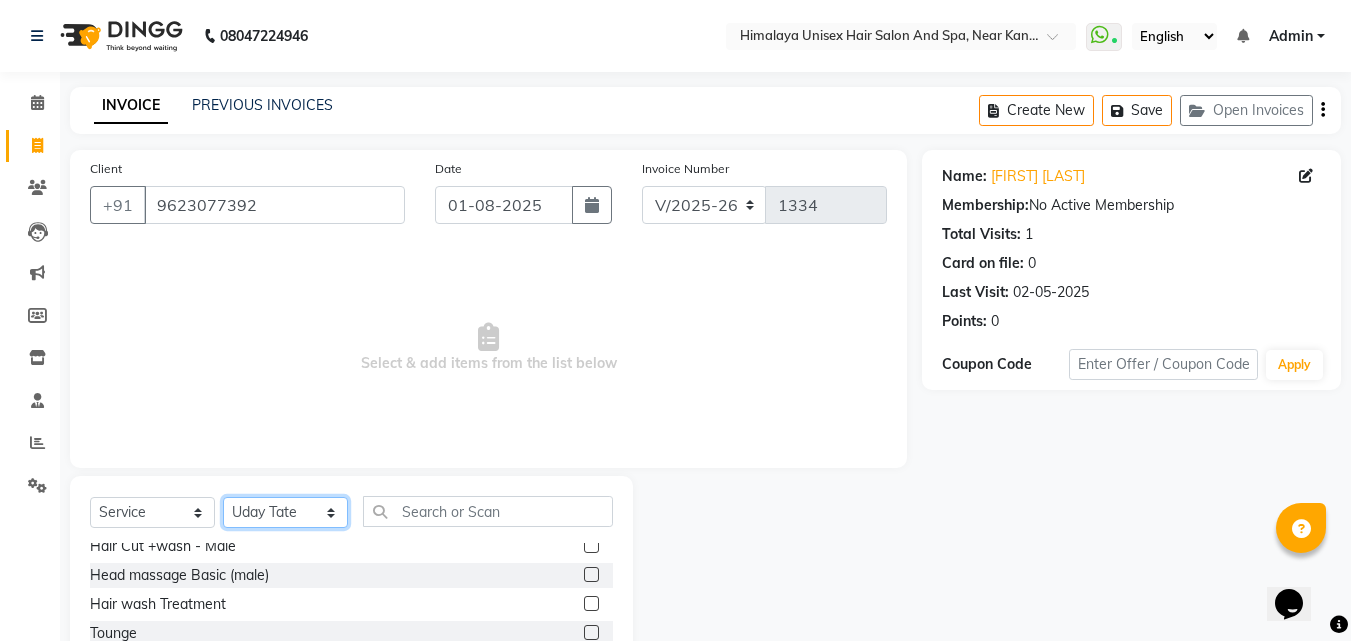 scroll, scrollTop: 0, scrollLeft: 0, axis: both 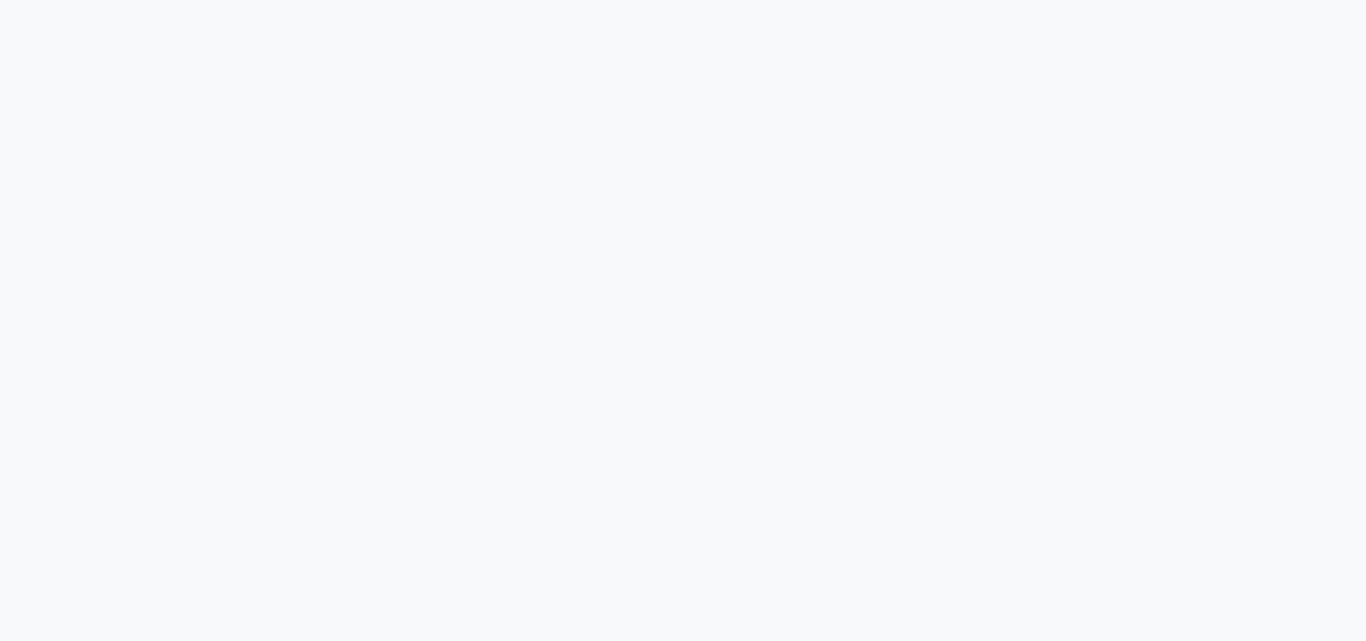 select on "service" 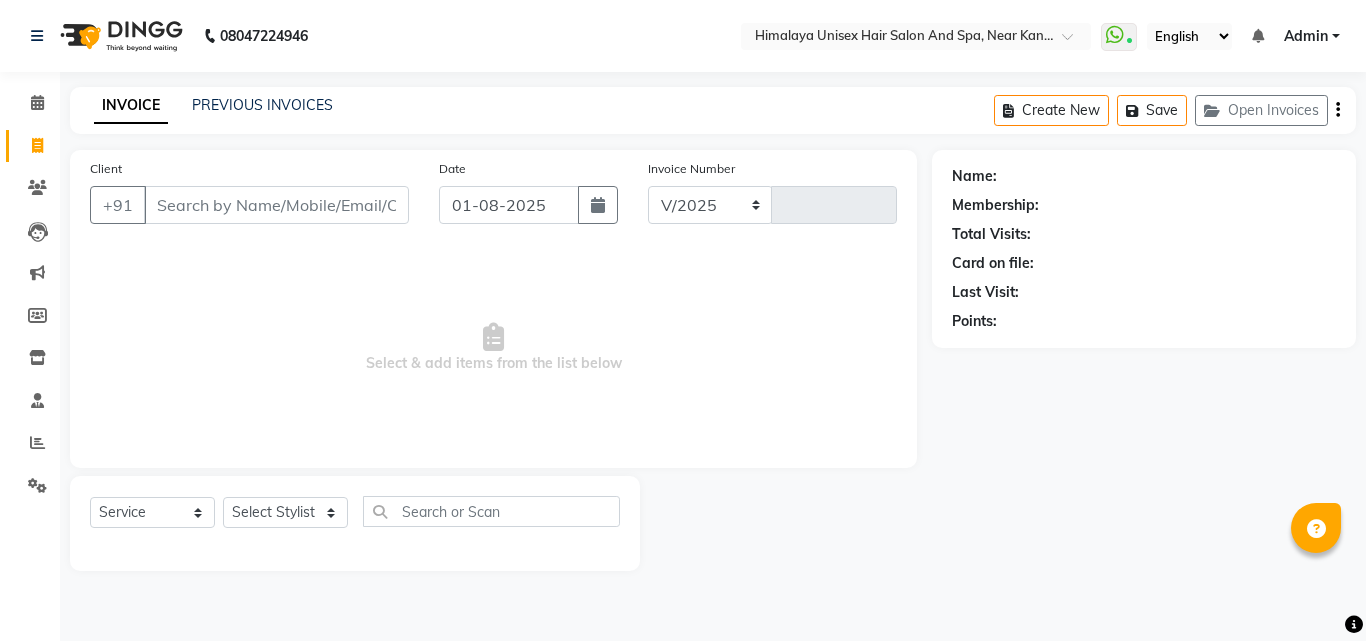 select on "4594" 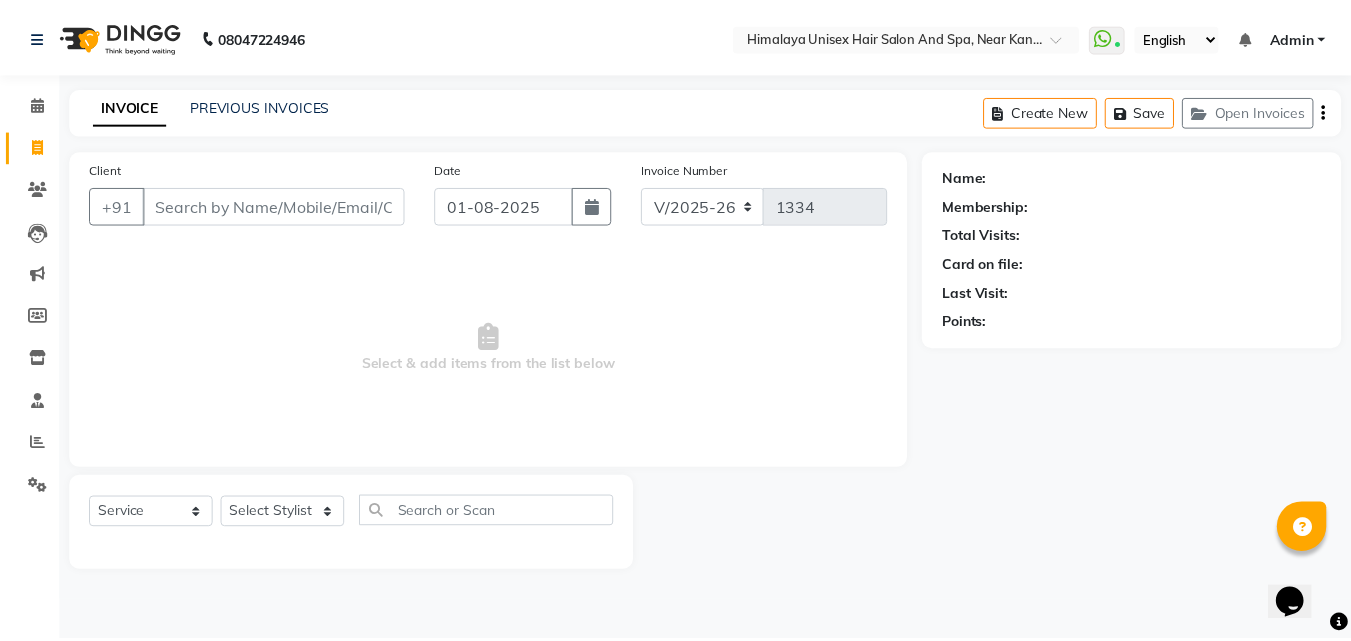 scroll, scrollTop: 0, scrollLeft: 0, axis: both 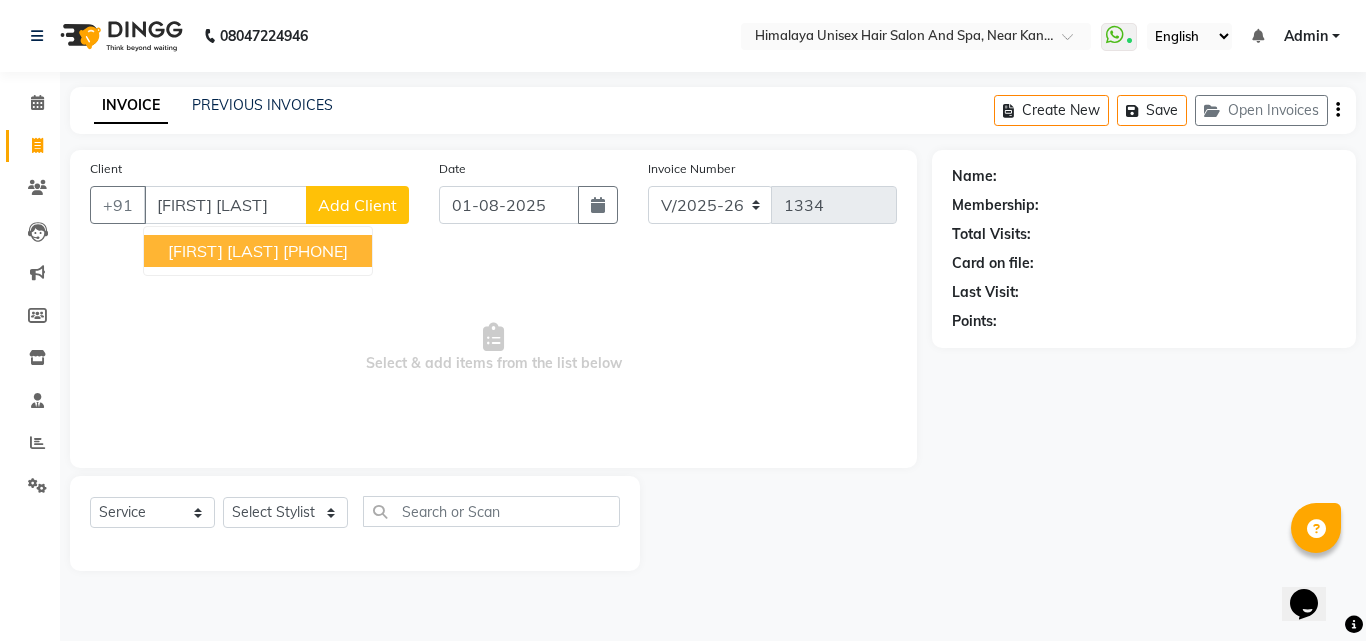 click on "[FIRST] [LAST]" at bounding box center (223, 251) 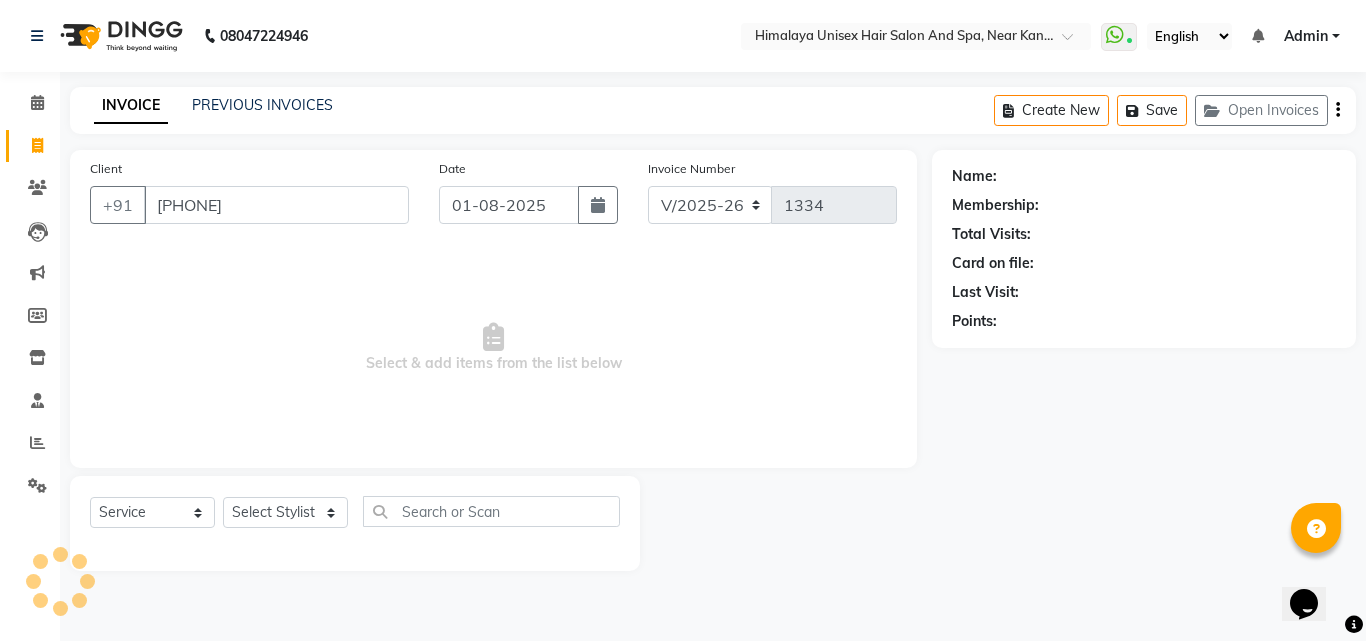 type on "[PHONE]" 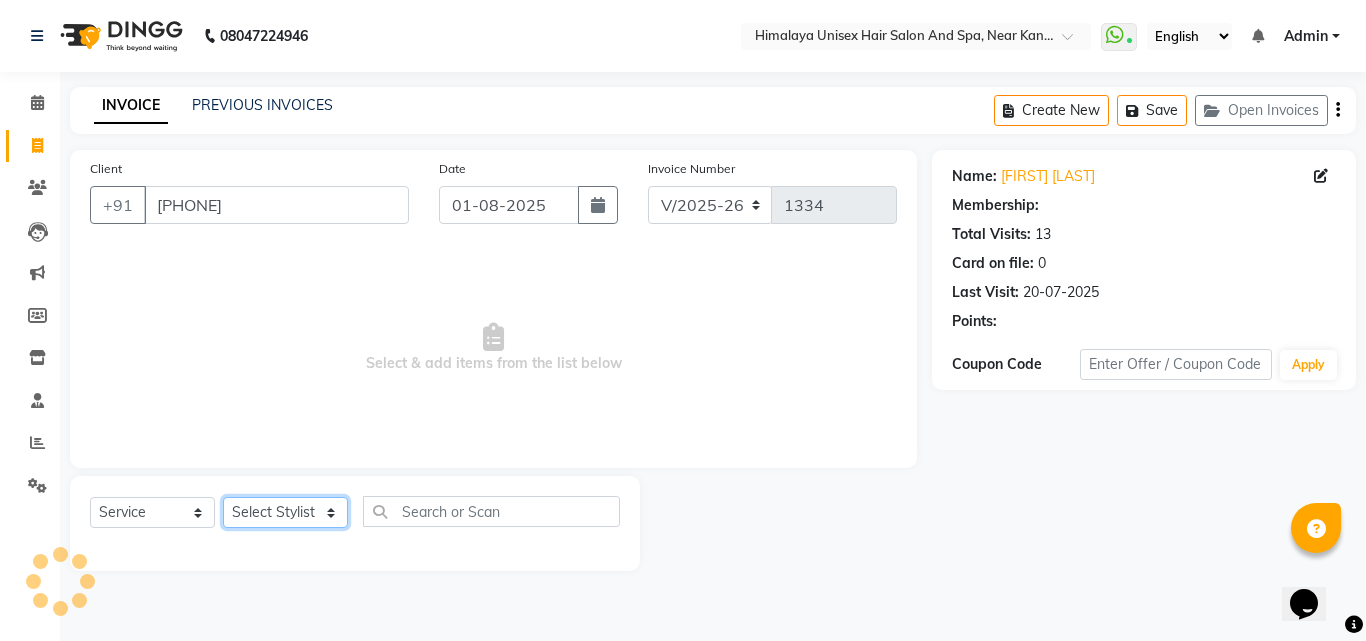 click on "Select Stylist Ashwini Salunkhe Avantika Phase Ganesh  Gosavi Mahesh Sawant nakul tadas prasad kadam Prathamesh Salunkhe sai kashid shubhangi sawant Uday Tate" 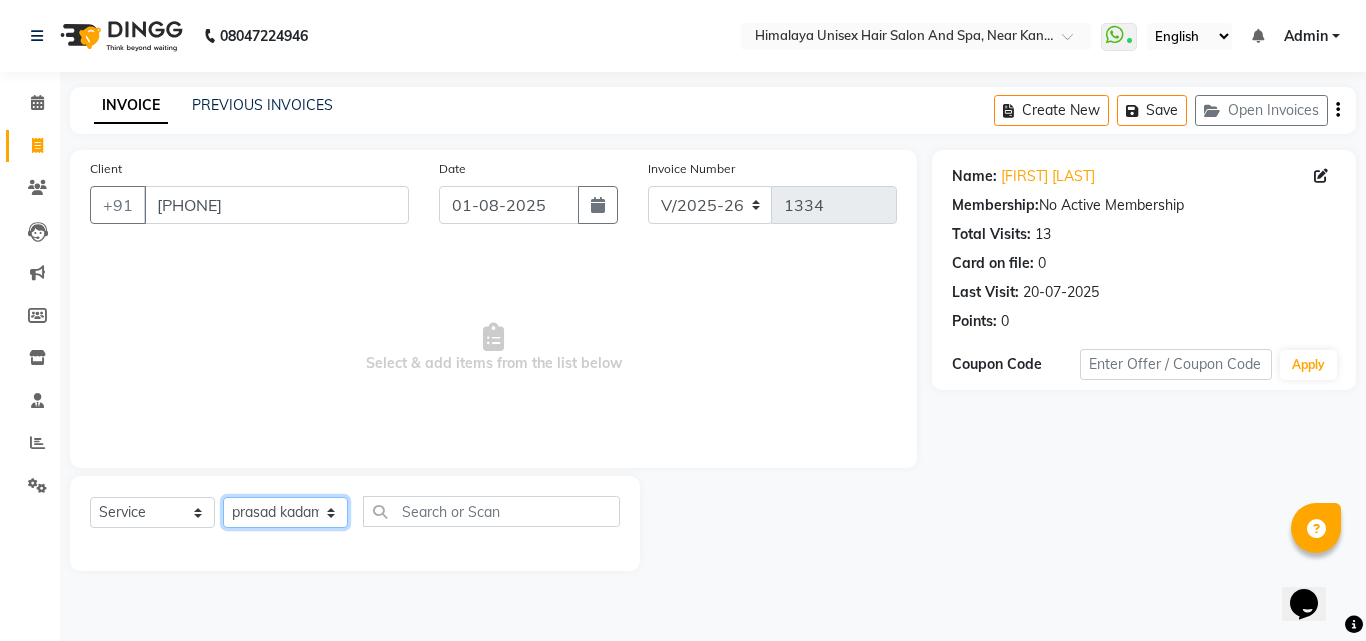 click on "Select Stylist Ashwini Salunkhe Avantika Phase Ganesh  Gosavi Mahesh Sawant nakul tadas prasad kadam Prathamesh Salunkhe sai kashid shubhangi sawant Uday Tate" 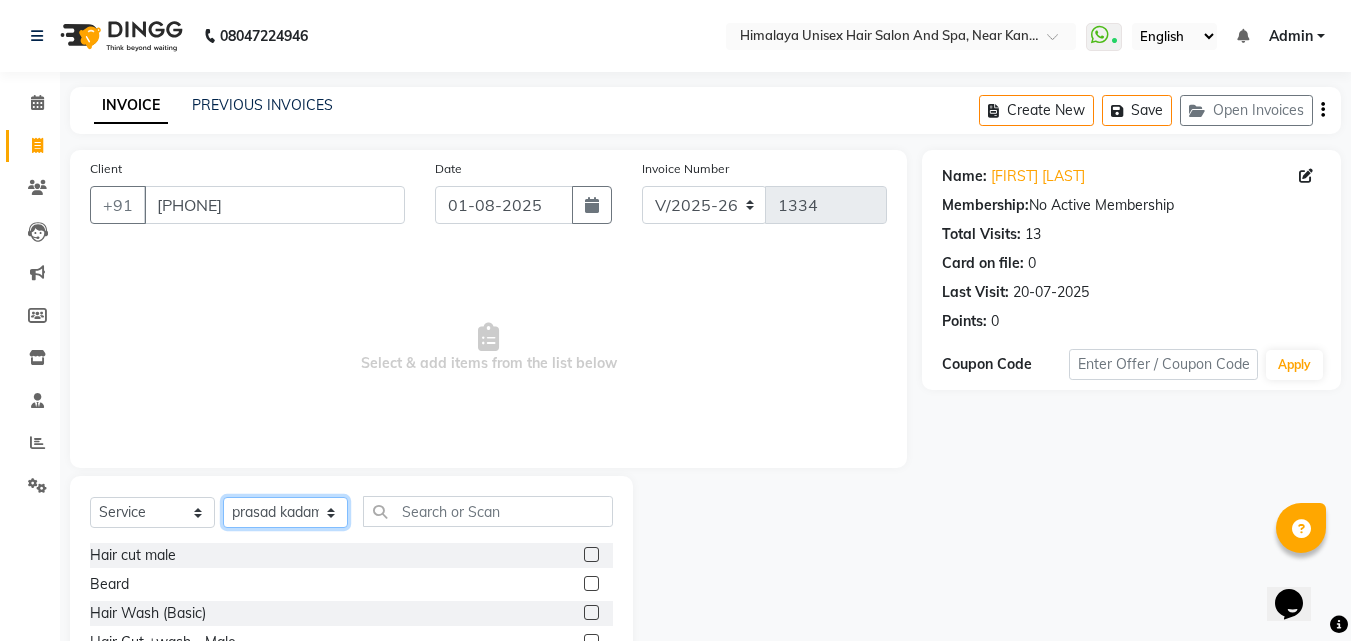 drag, startPoint x: 276, startPoint y: 524, endPoint x: 274, endPoint y: 498, distance: 26.076809 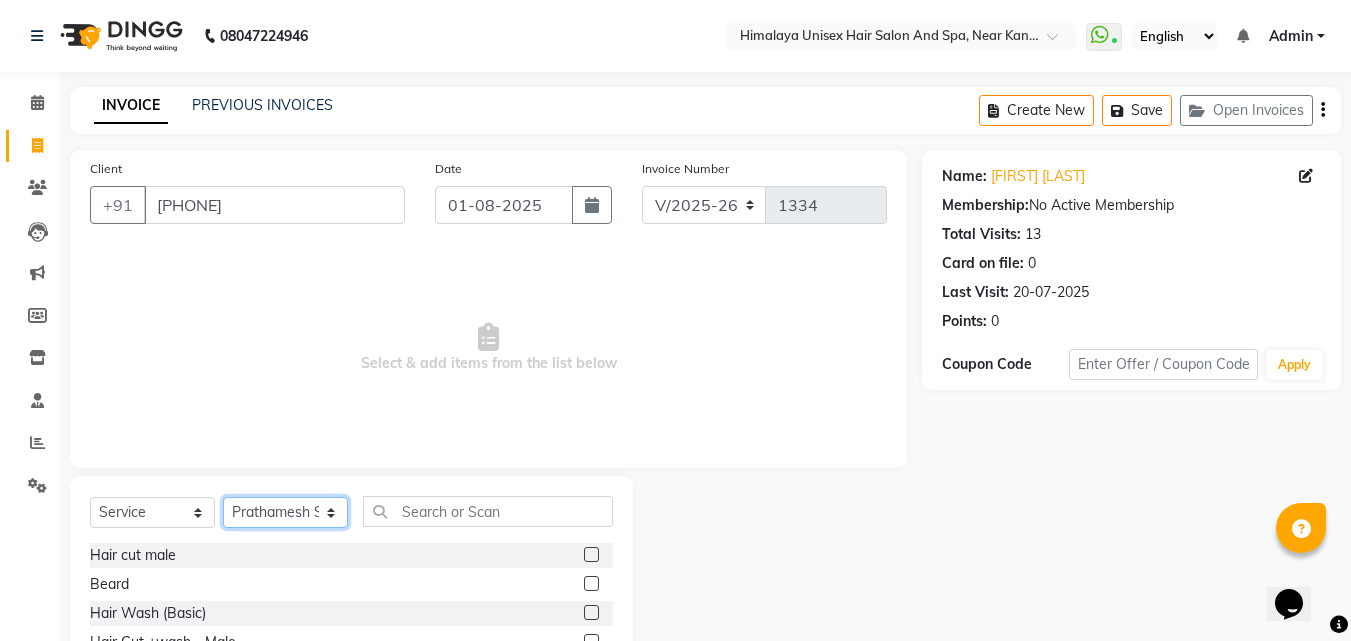 click on "Select Stylist Ashwini Salunkhe Avantika Phase Ganesh  Gosavi Mahesh Sawant nakul tadas prasad kadam Prathamesh Salunkhe sai kashid shubhangi sawant Uday Tate" 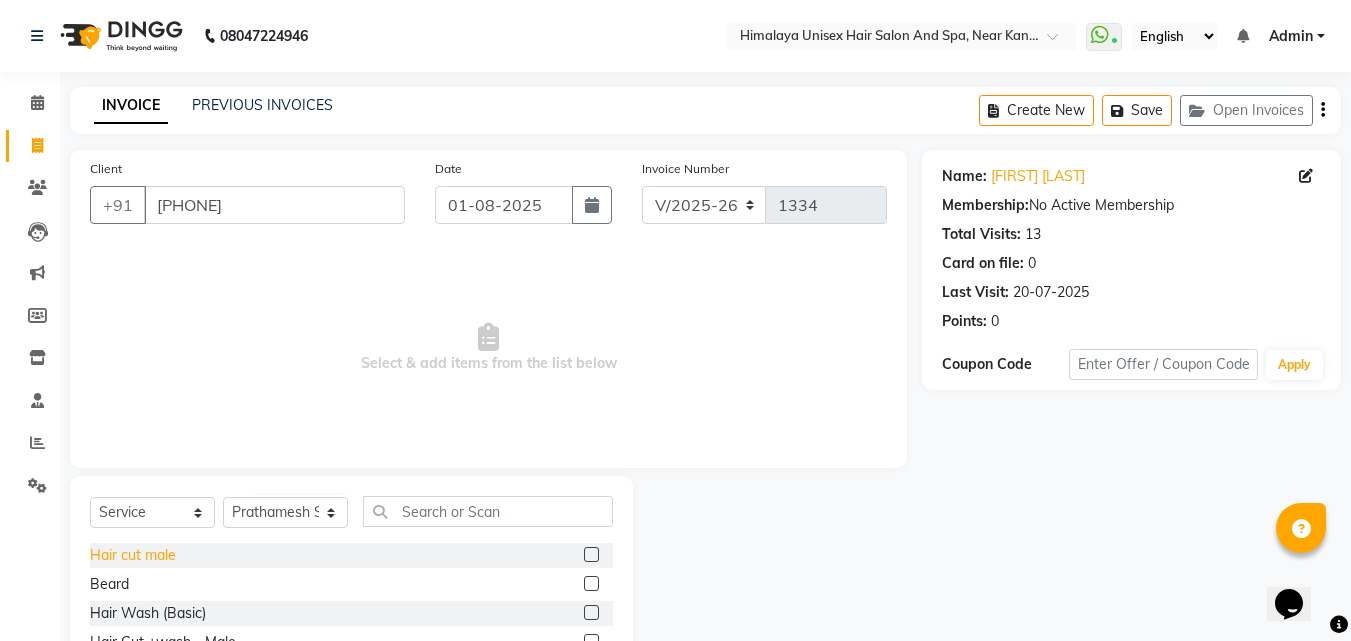 click on "Hair cut male" 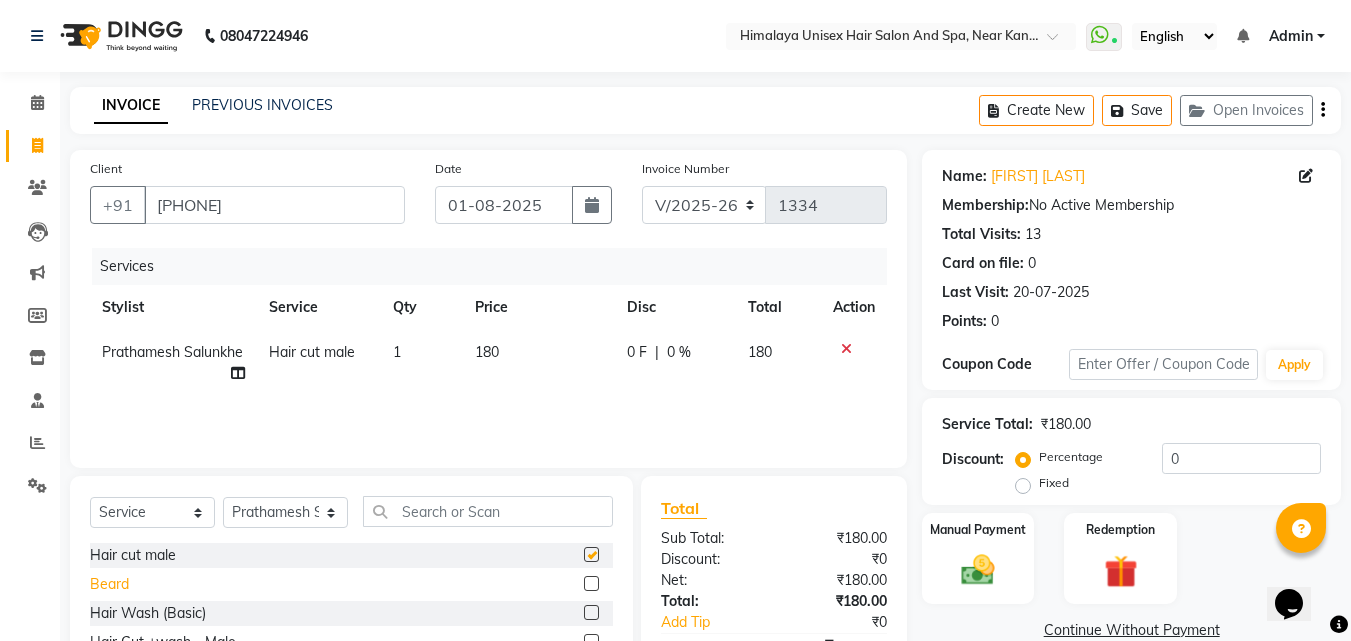 checkbox on "false" 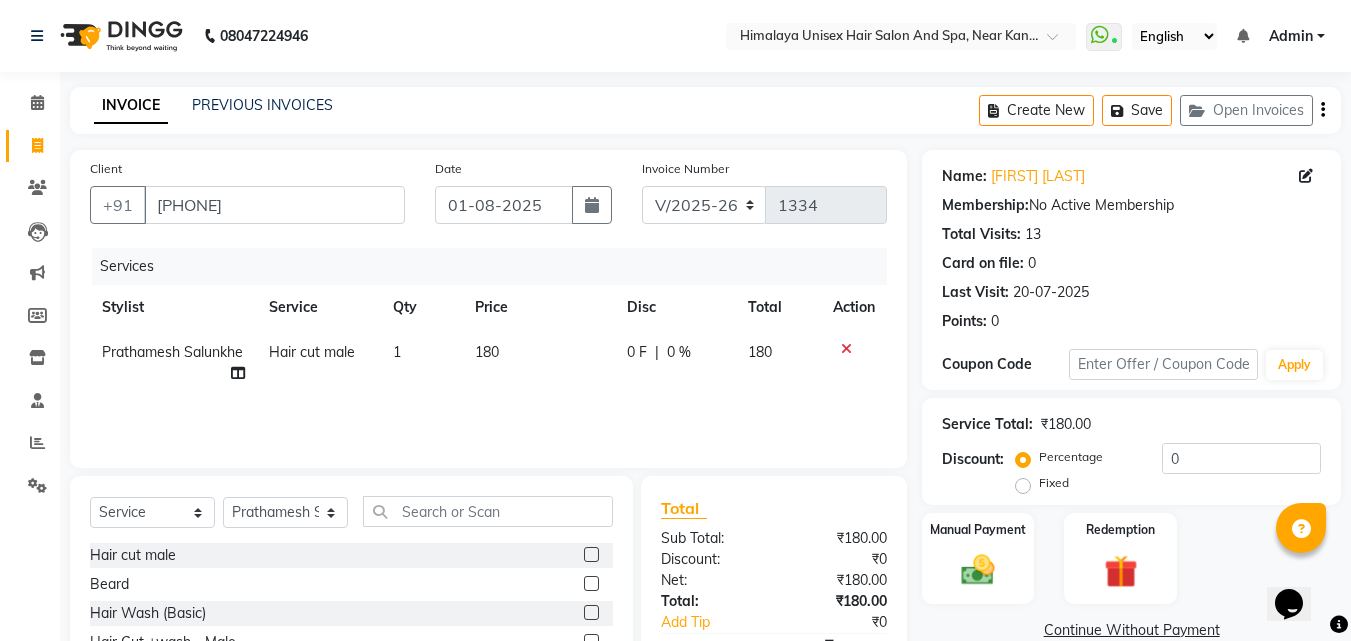 drag, startPoint x: 119, startPoint y: 588, endPoint x: 100, endPoint y: 526, distance: 64.84597 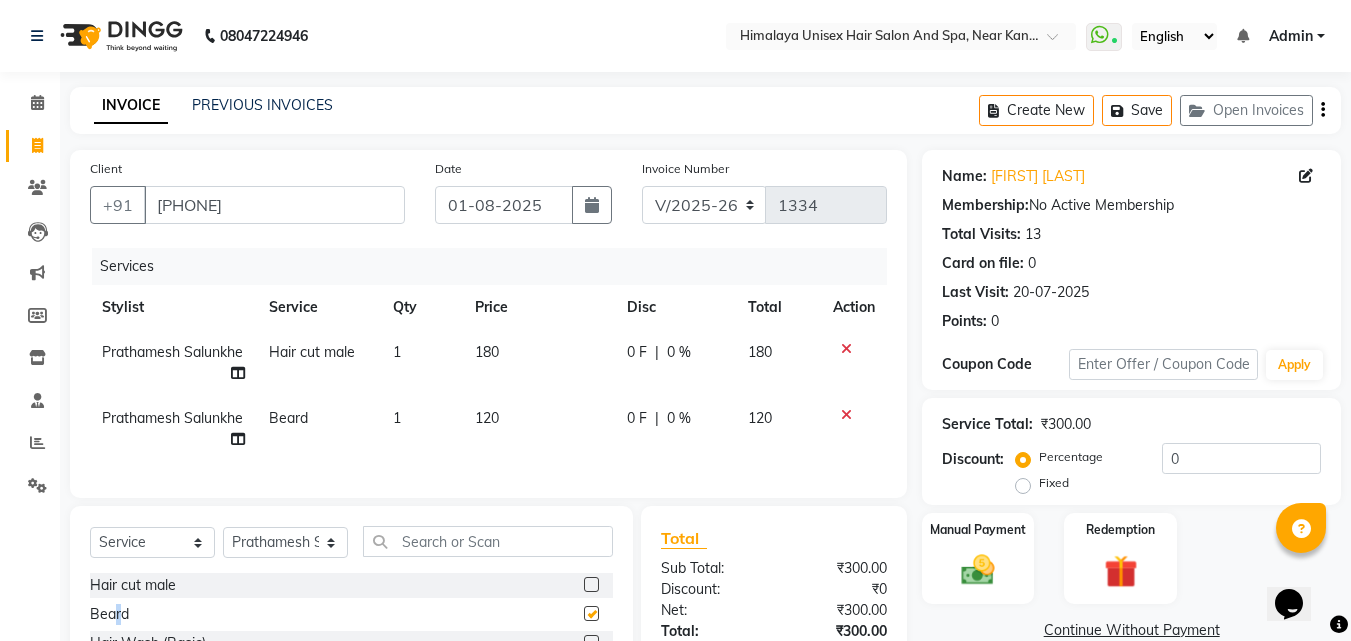 checkbox on "false" 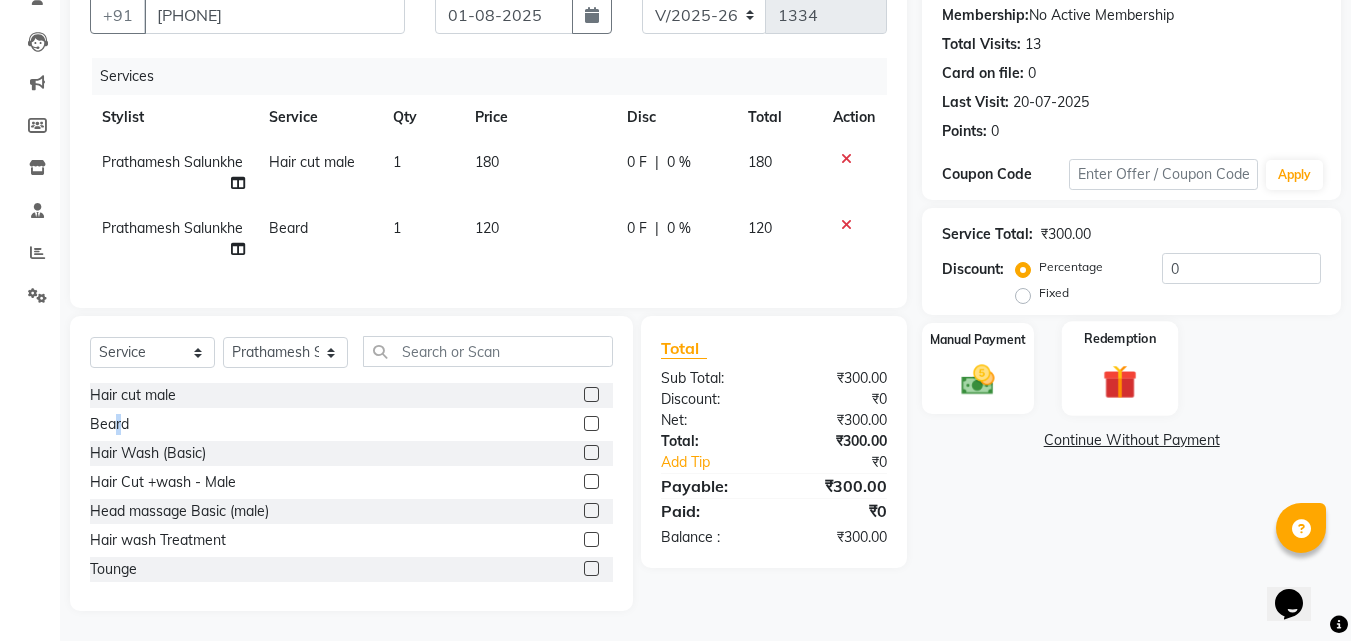 scroll, scrollTop: 205, scrollLeft: 0, axis: vertical 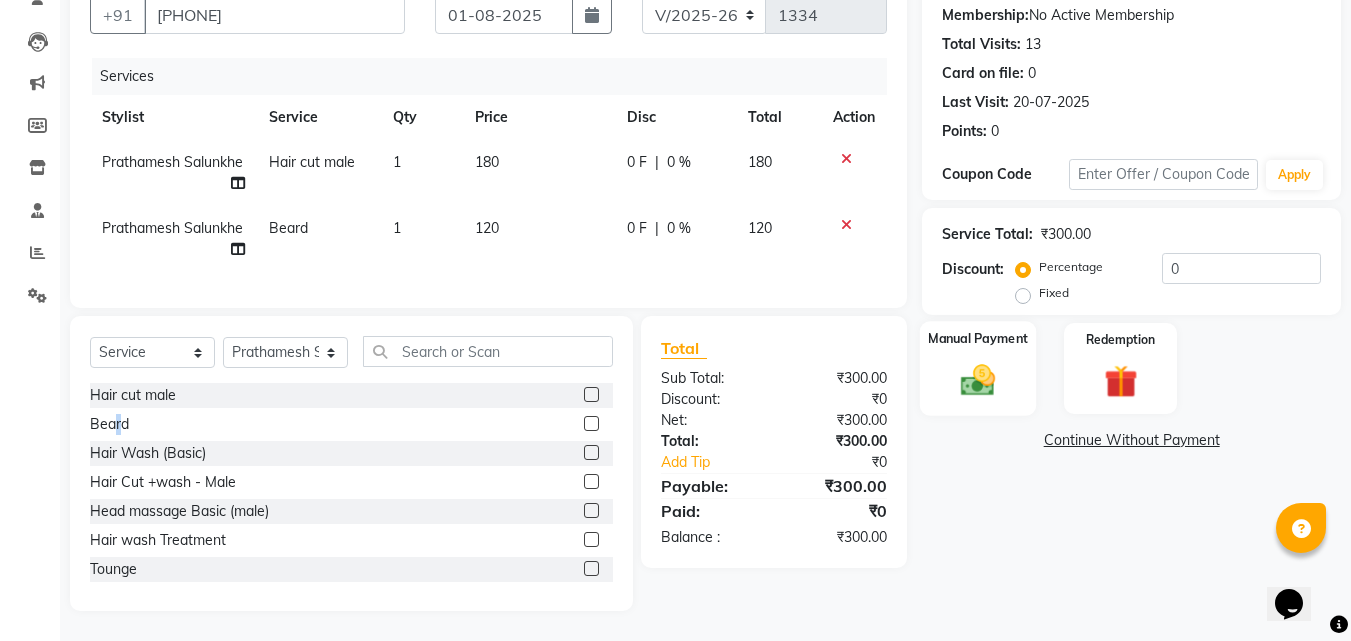 click 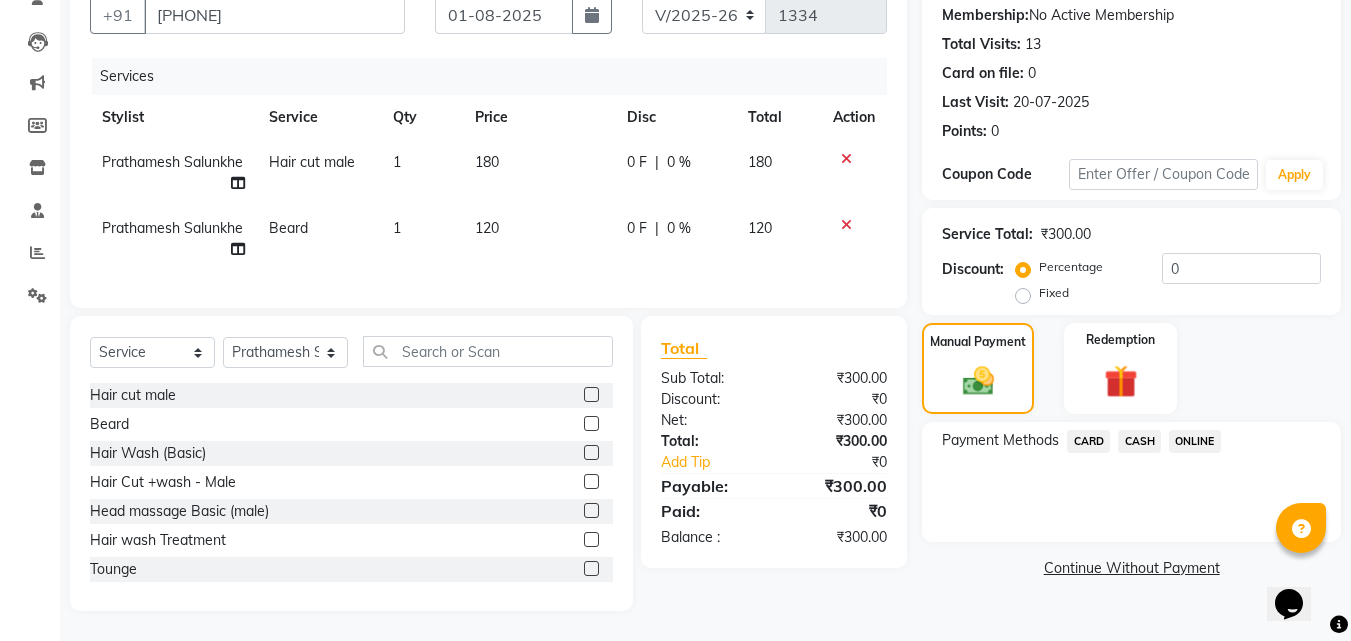 click on "ONLINE" 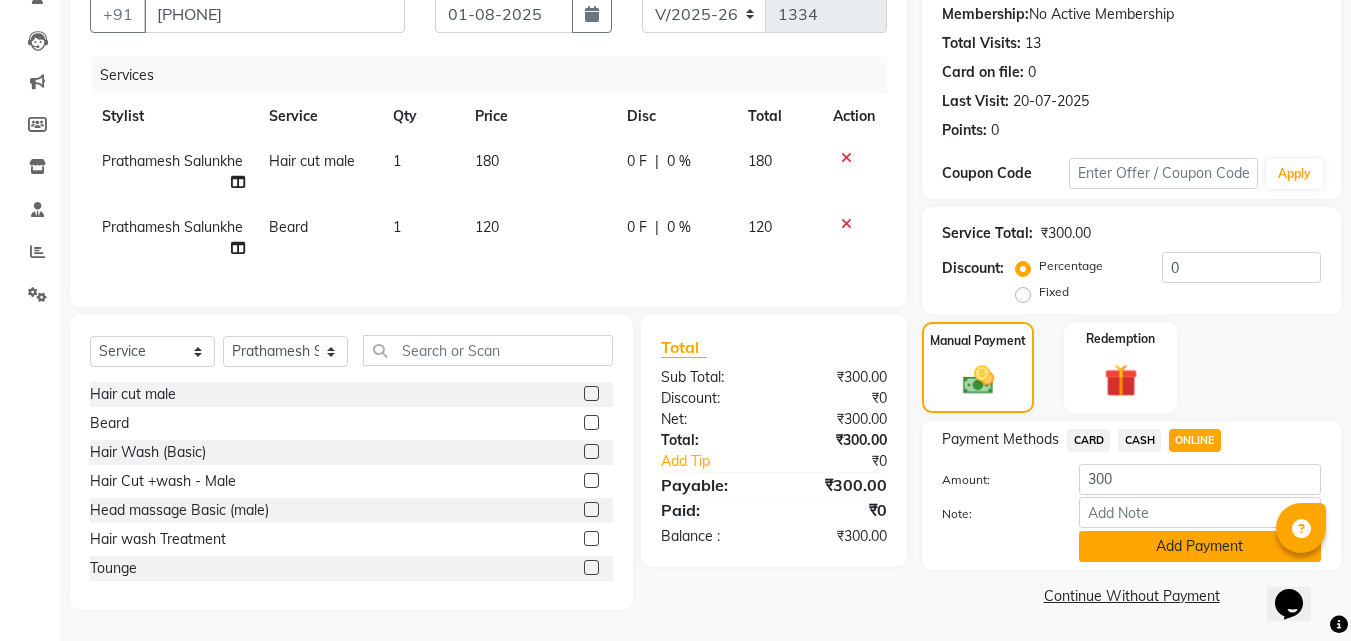 click on "Add Payment" 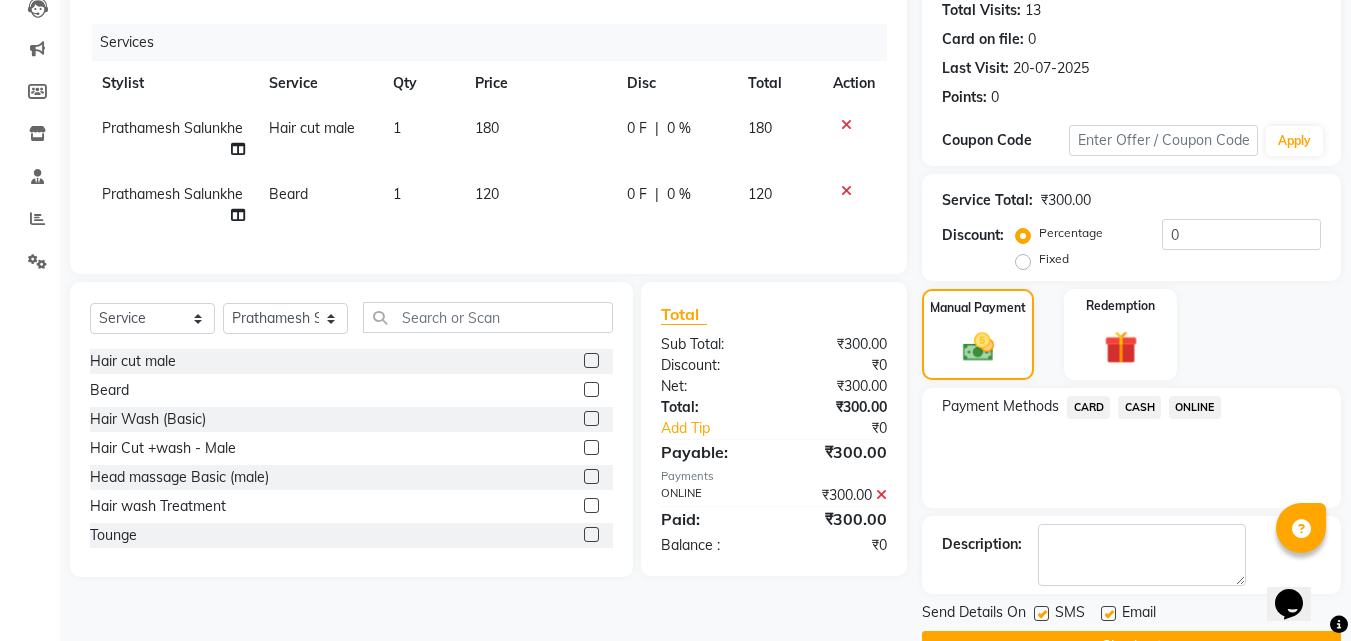 scroll, scrollTop: 275, scrollLeft: 0, axis: vertical 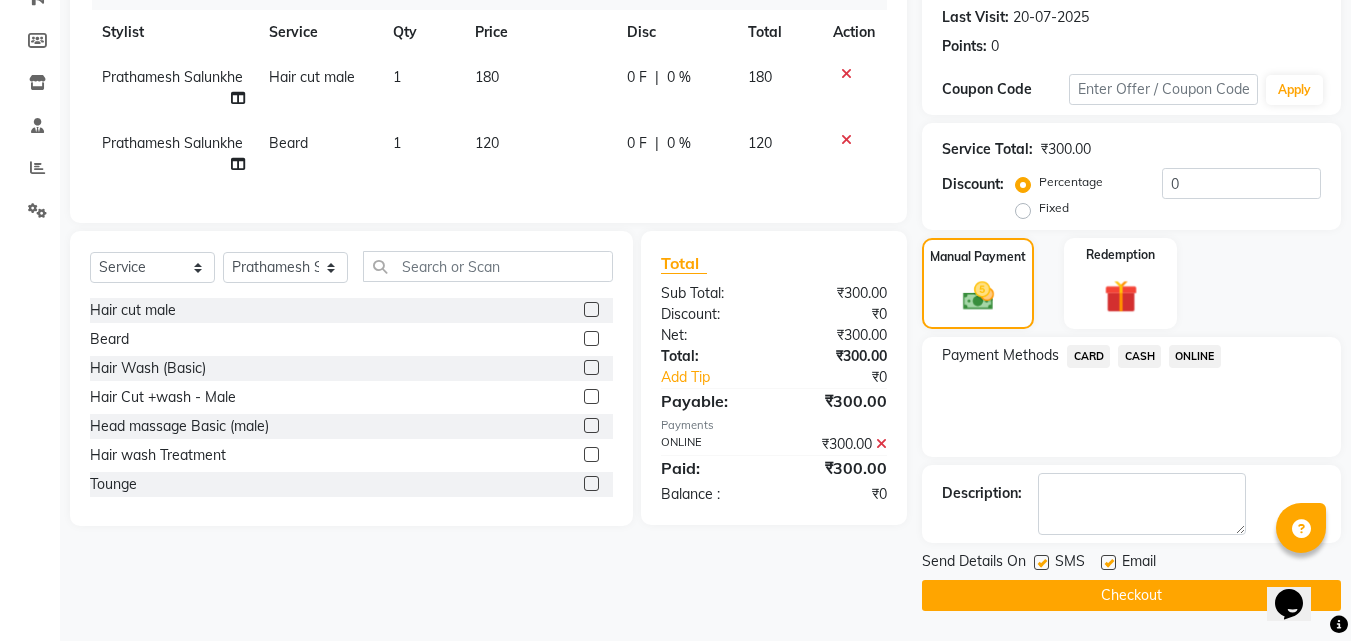 click on "Checkout" 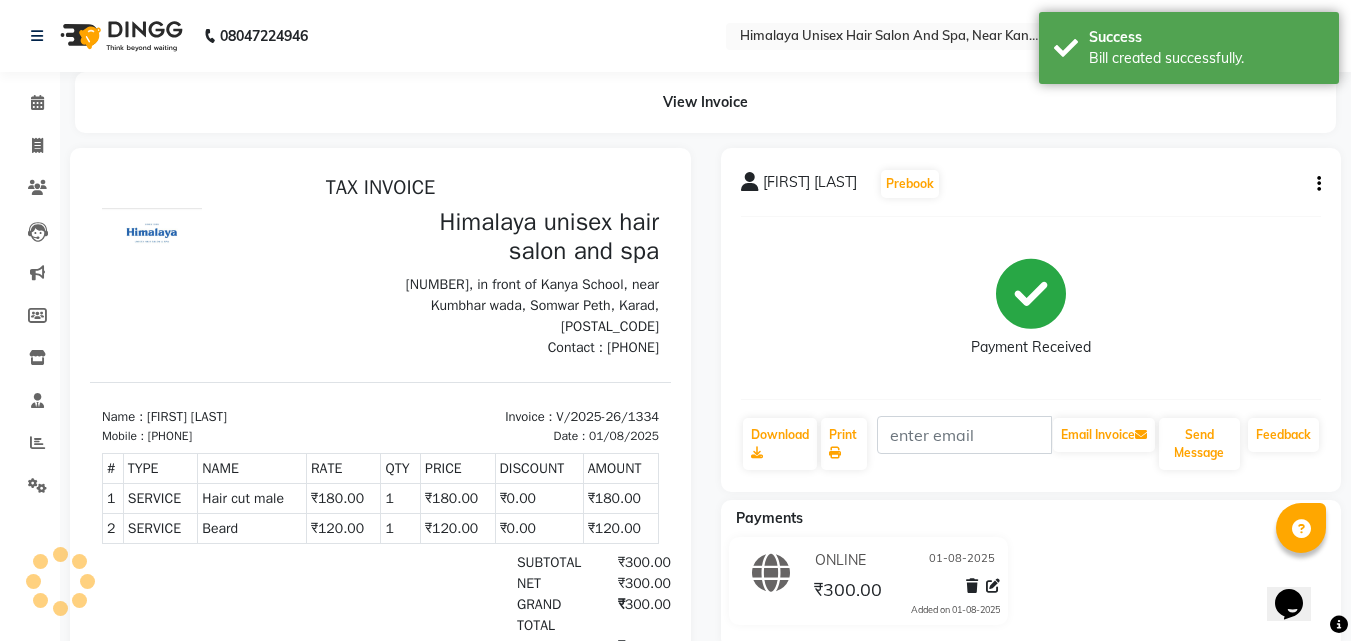 scroll, scrollTop: 0, scrollLeft: 0, axis: both 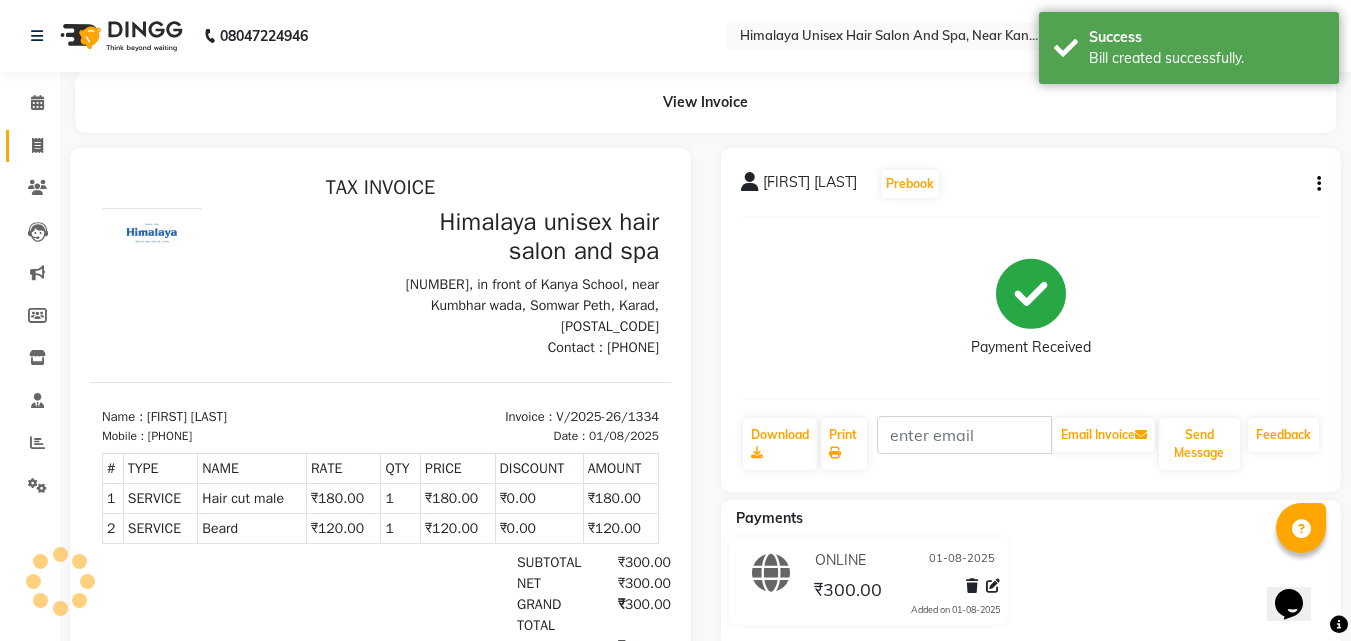 click on "Invoice" 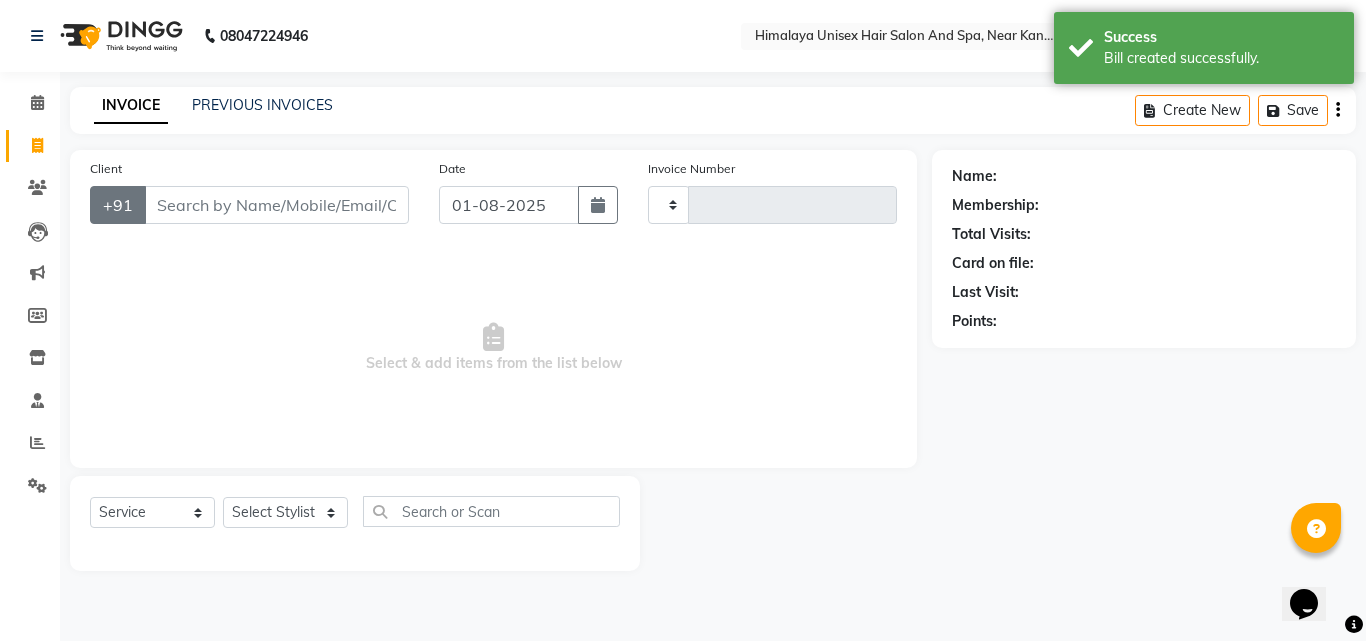 type on "1335" 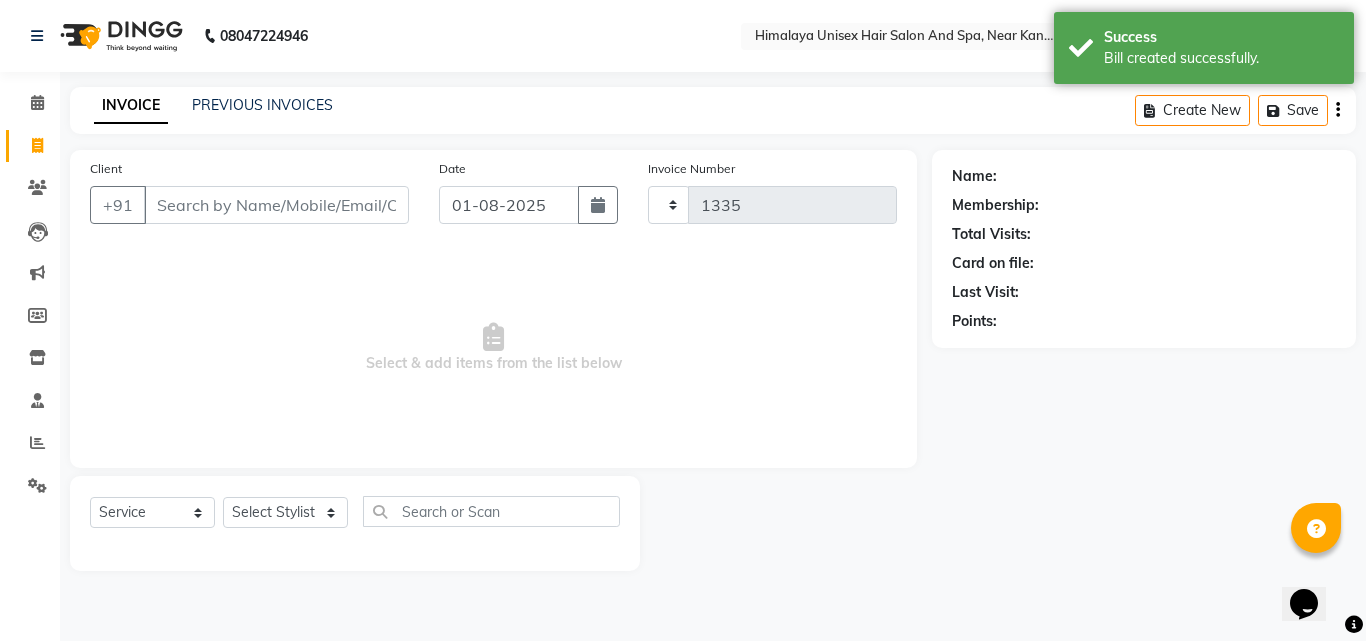 select on "4594" 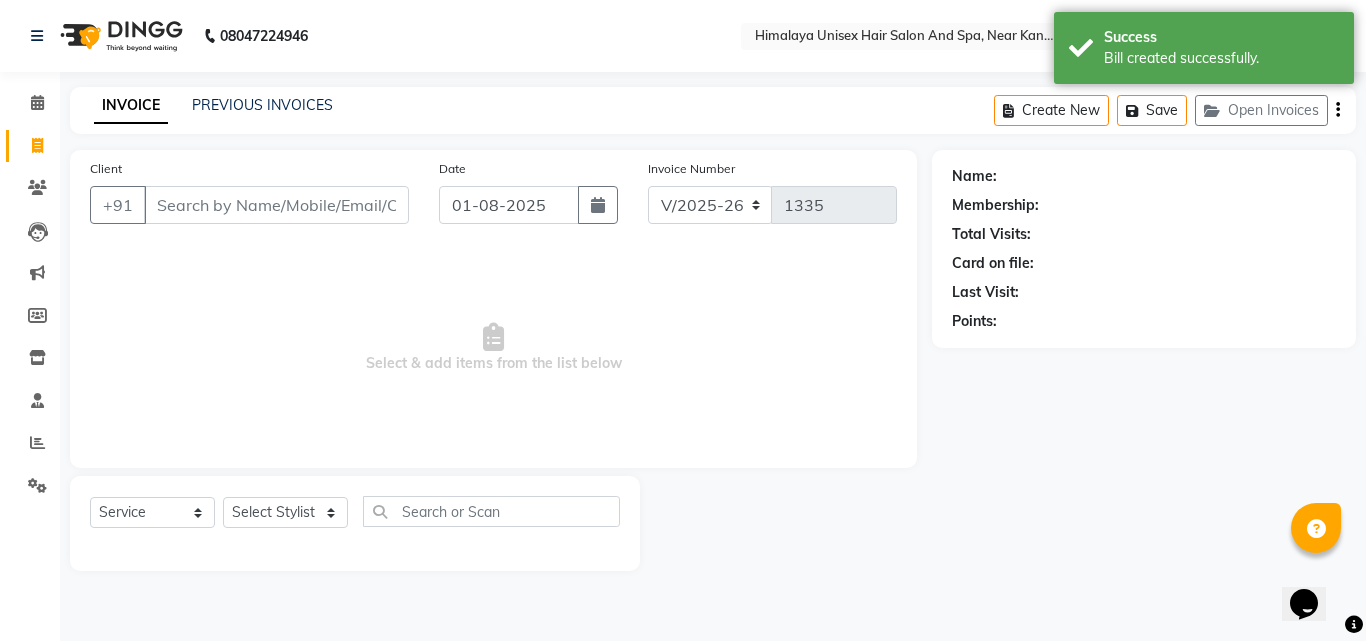click on "Client" at bounding box center (276, 205) 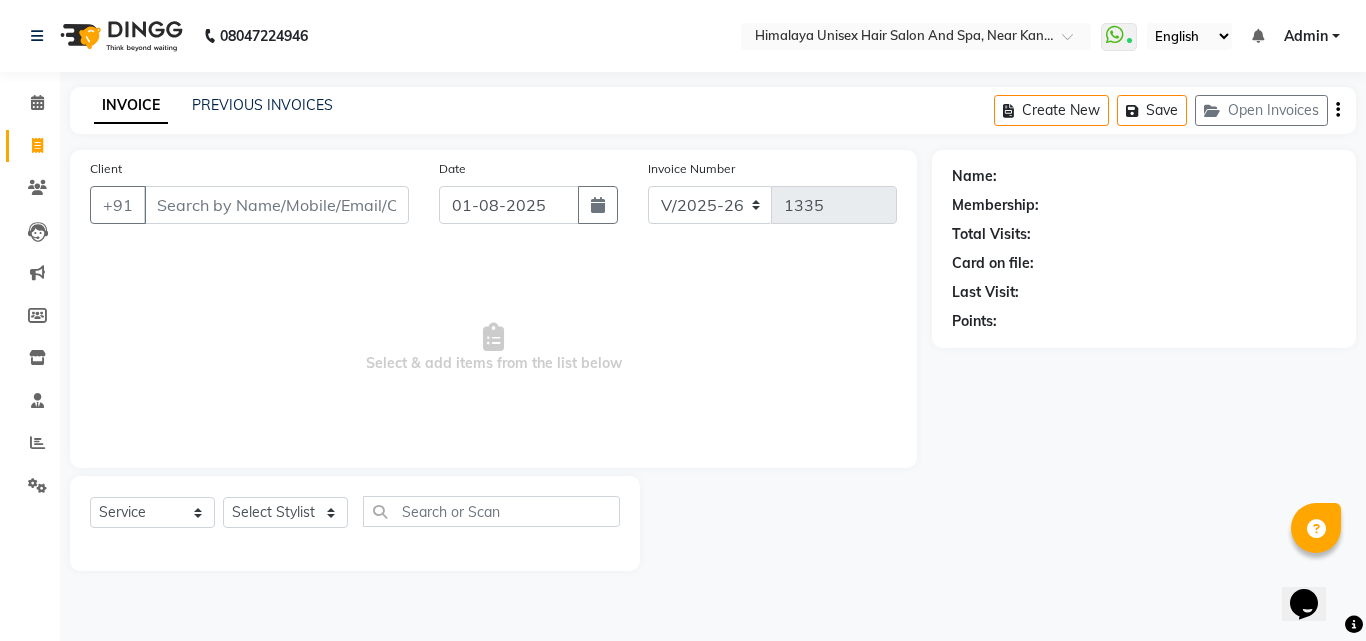 click on "Client +91" 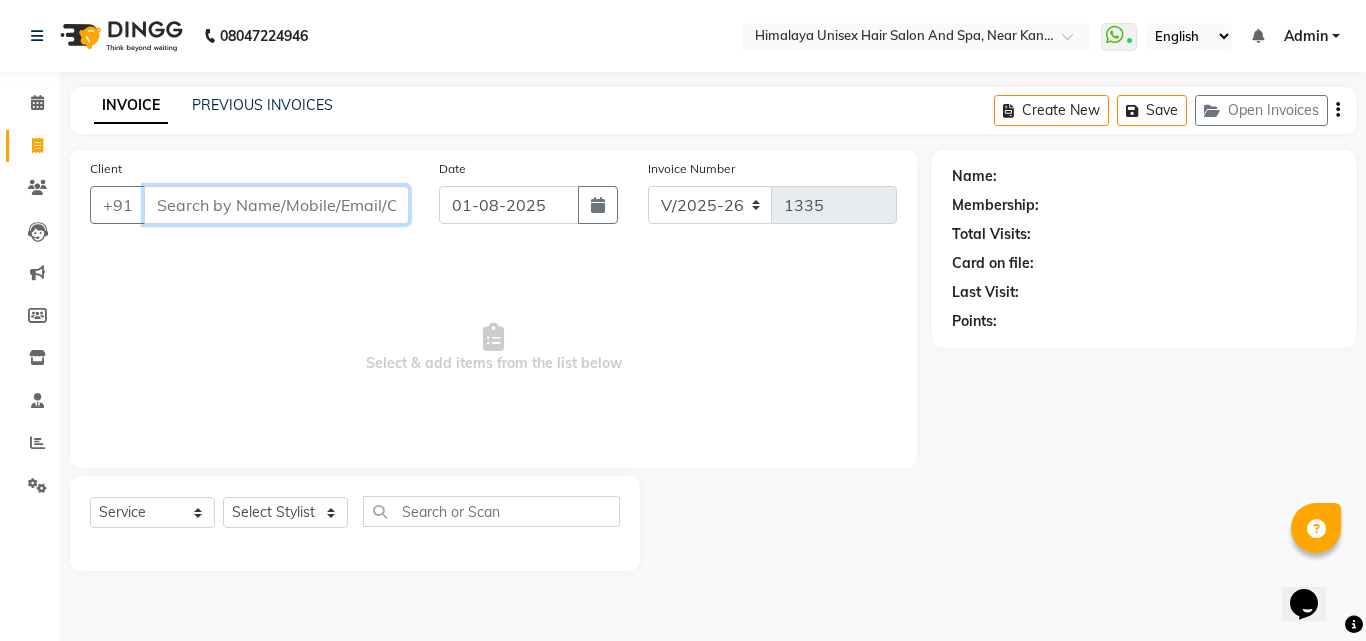 click on "Client" at bounding box center [276, 205] 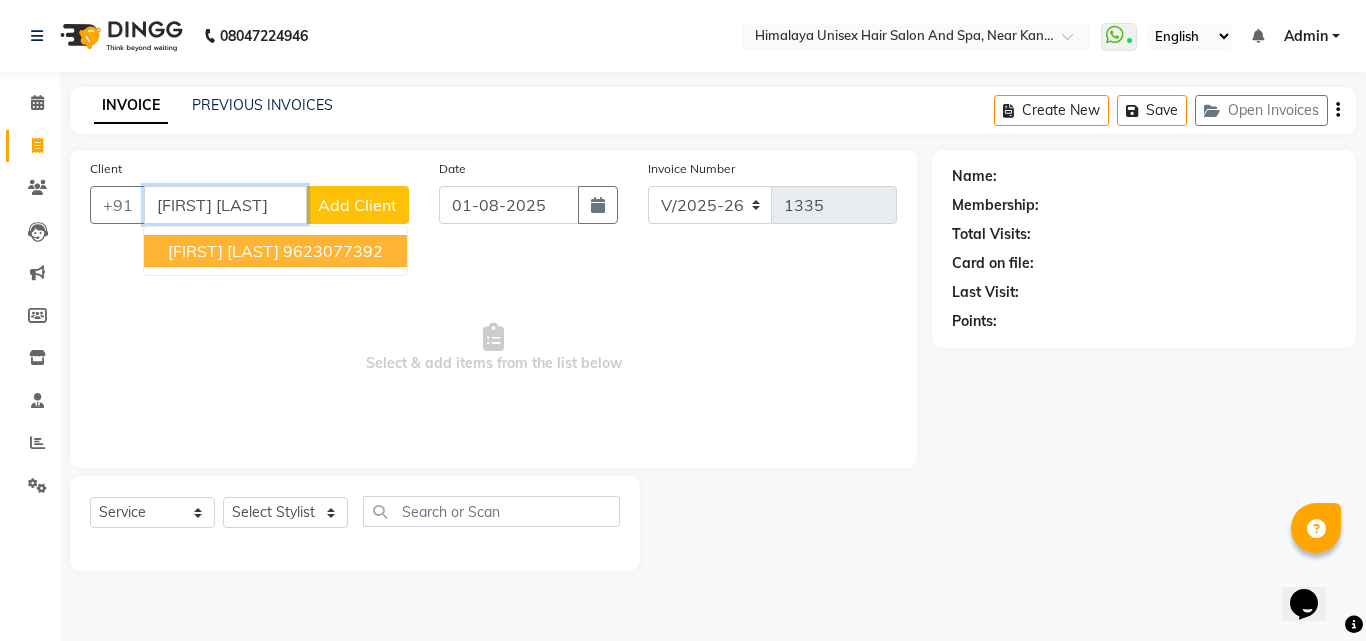 click on "suraj mirajkar" at bounding box center [223, 251] 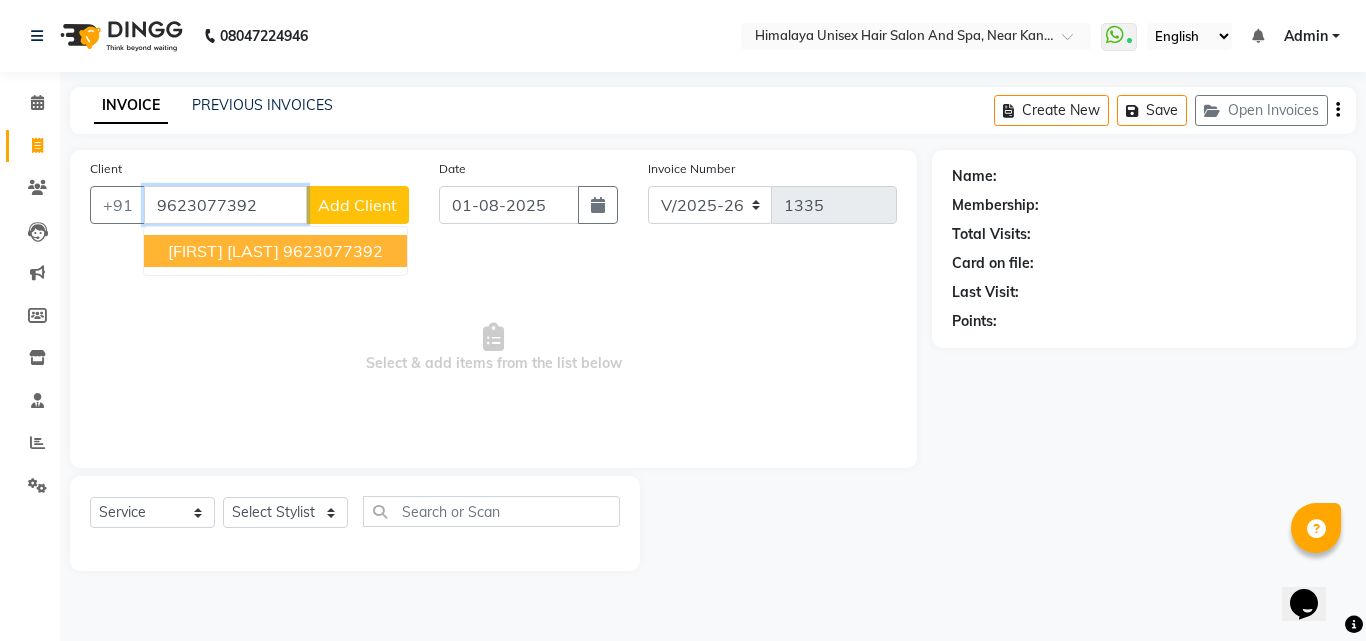 type on "9623077392" 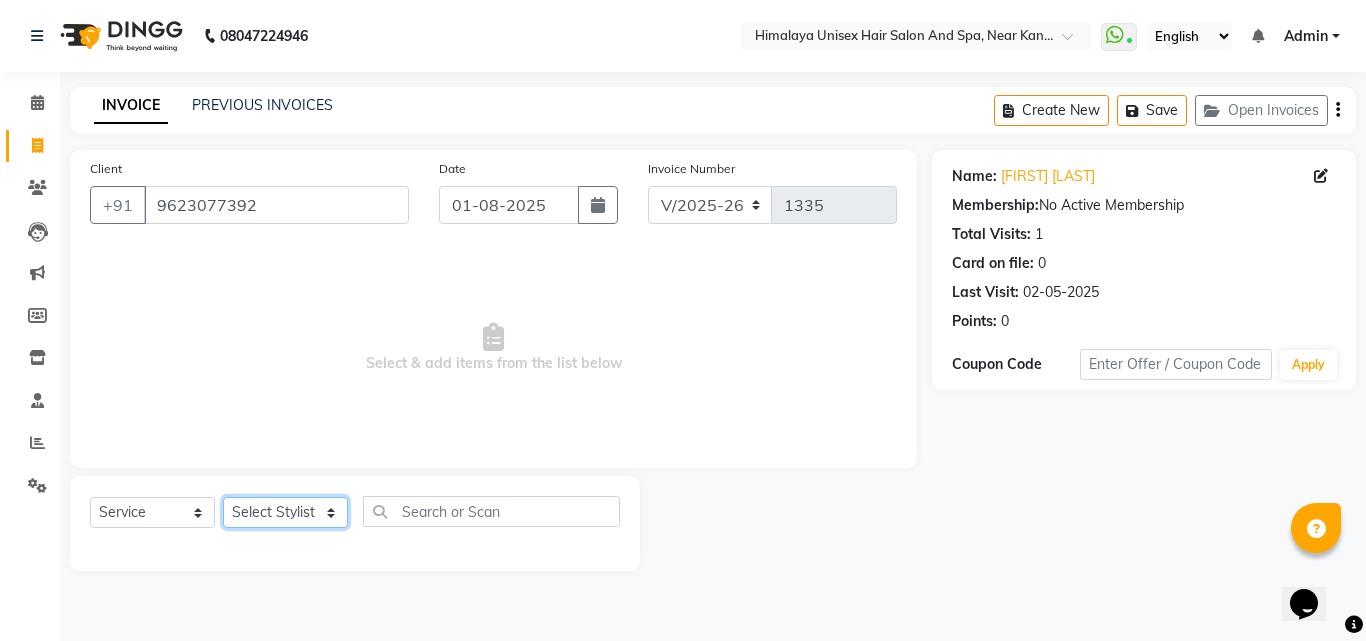click on "Select Stylist Ashwini Salunkhe Avantika Phase Ganesh  Gosavi Mahesh Sawant nakul tadas prasad kadam Prathamesh Salunkhe sai kashid shubhangi sawant Uday Tate" 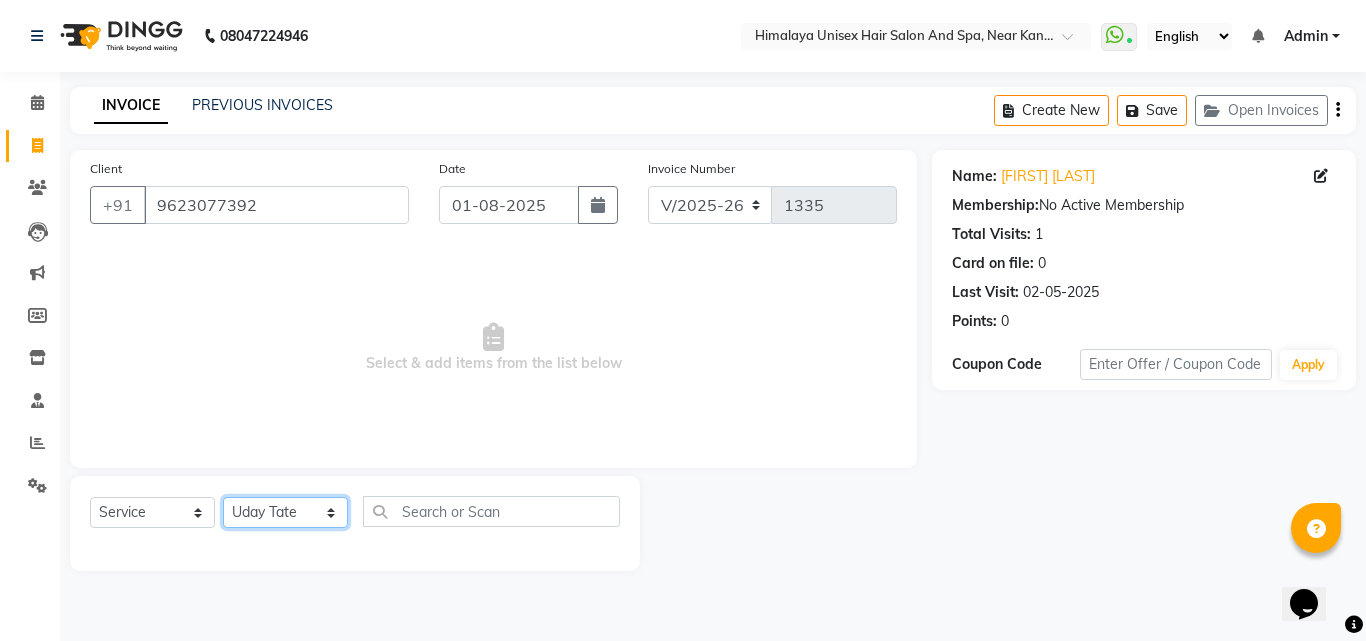 click on "Select Stylist Ashwini Salunkhe Avantika Phase Ganesh  Gosavi Mahesh Sawant nakul tadas prasad kadam Prathamesh Salunkhe sai kashid shubhangi sawant Uday Tate" 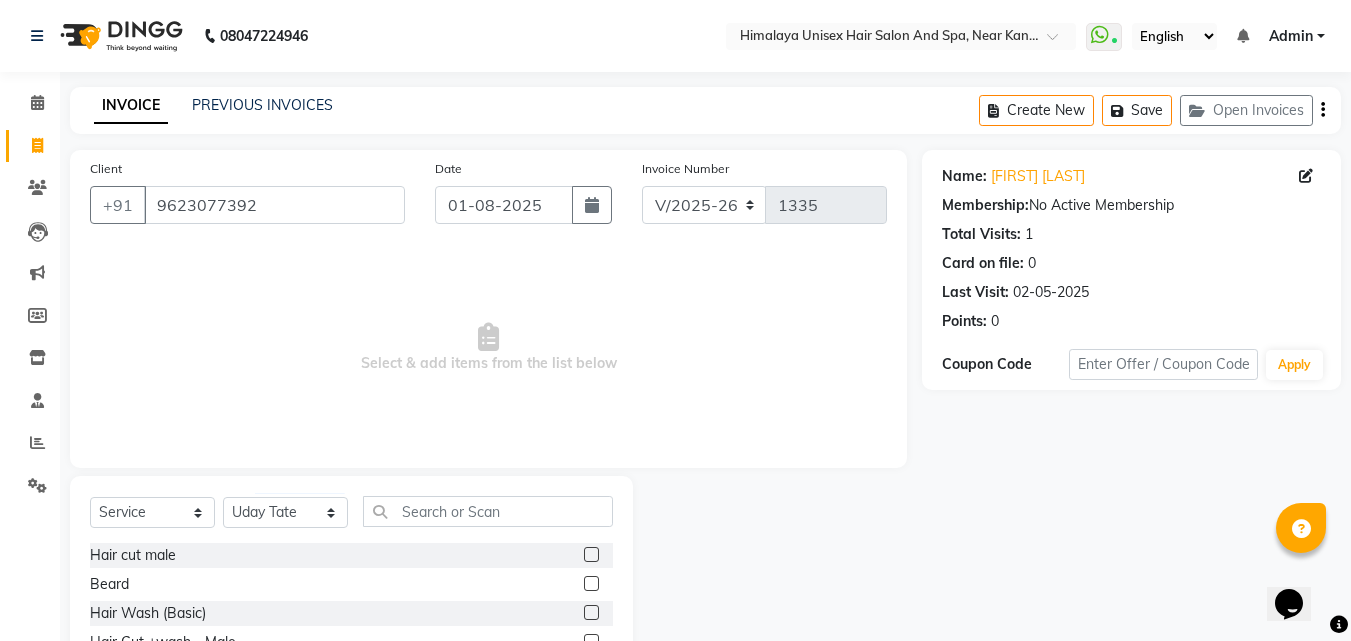 drag, startPoint x: 105, startPoint y: 583, endPoint x: 217, endPoint y: 547, distance: 117.64353 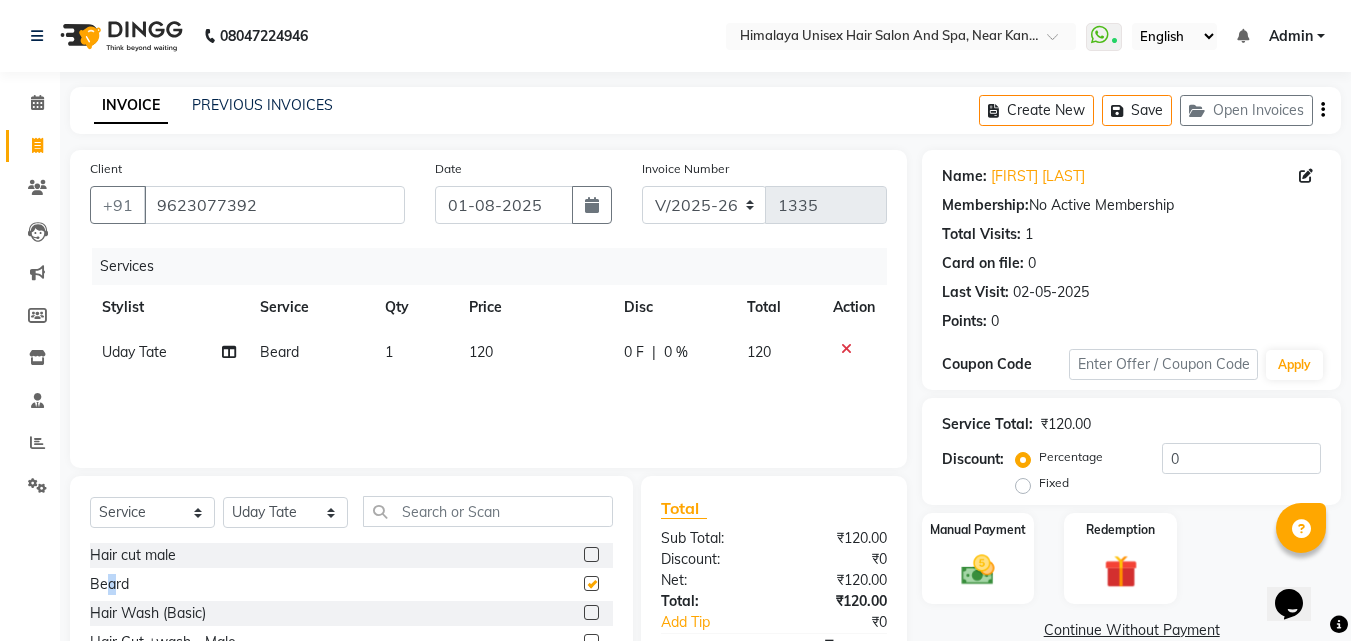 checkbox on "false" 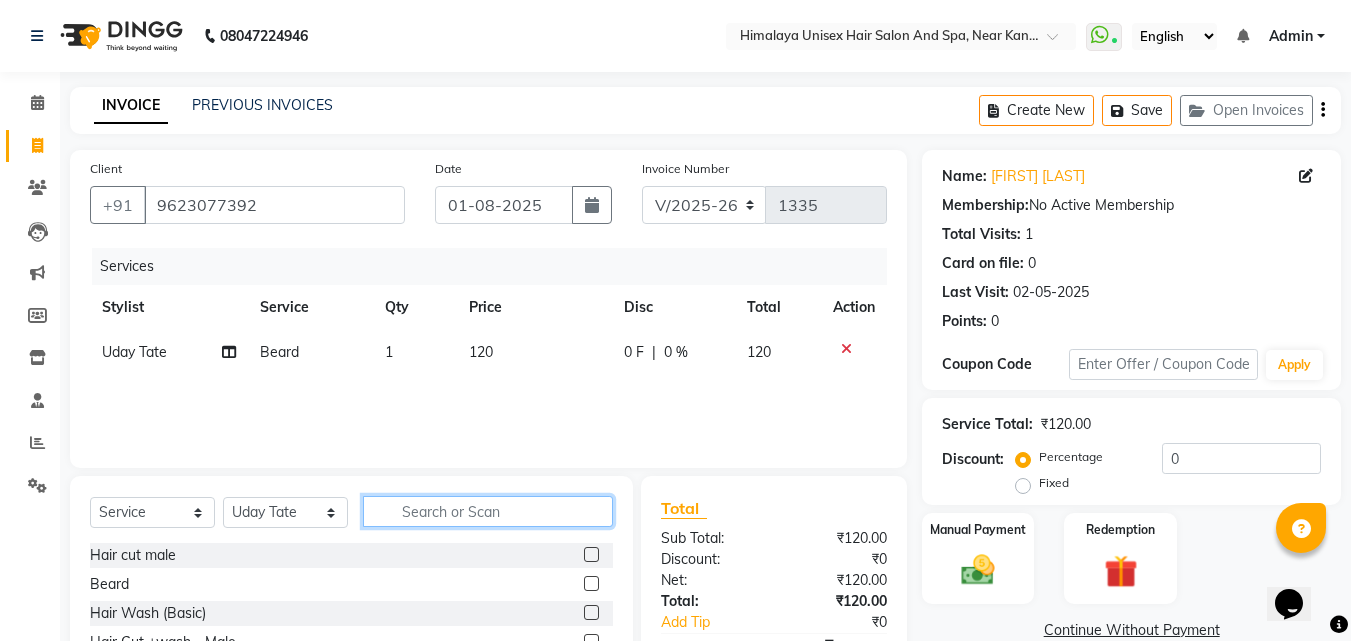 click 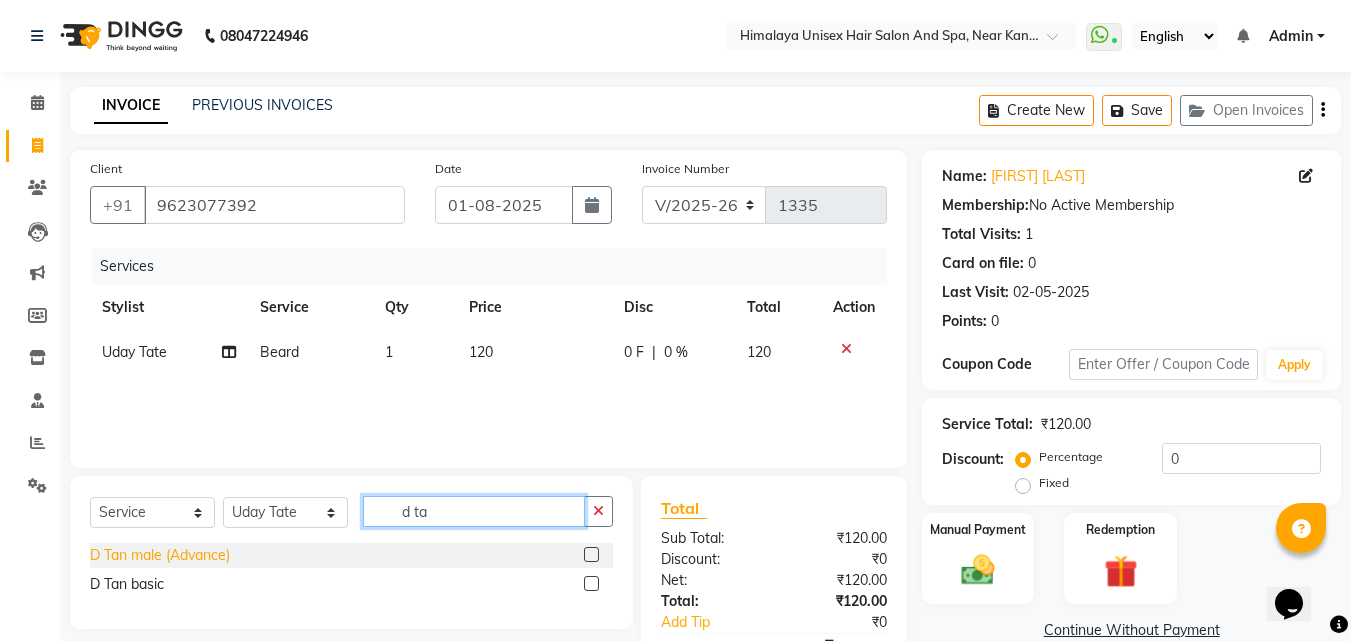 type on "d ta" 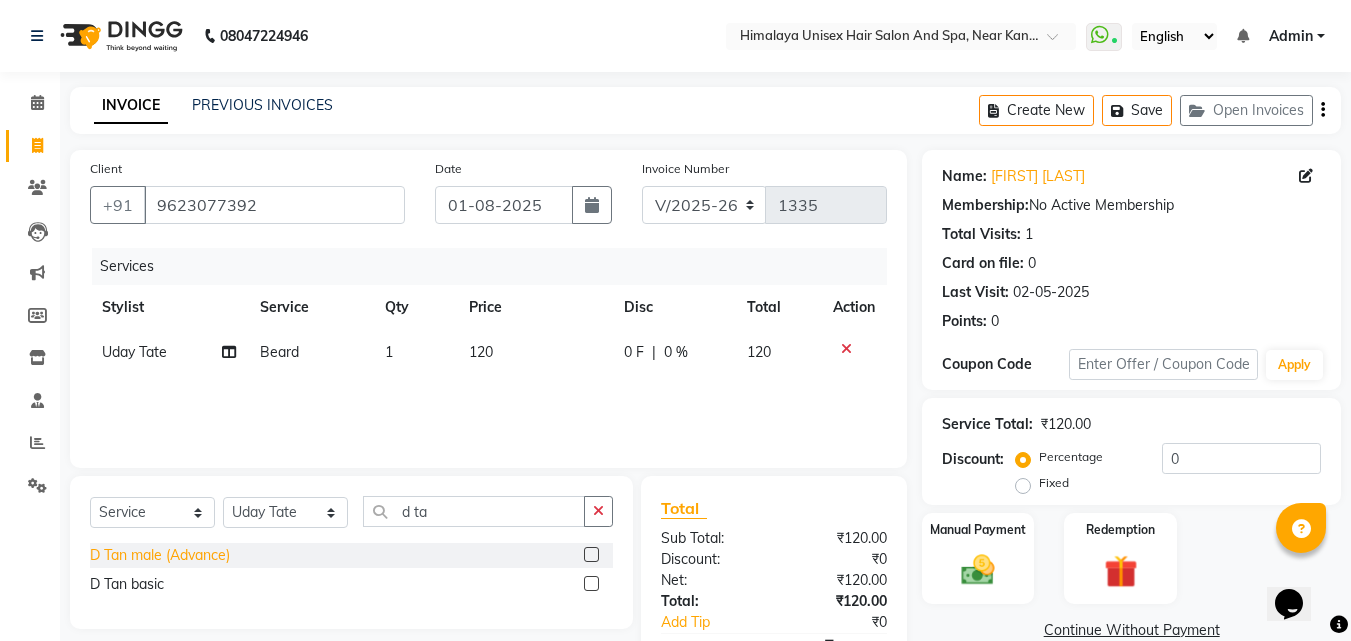 click on "D Tan male (Advance)" 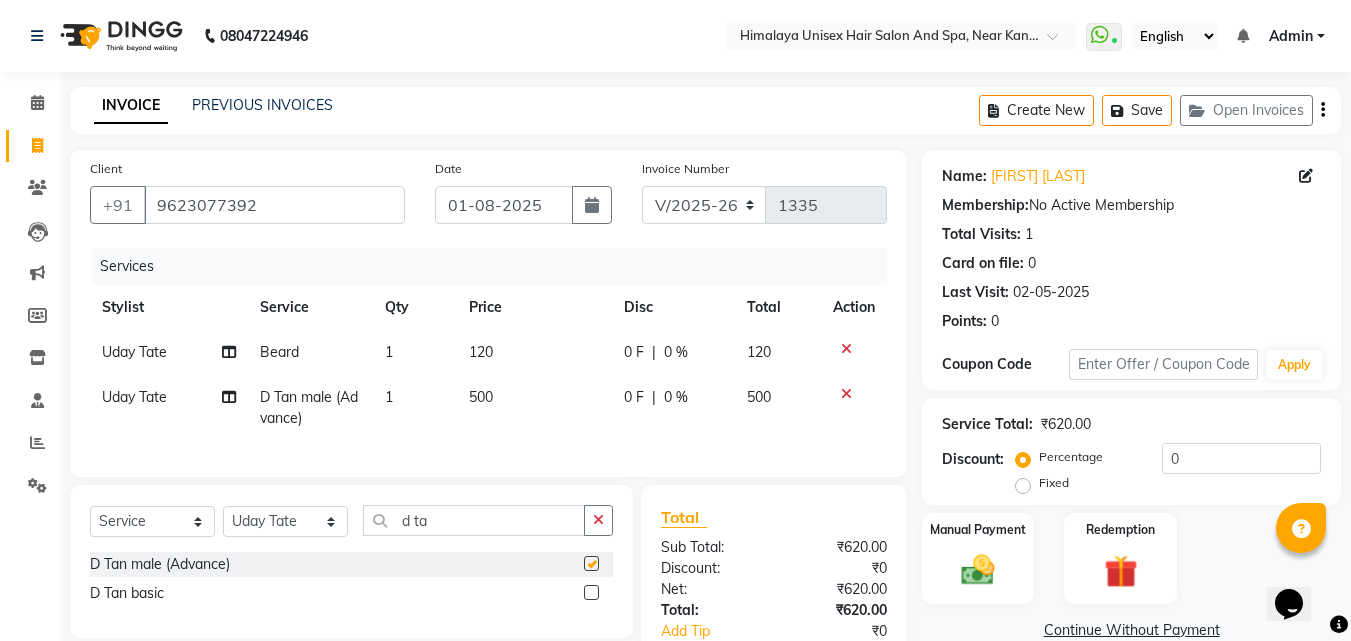 checkbox on "false" 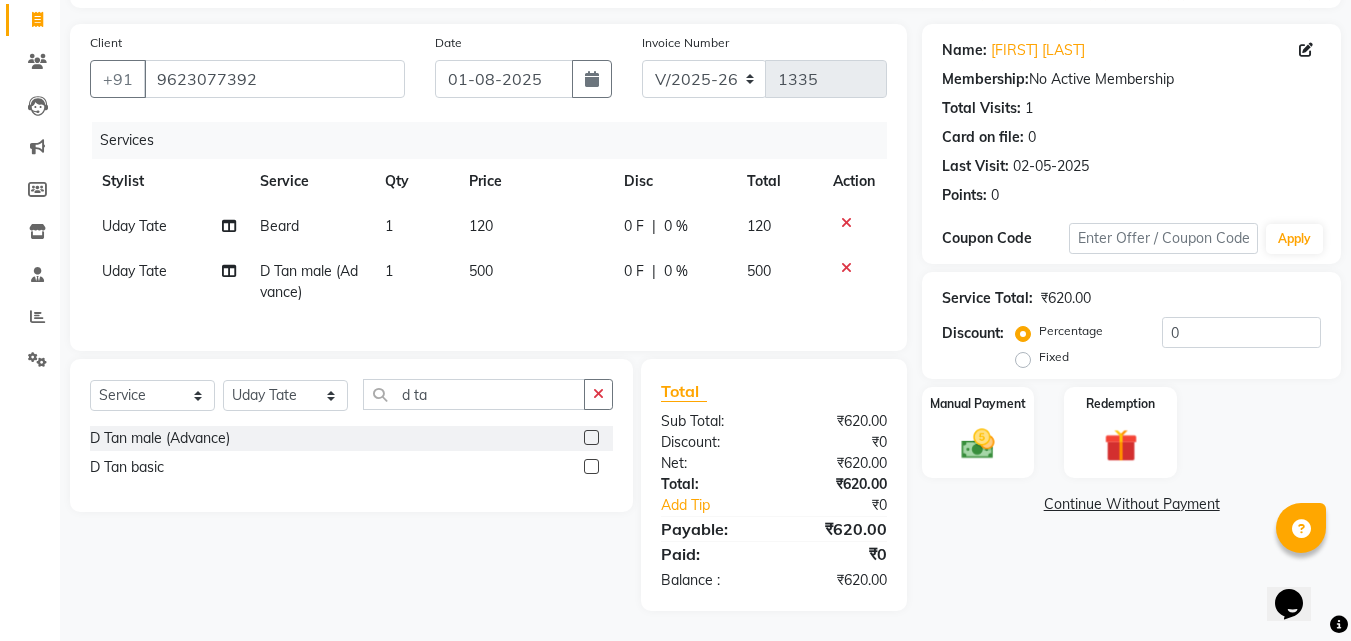 scroll, scrollTop: 141, scrollLeft: 0, axis: vertical 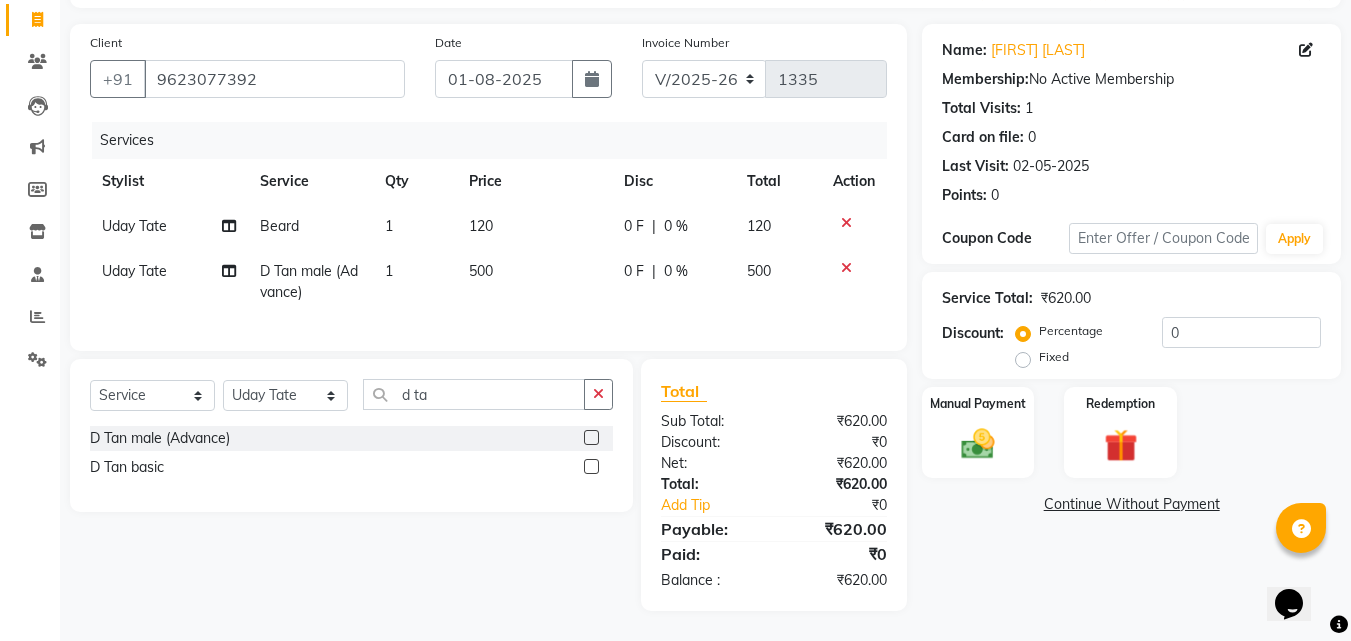 click 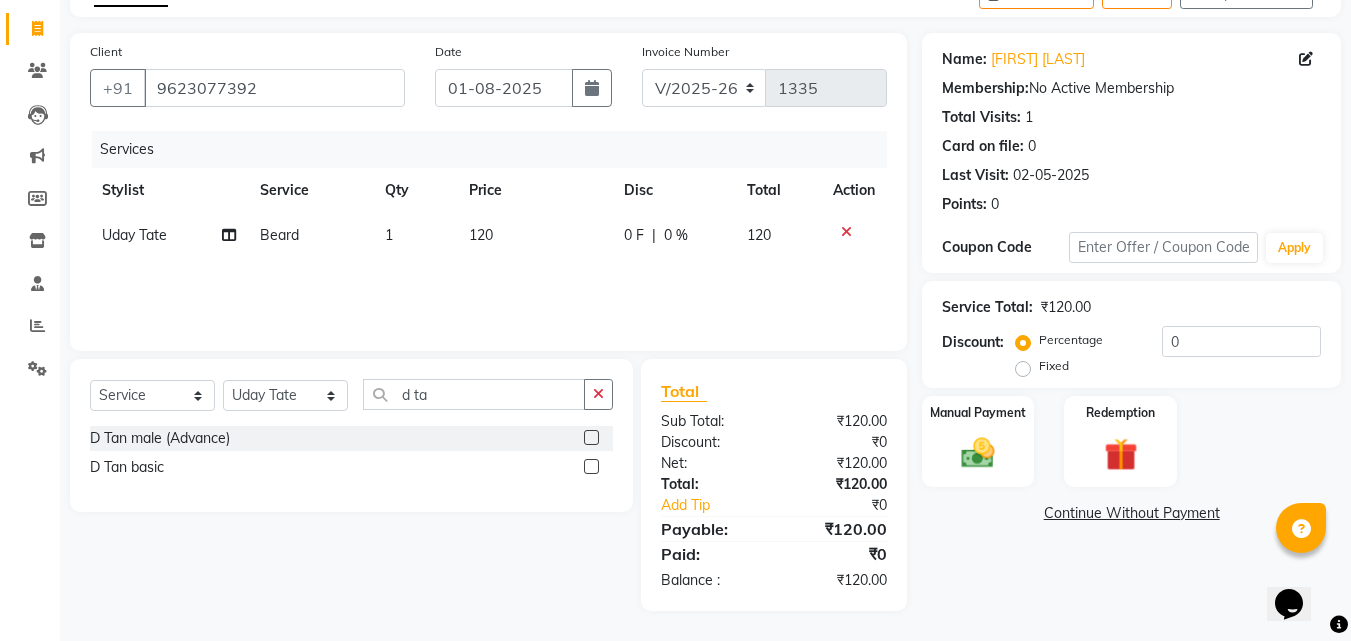 scroll, scrollTop: 117, scrollLeft: 0, axis: vertical 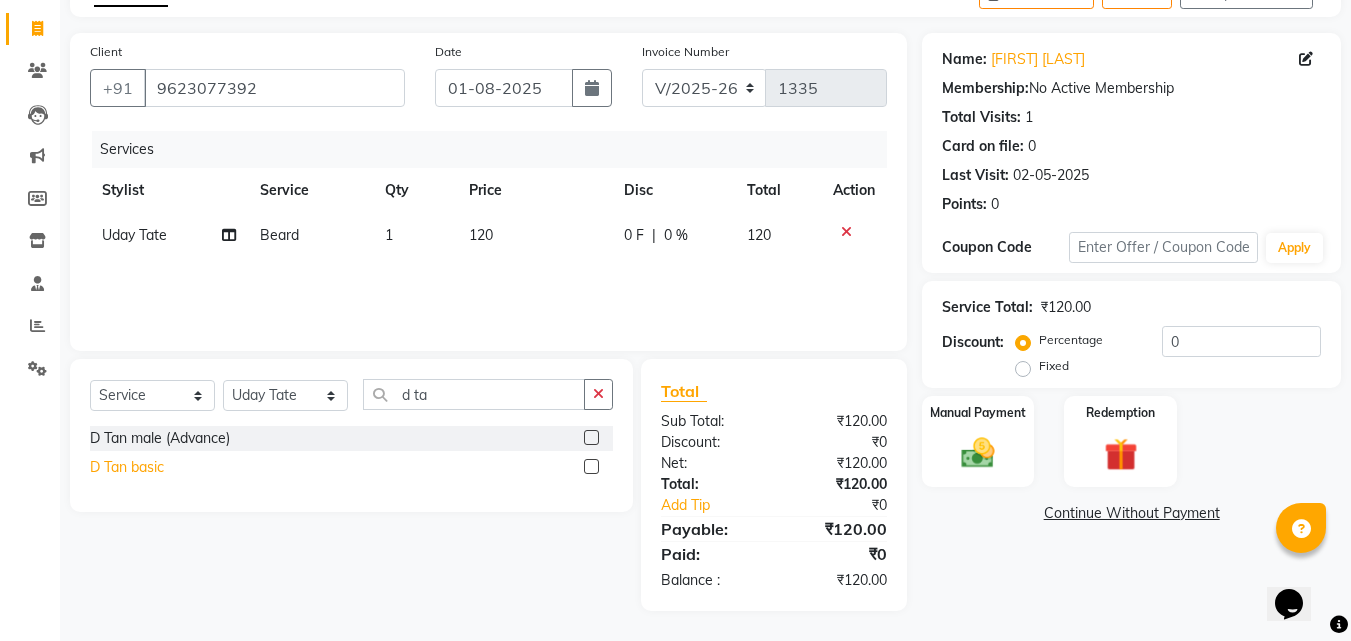click on "D Tan basic" 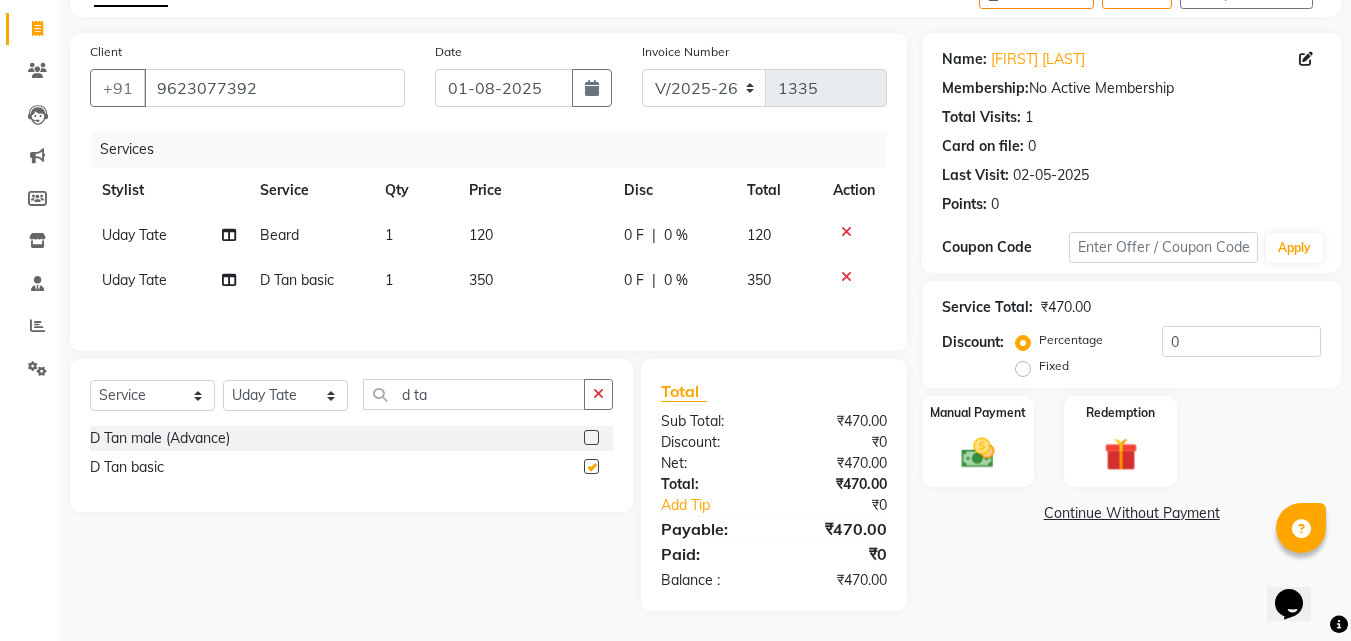 scroll, scrollTop: 120, scrollLeft: 0, axis: vertical 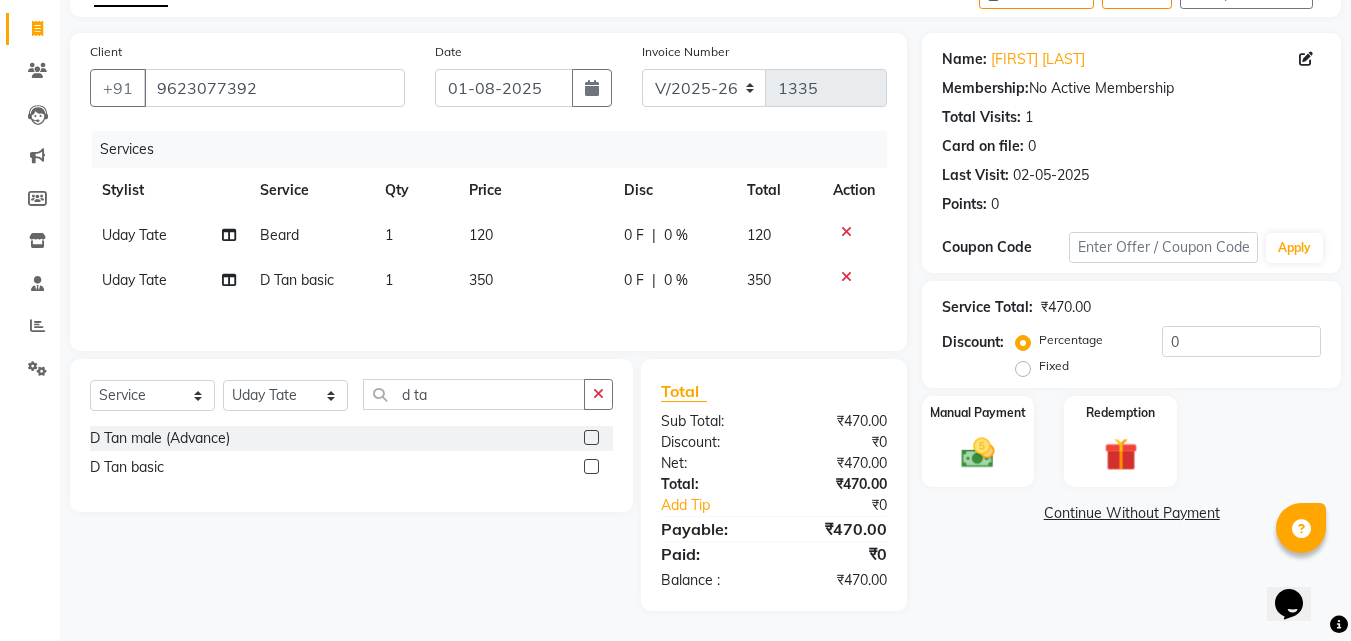 checkbox on "false" 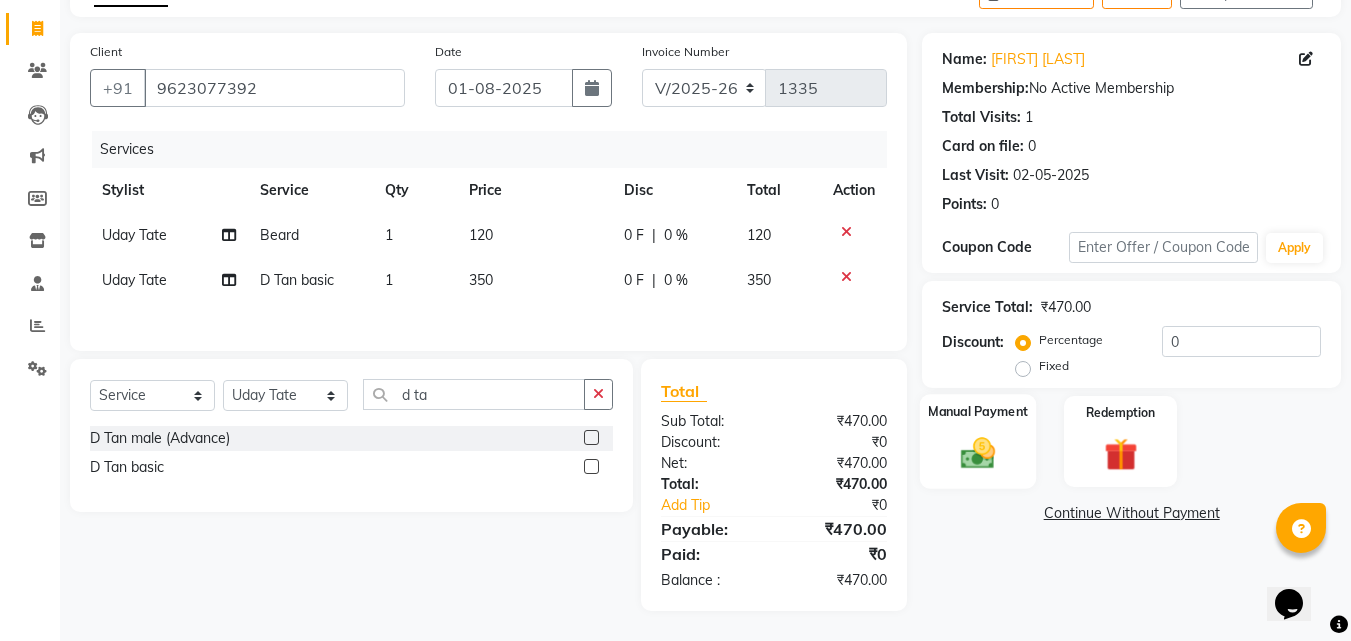 click 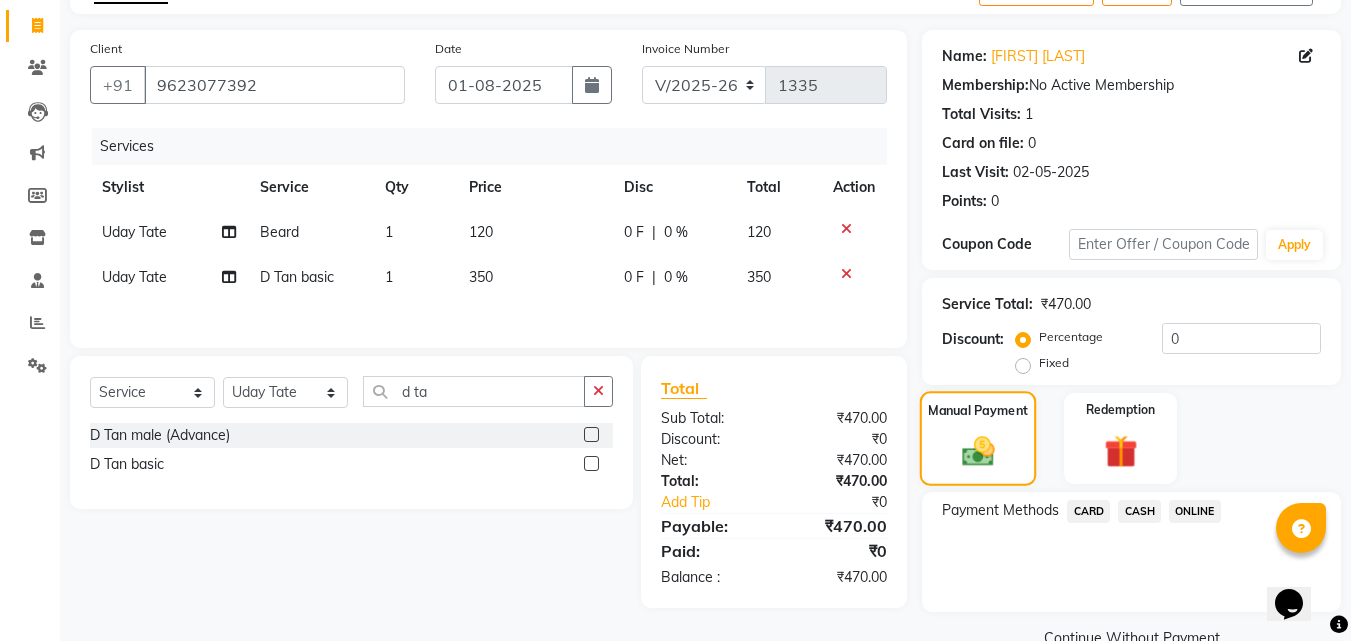 scroll, scrollTop: 141, scrollLeft: 0, axis: vertical 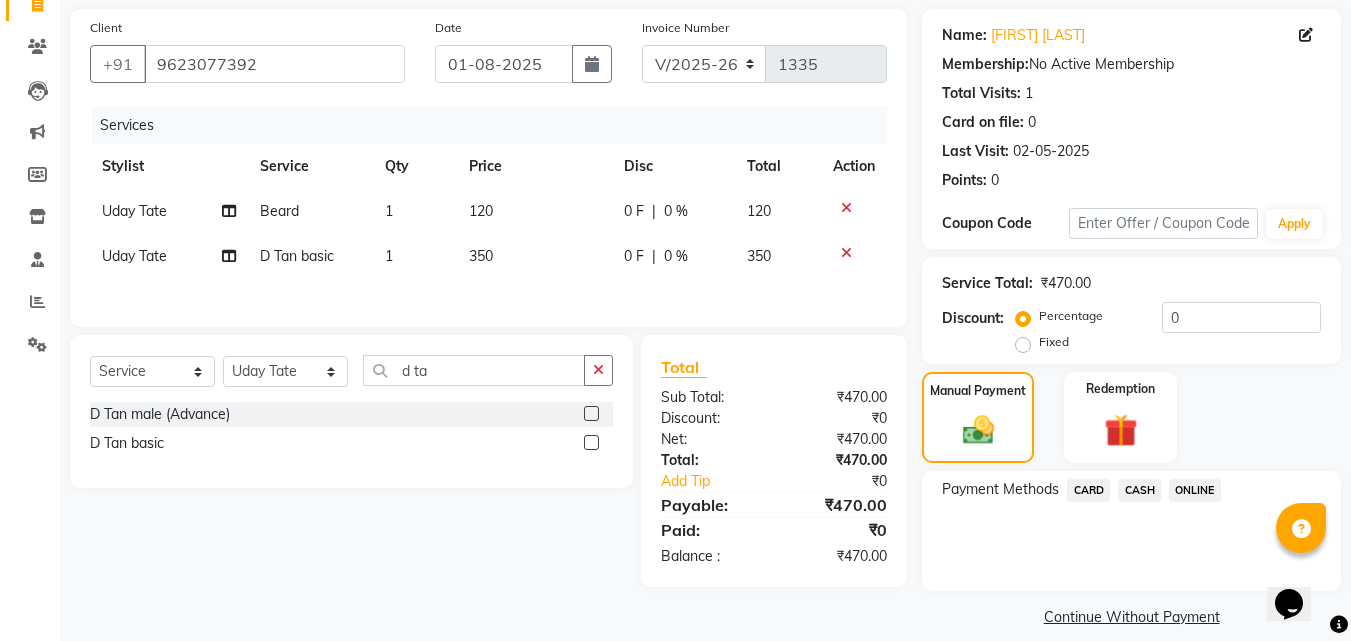 click on "ONLINE" 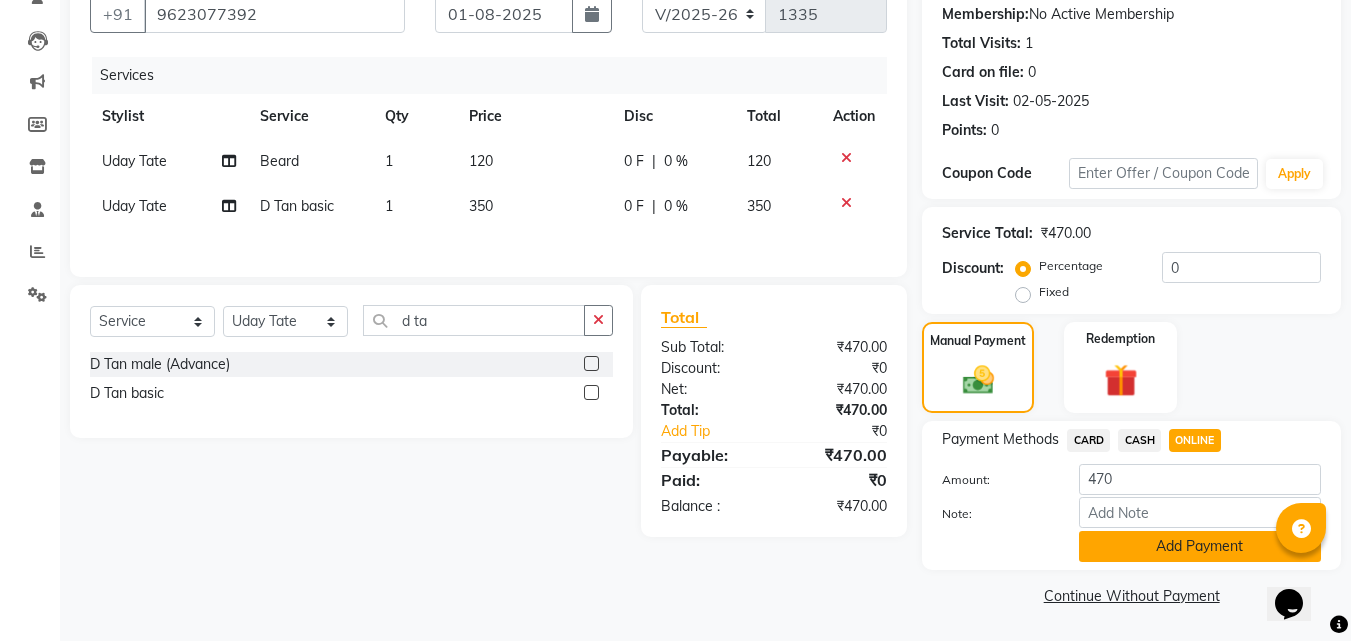 click on "Add Payment" 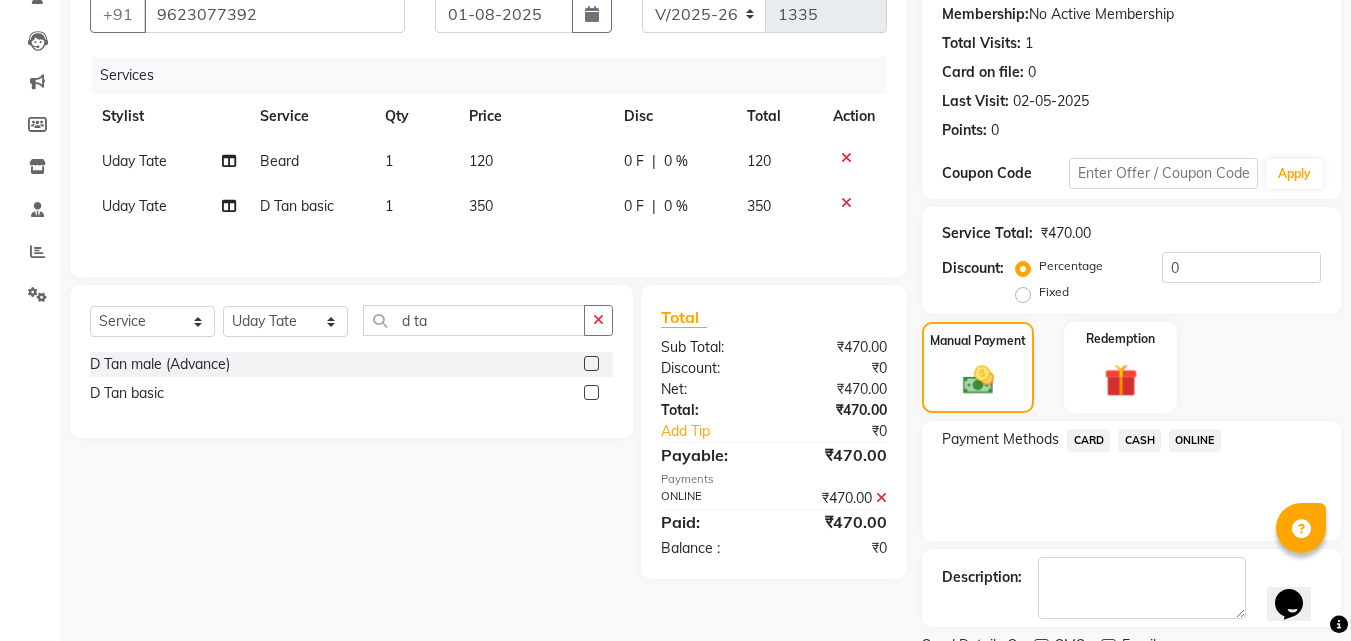 scroll, scrollTop: 275, scrollLeft: 0, axis: vertical 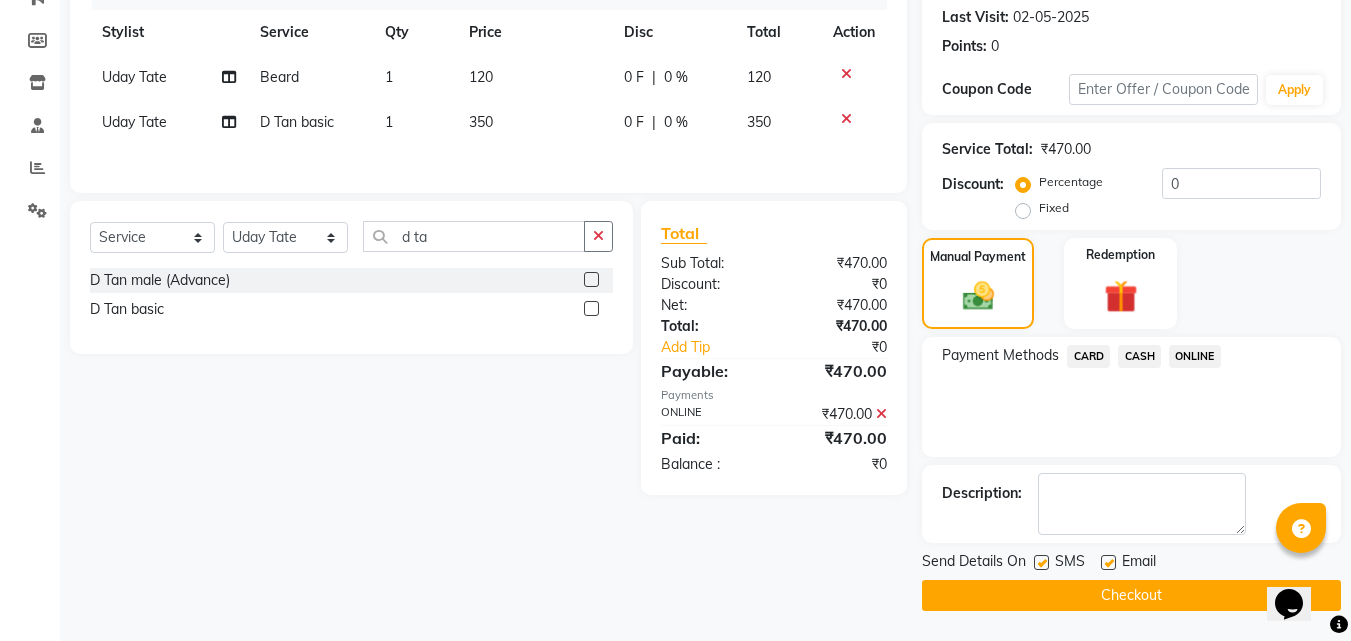 click on "Checkout" 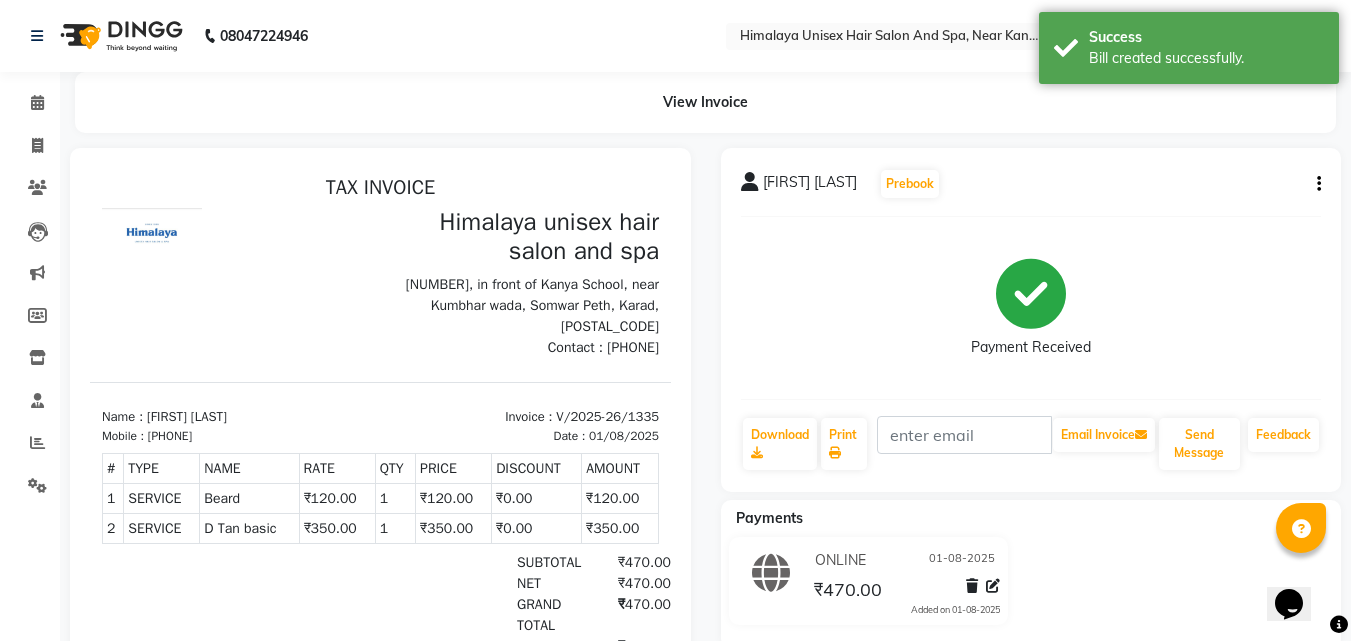 scroll, scrollTop: 0, scrollLeft: 0, axis: both 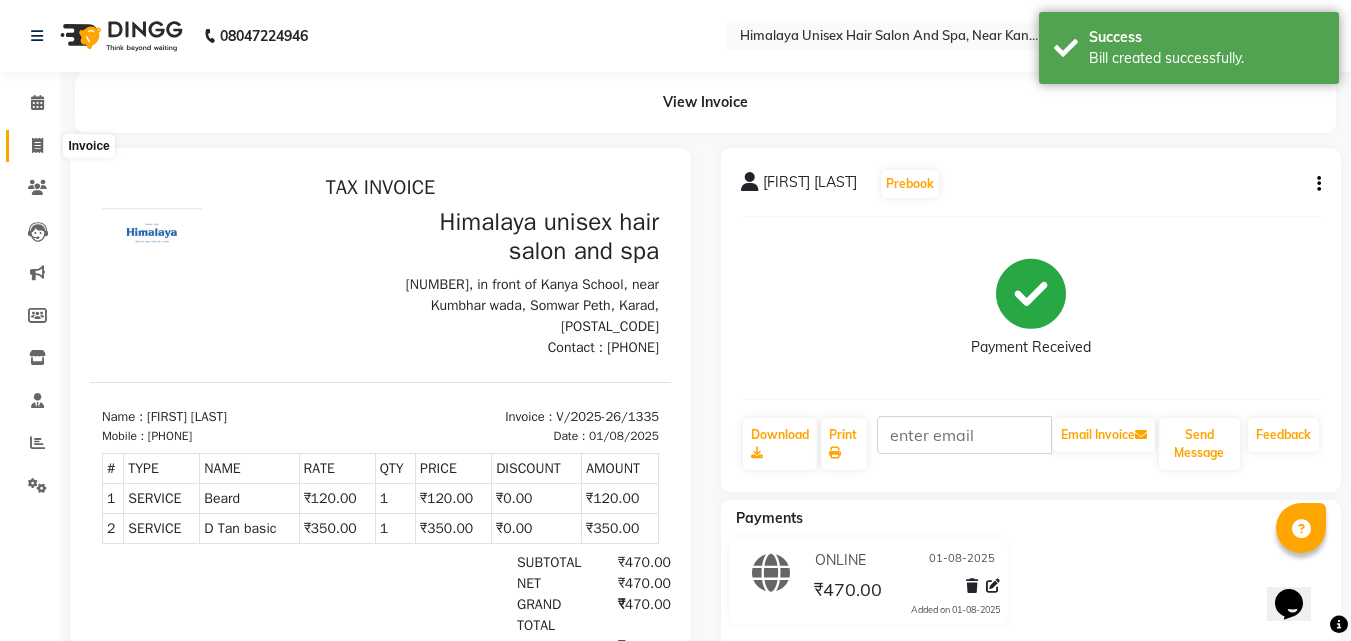 click 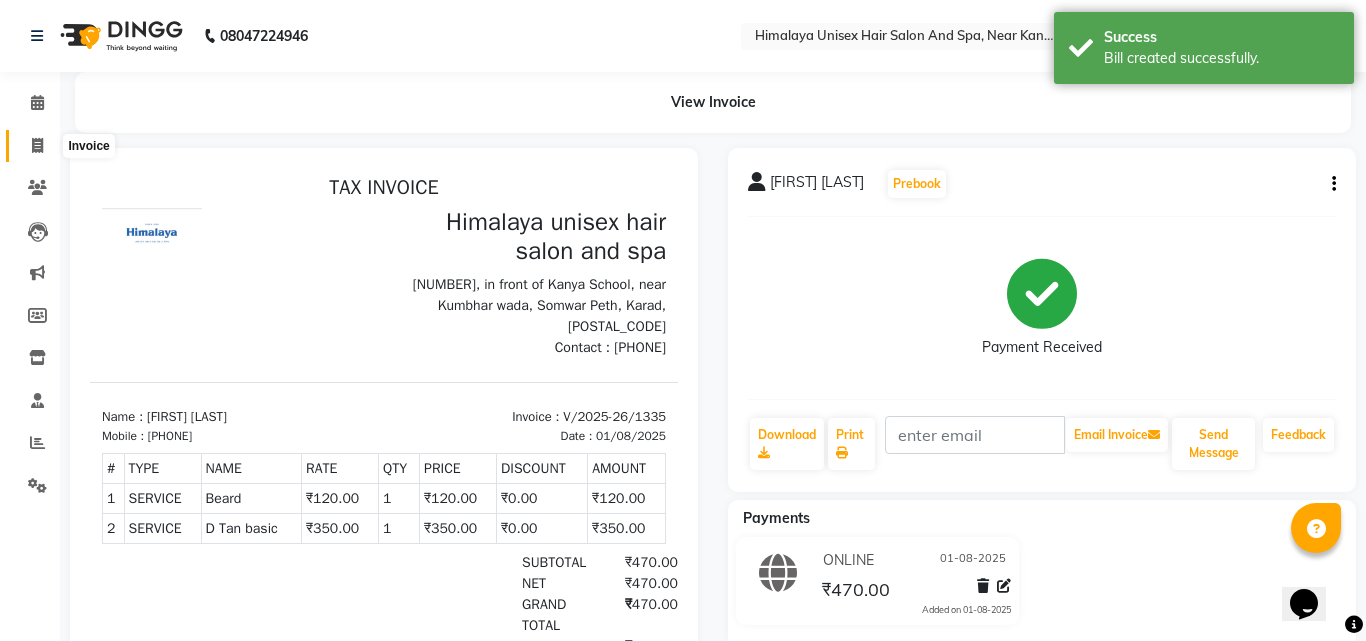 select on "service" 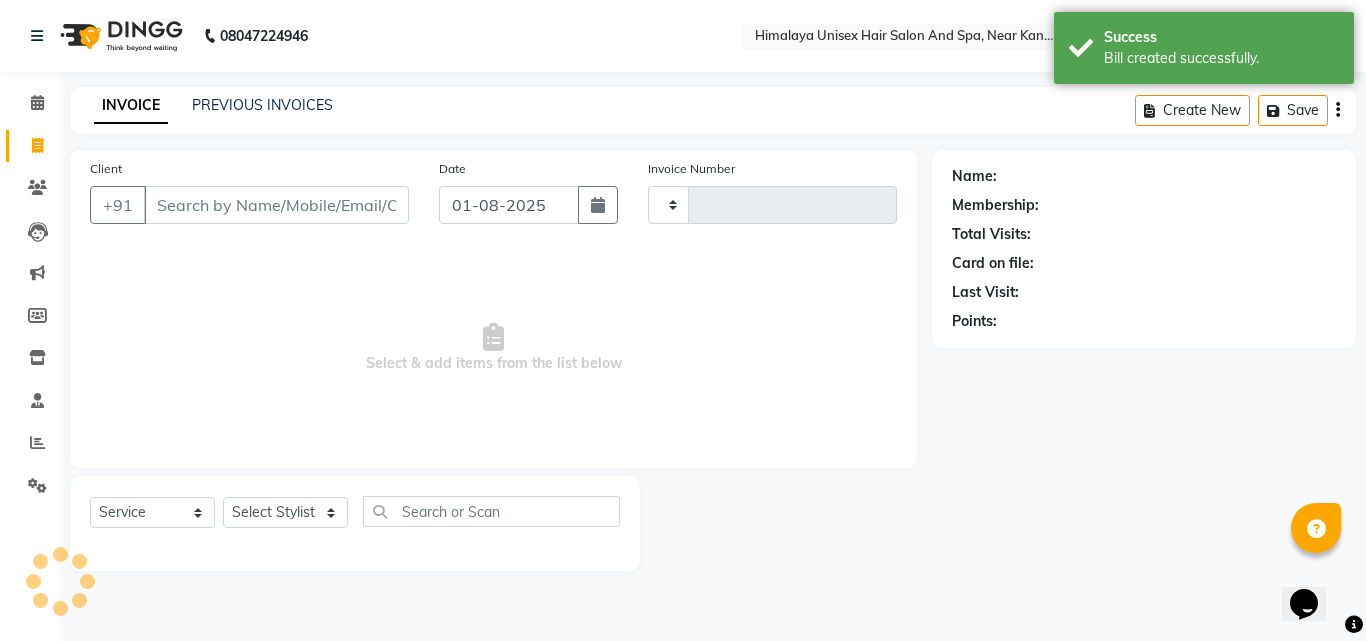 type on "1336" 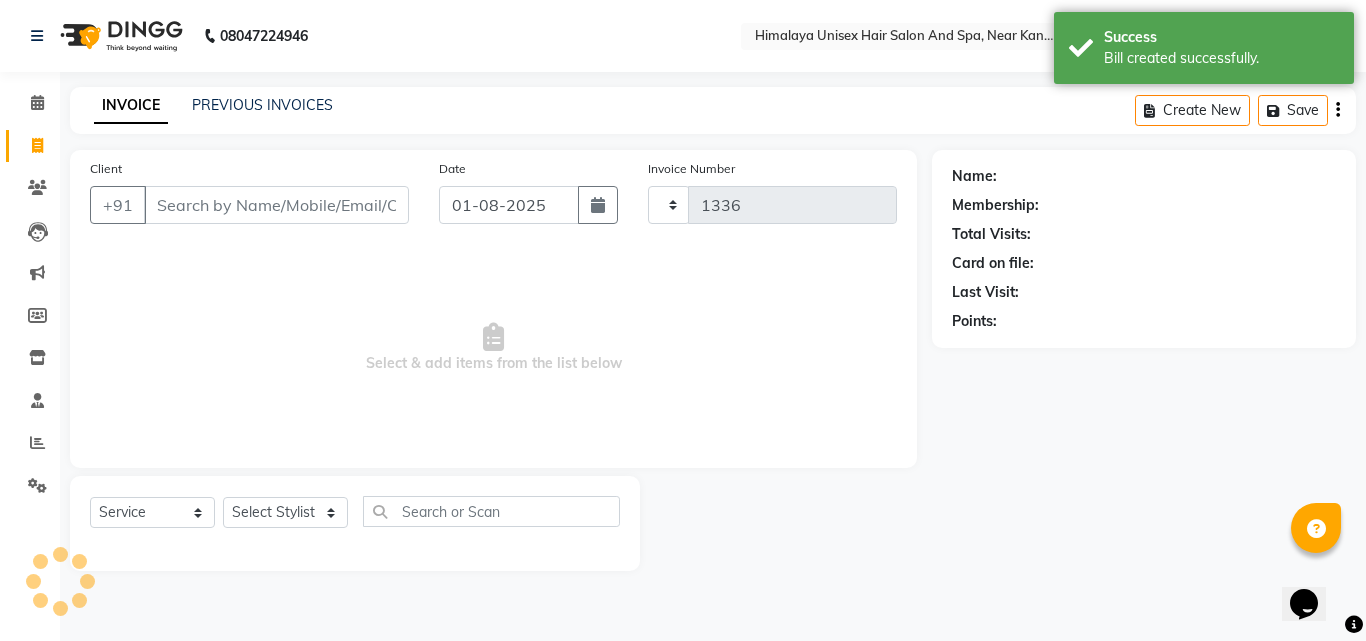 select on "4594" 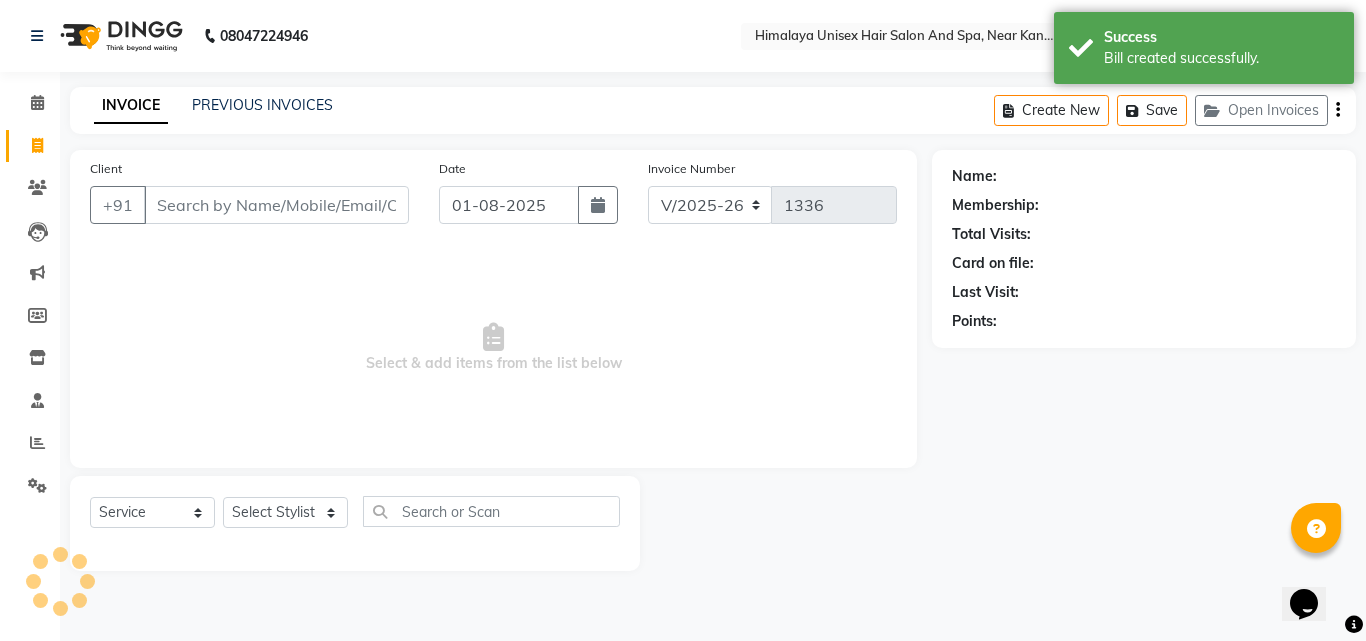 click on "Client" at bounding box center (276, 205) 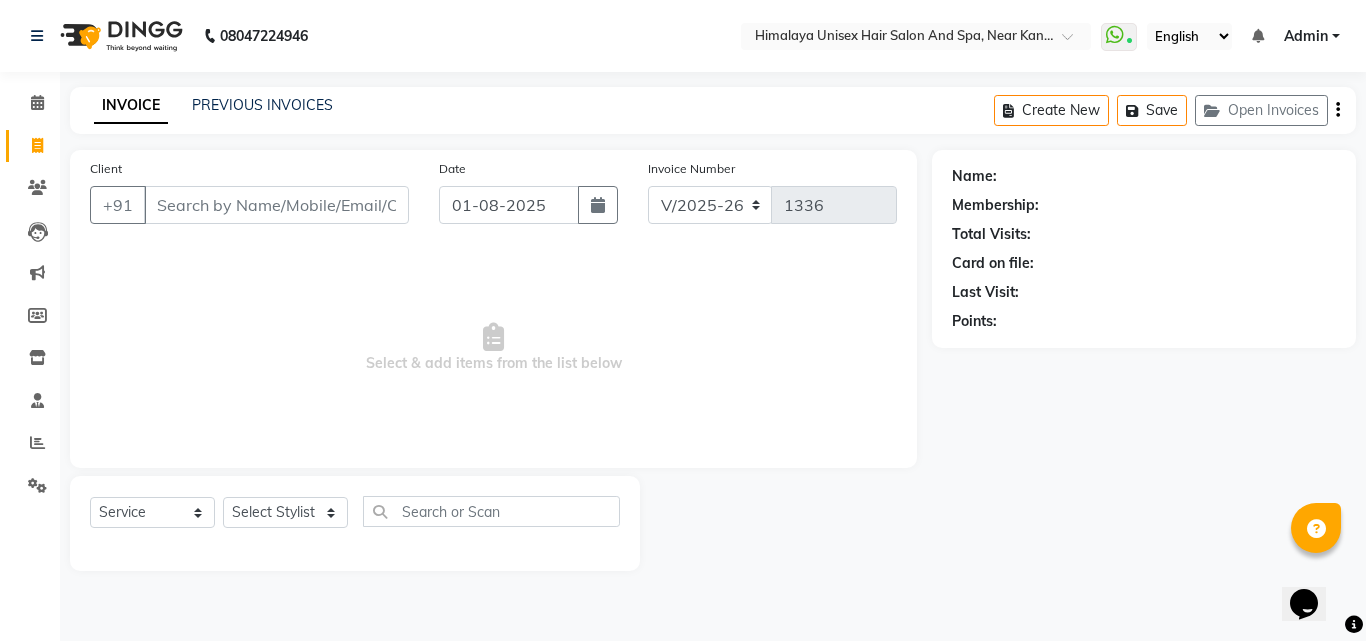 click on "Client" at bounding box center [276, 205] 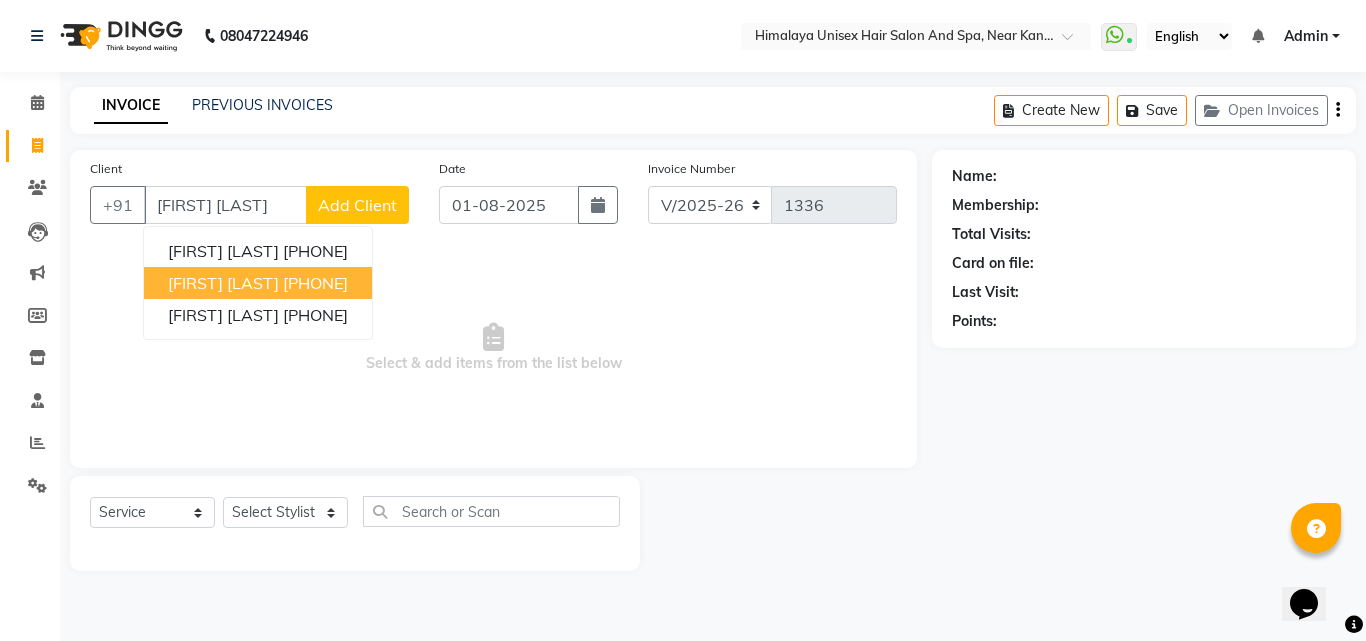 click on "ARYAN SURYAWANSHI" at bounding box center (223, 283) 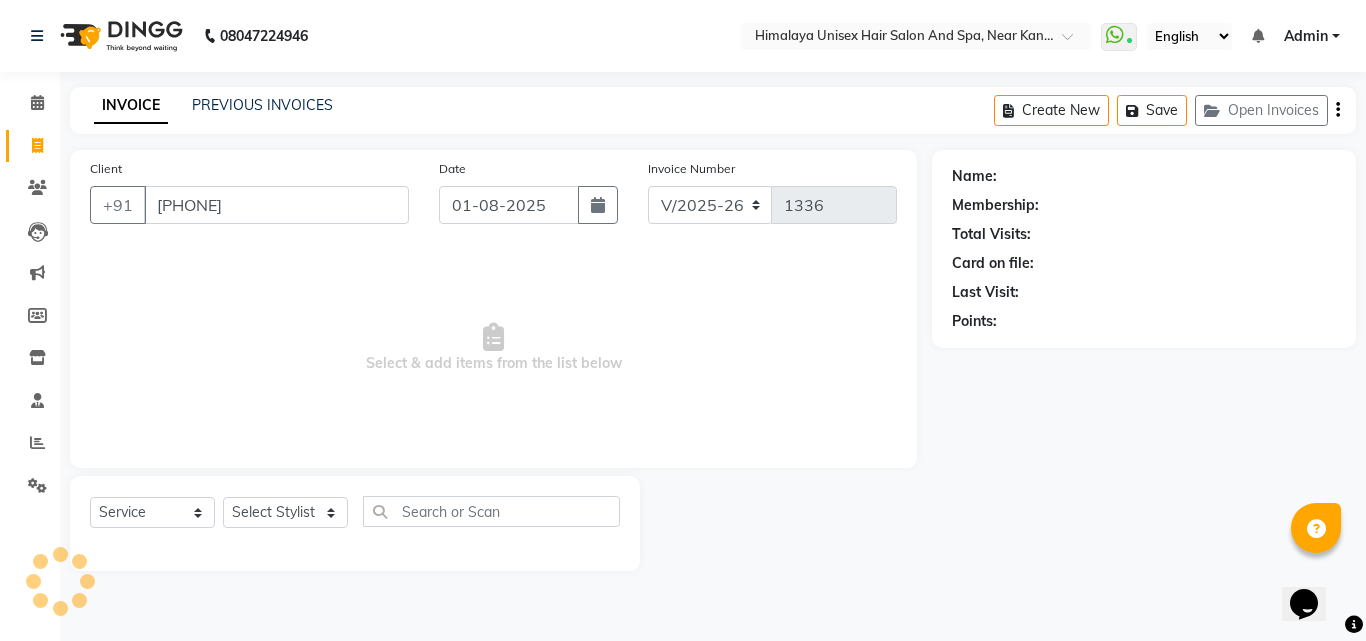 type on "9604142523" 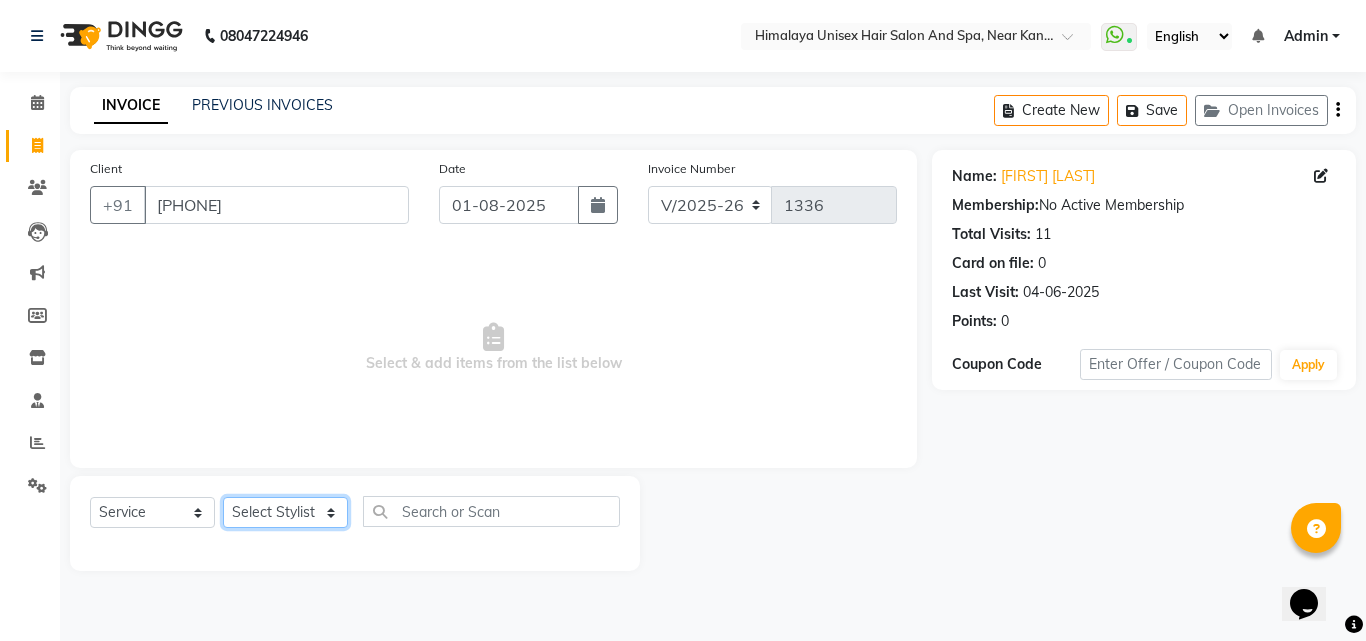 click on "Select Stylist Ashwini Salunkhe Avantika Phase Ganesh  Gosavi Mahesh Sawant nakul tadas prasad kadam Prathamesh Salunkhe sai kashid shubhangi sawant Uday Tate" 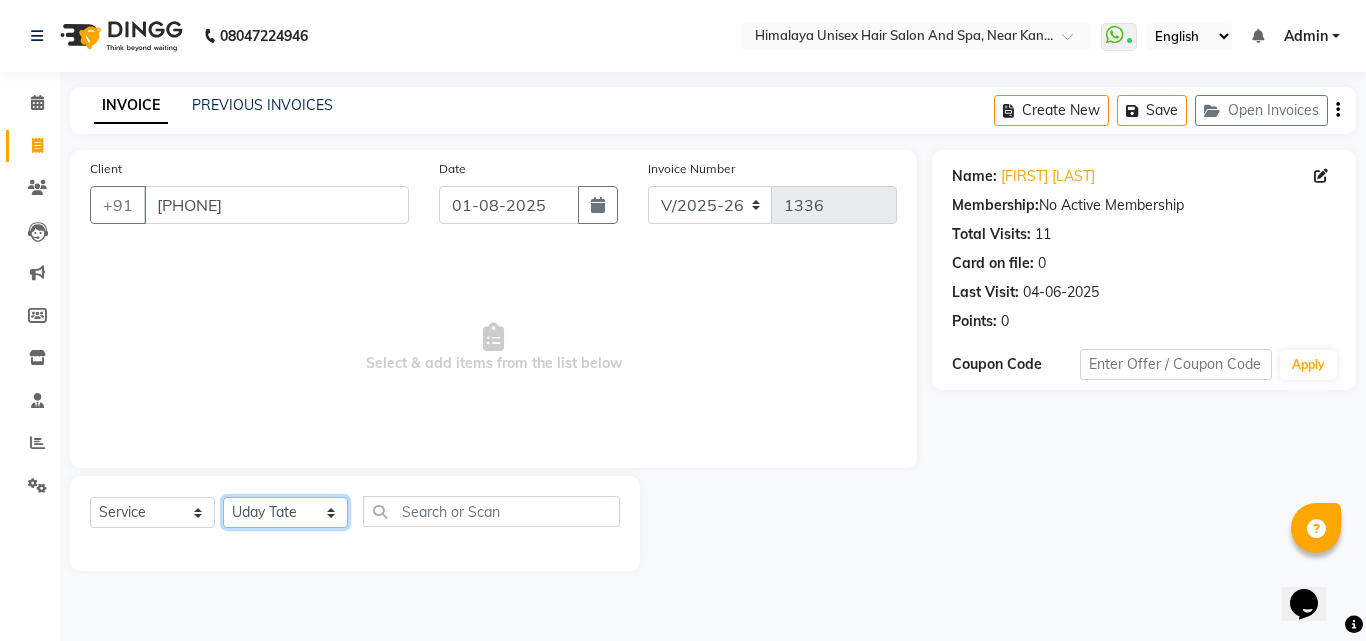 click on "Select Stylist Ashwini Salunkhe Avantika Phase Ganesh  Gosavi Mahesh Sawant nakul tadas prasad kadam Prathamesh Salunkhe sai kashid shubhangi sawant Uday Tate" 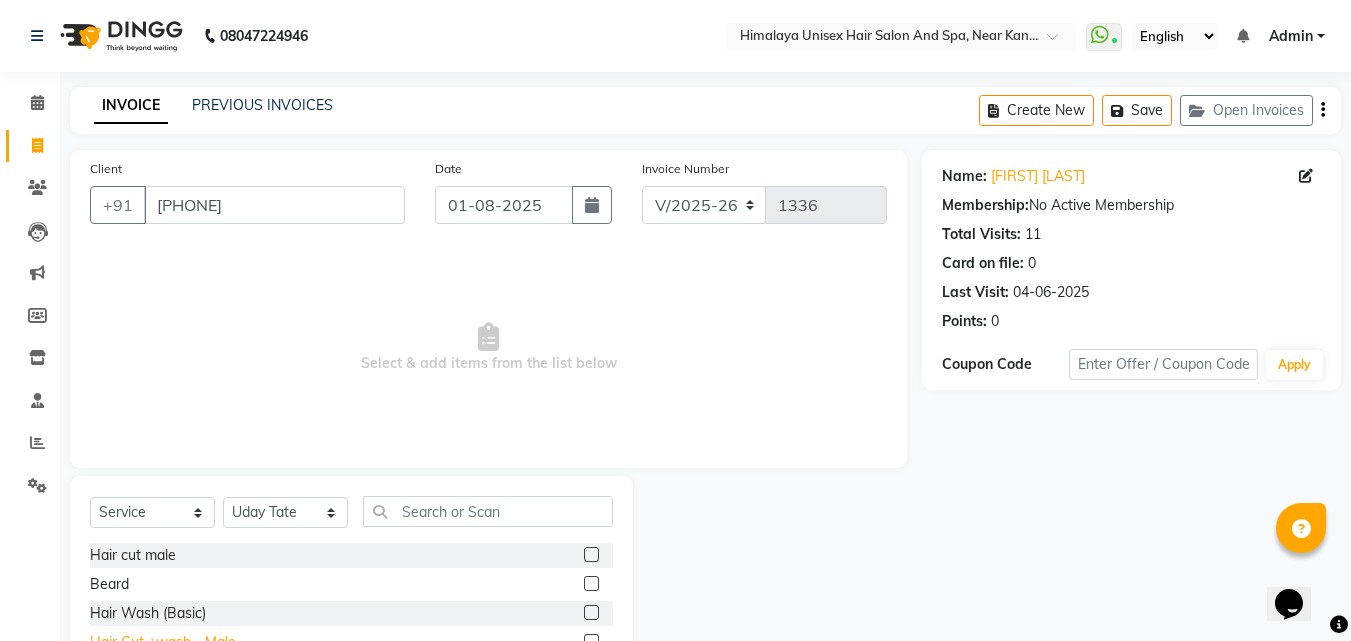 click on "Hair Cut +wash - Male" 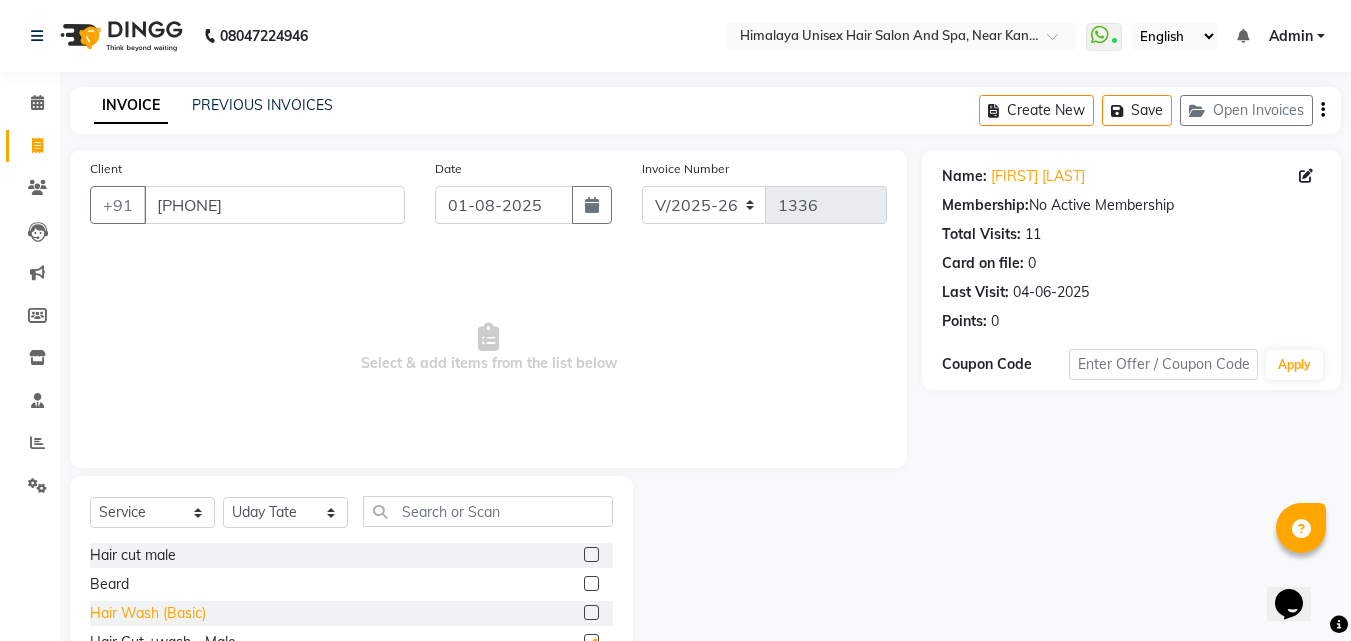 checkbox on "false" 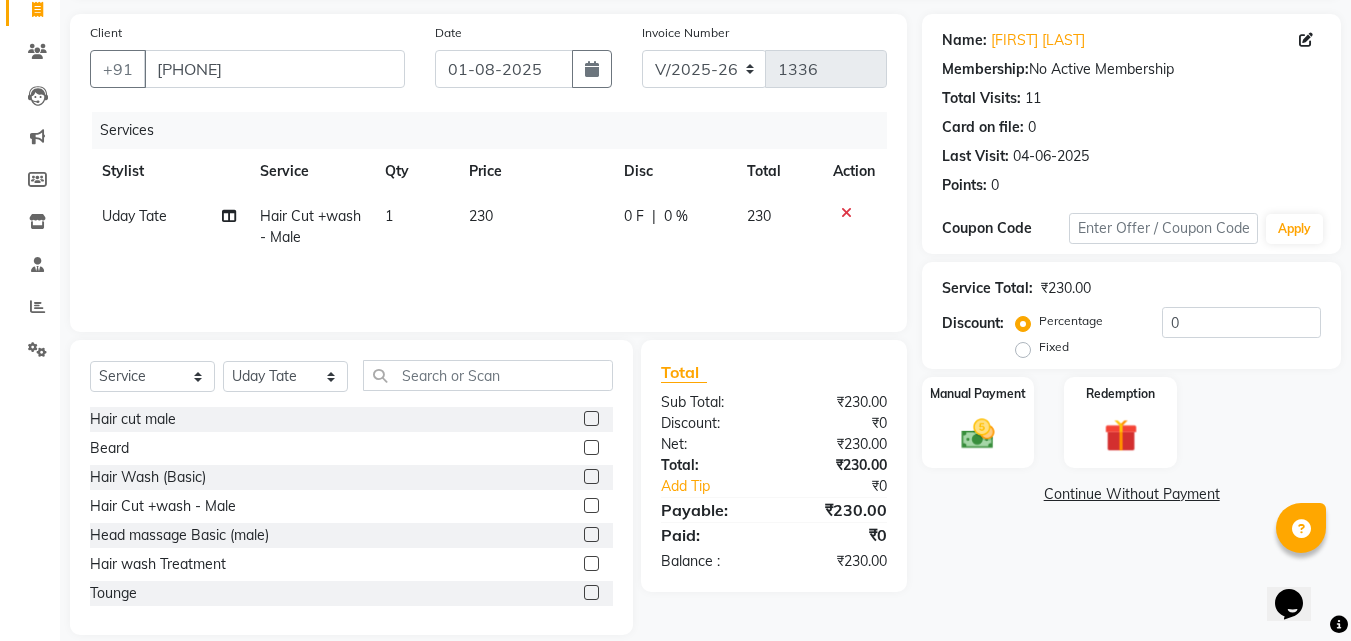 scroll, scrollTop: 160, scrollLeft: 0, axis: vertical 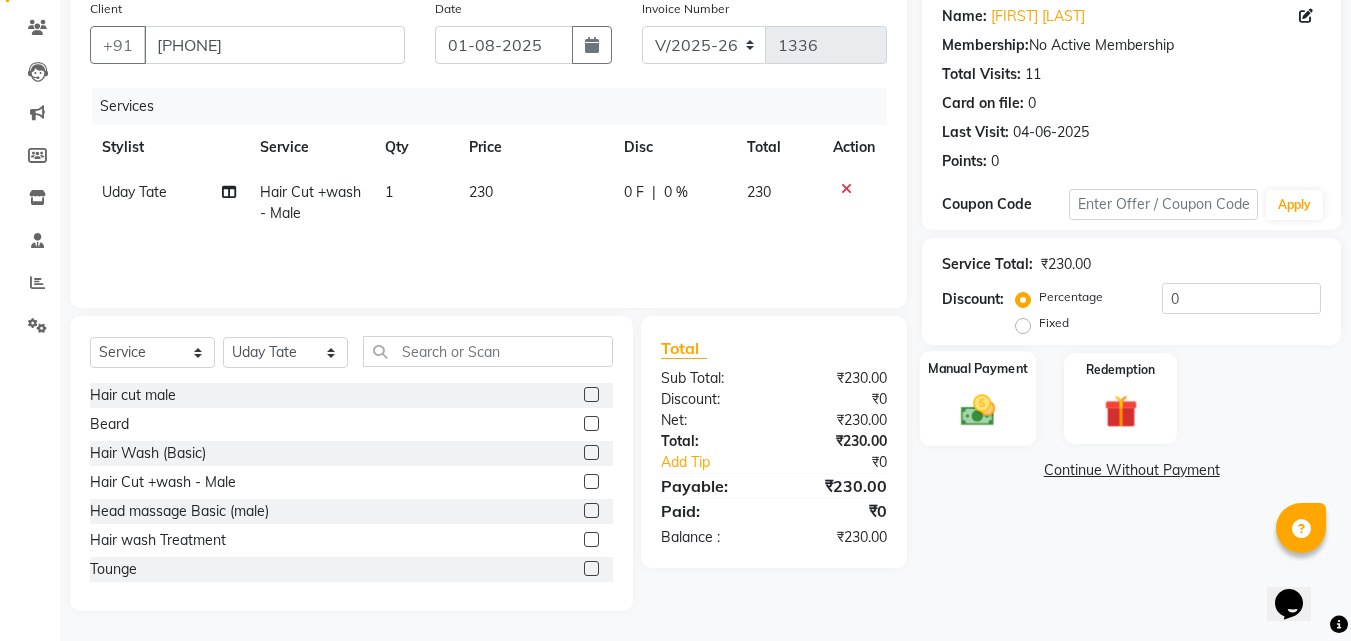 click on "Manual Payment" 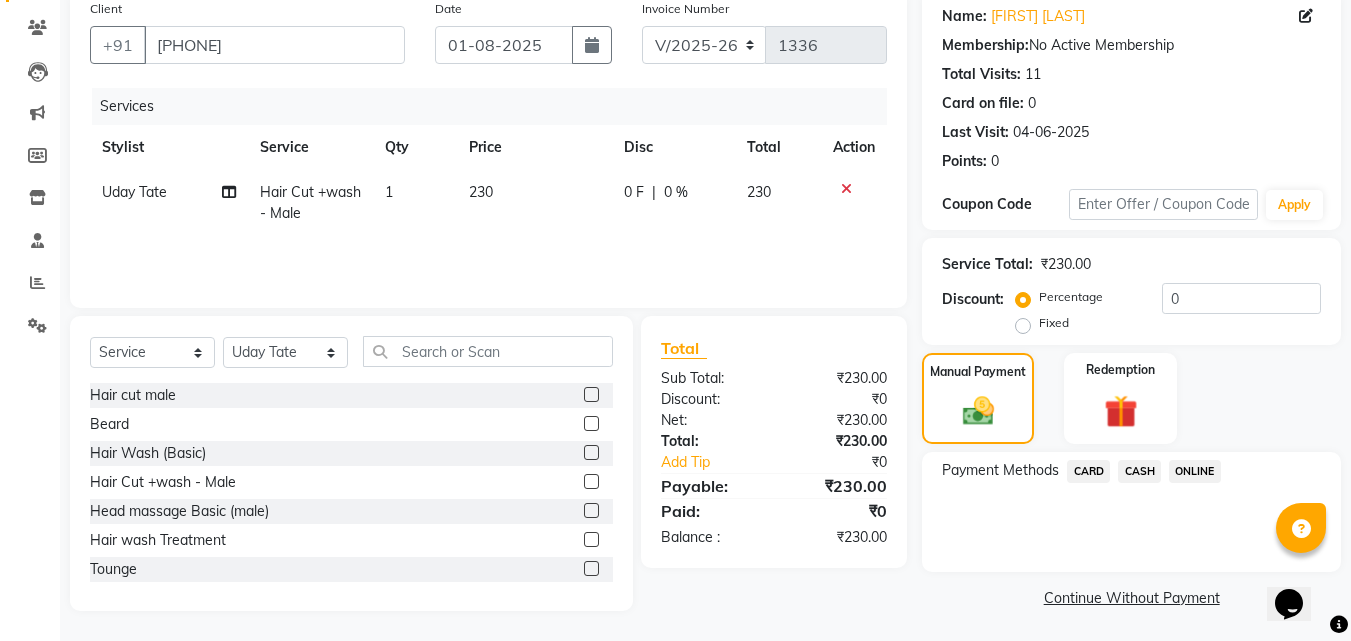 click on "CASH" 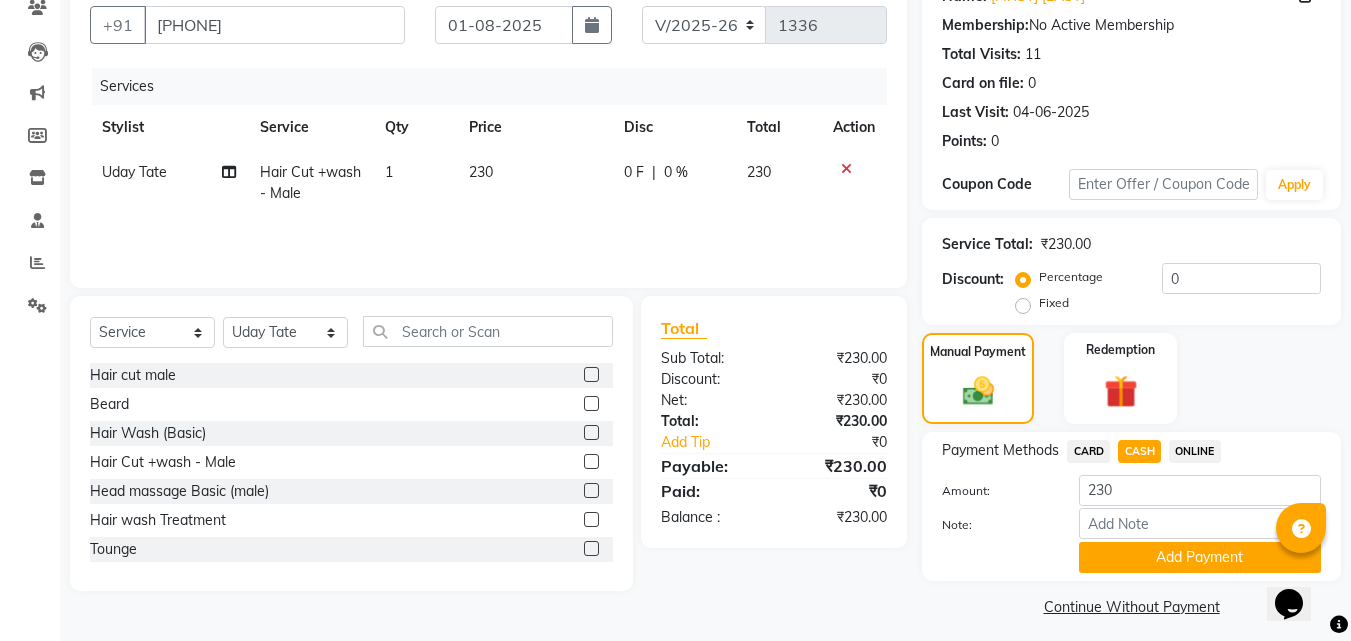 scroll, scrollTop: 191, scrollLeft: 0, axis: vertical 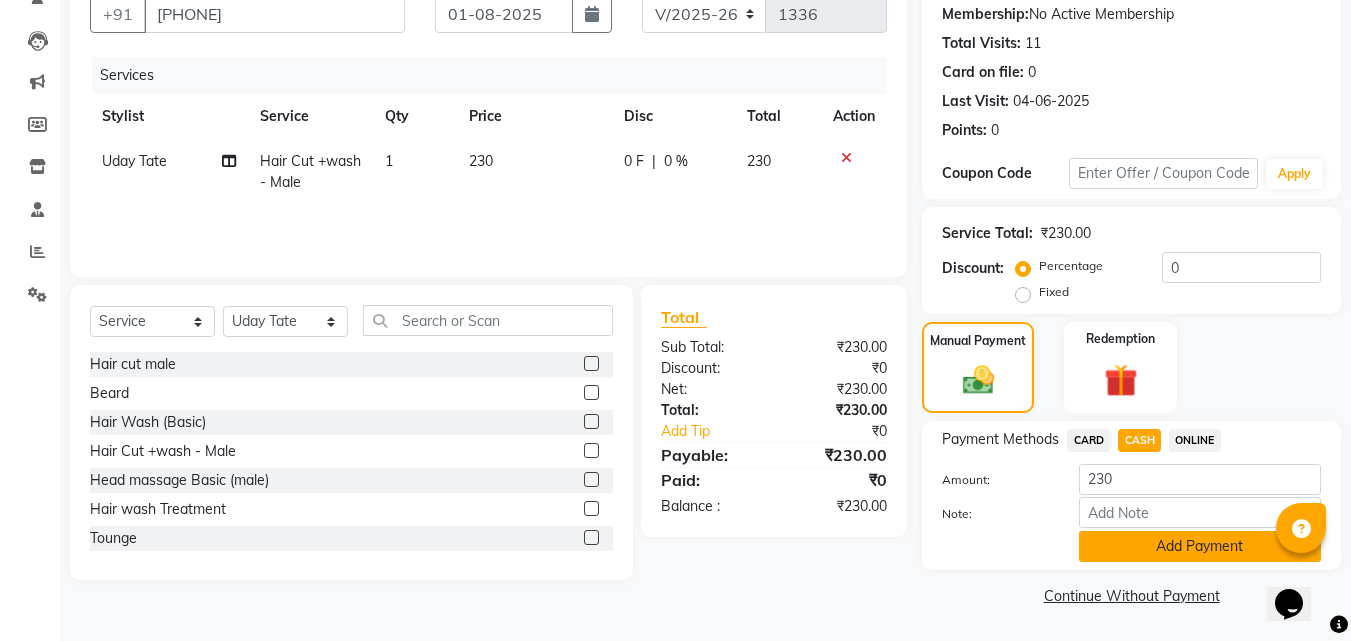 click on "Add Payment" 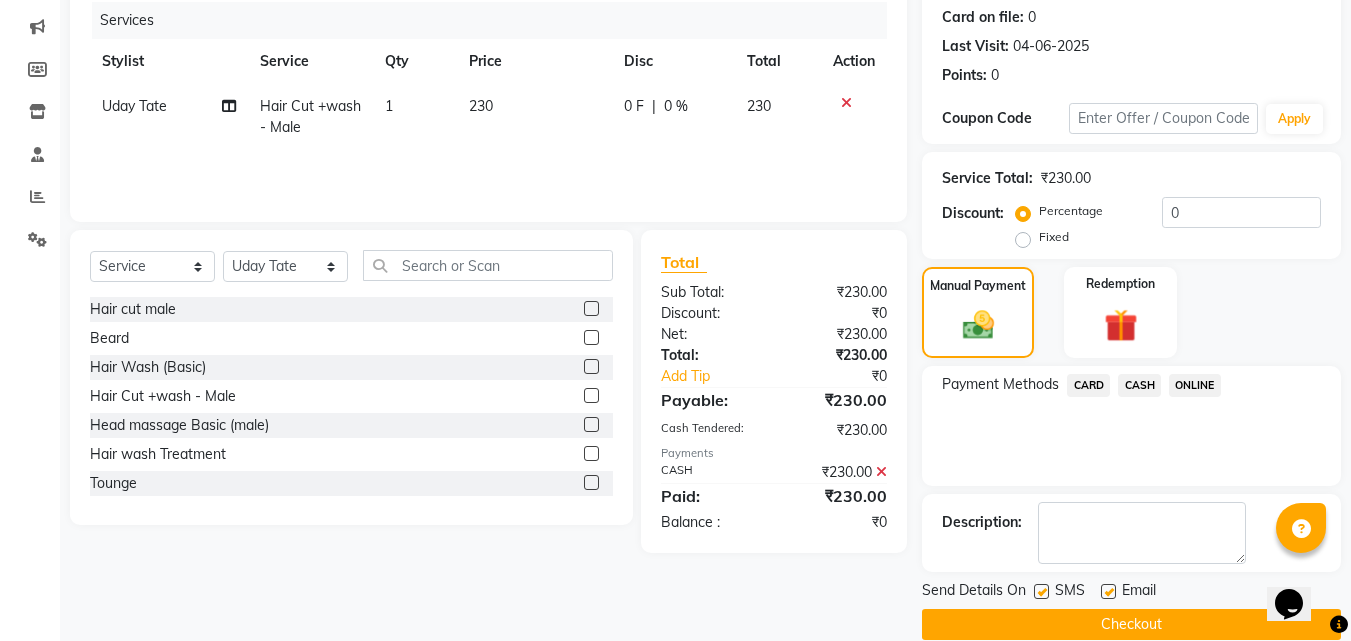 scroll, scrollTop: 275, scrollLeft: 0, axis: vertical 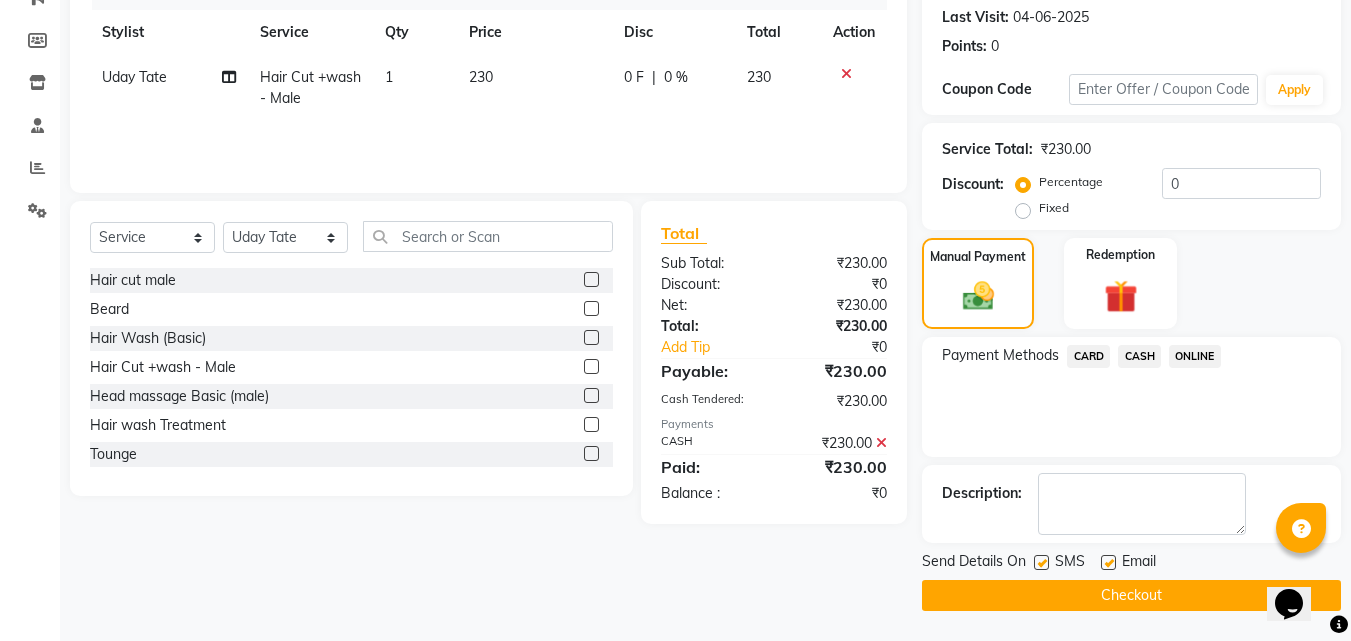 click on "Checkout" 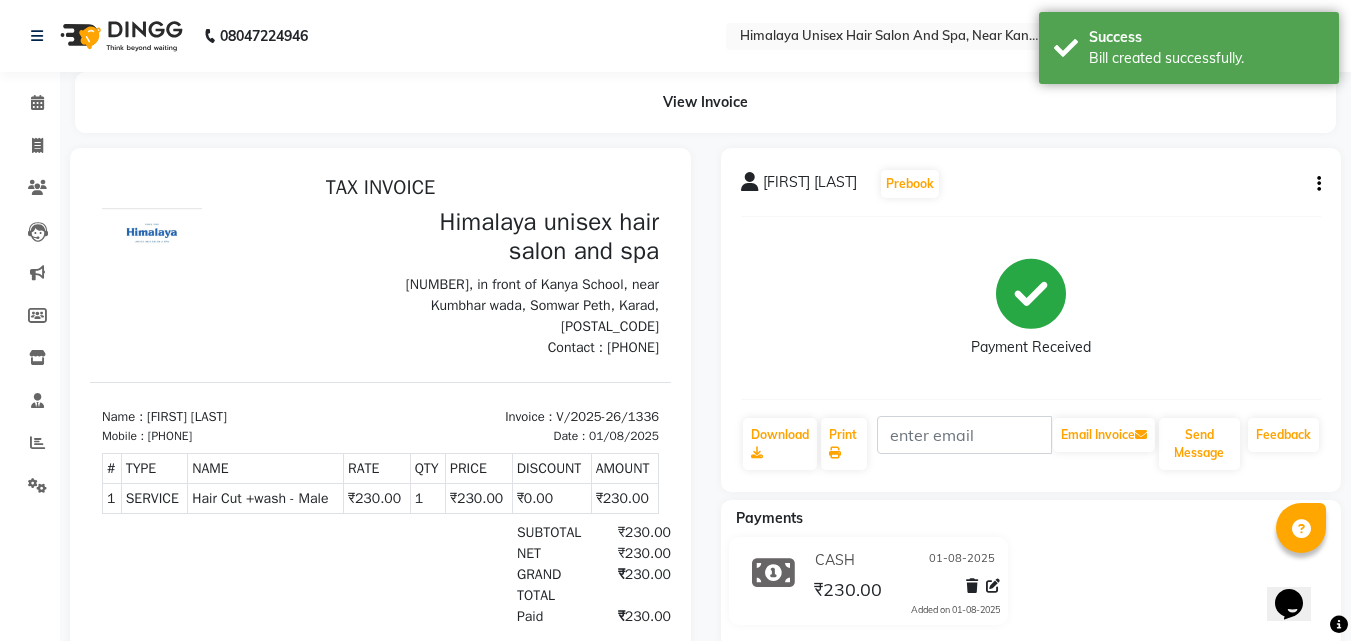 scroll, scrollTop: 0, scrollLeft: 0, axis: both 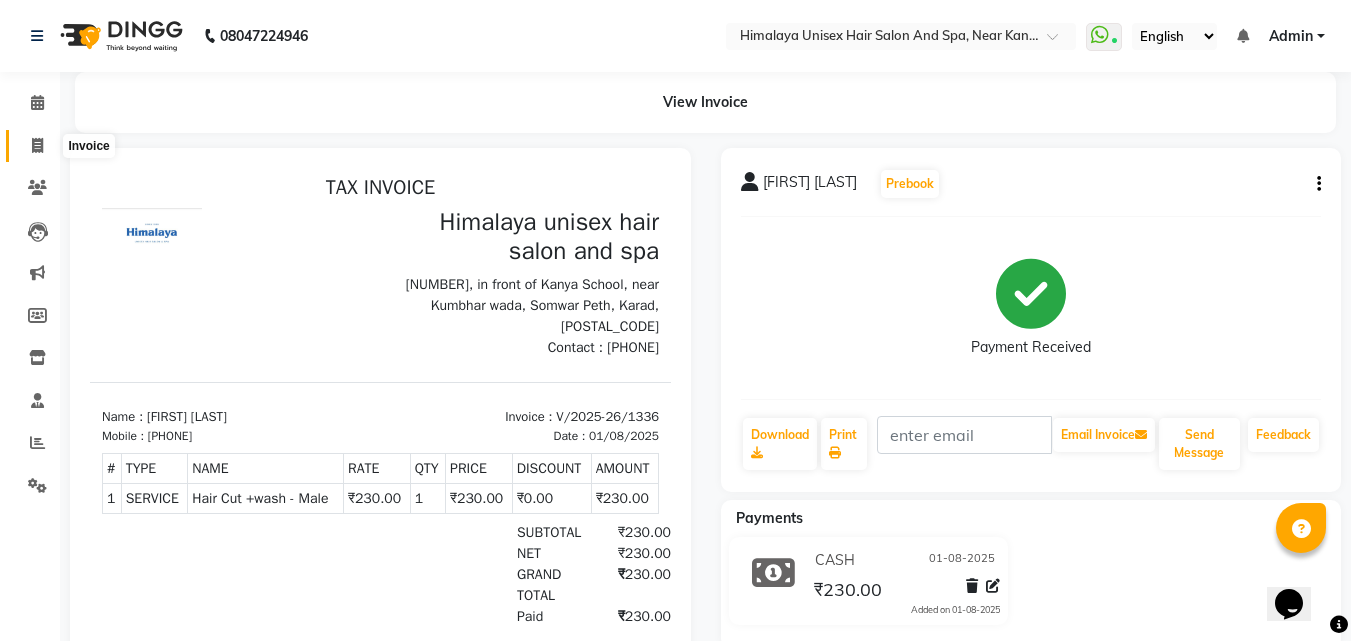 click 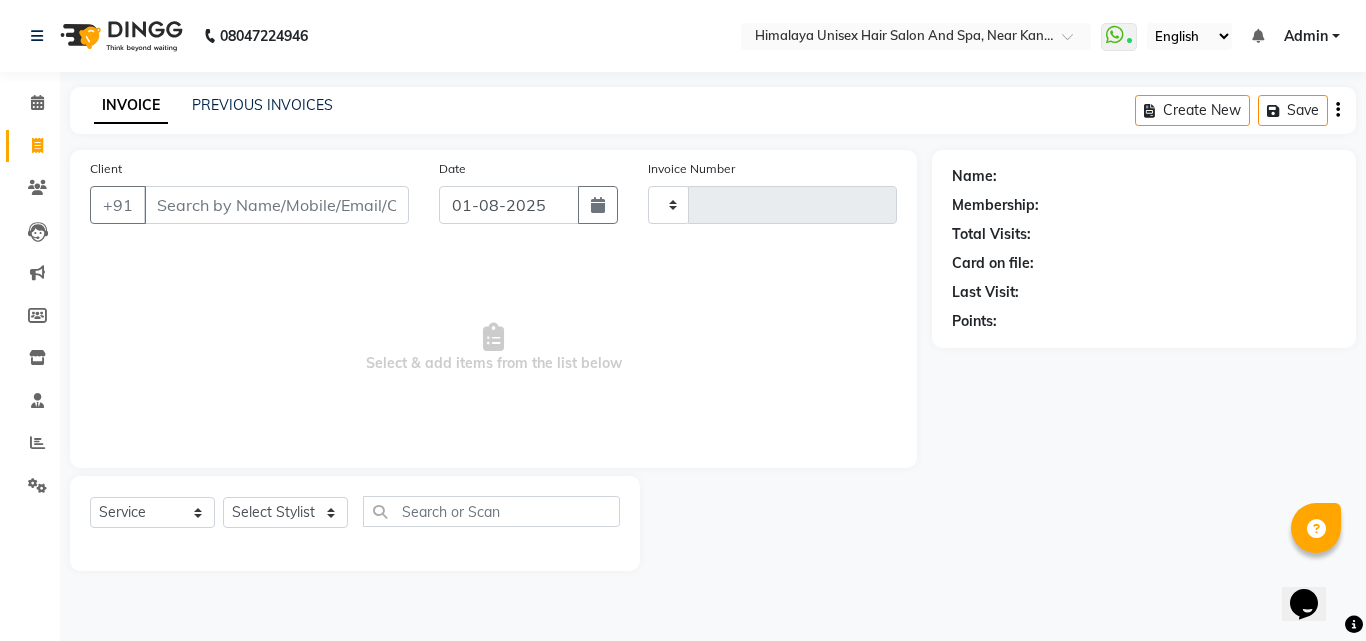 type on "1337" 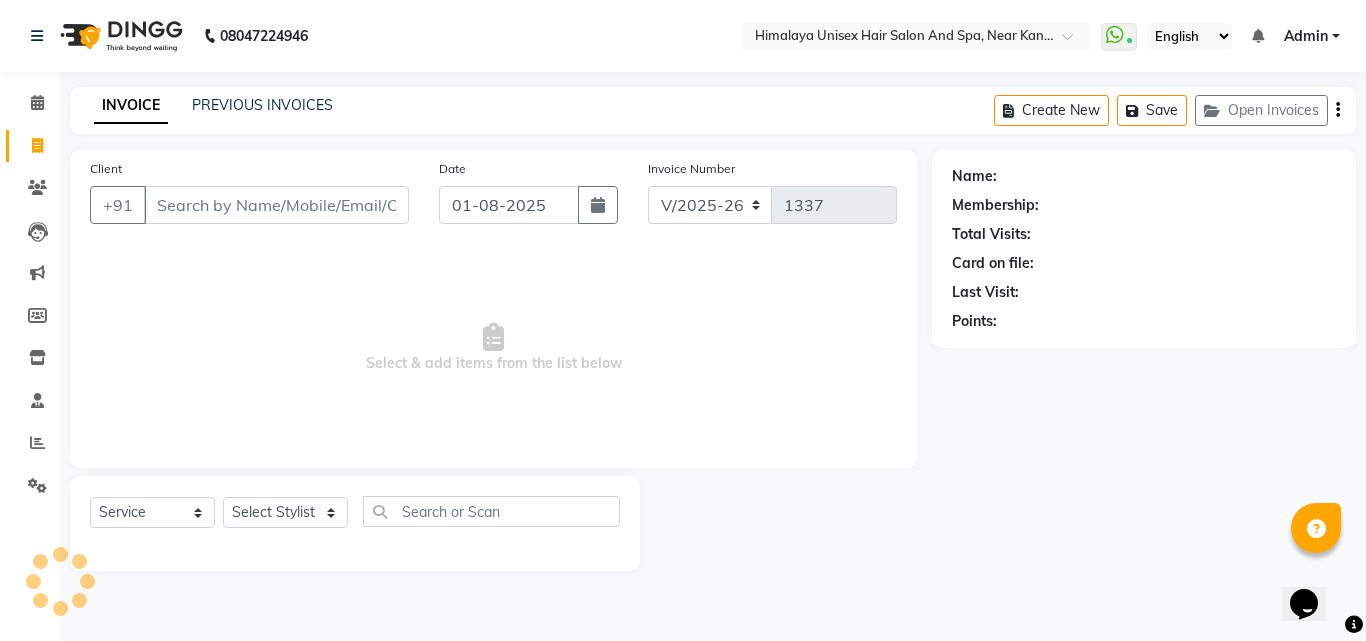 click on "Client" at bounding box center (276, 205) 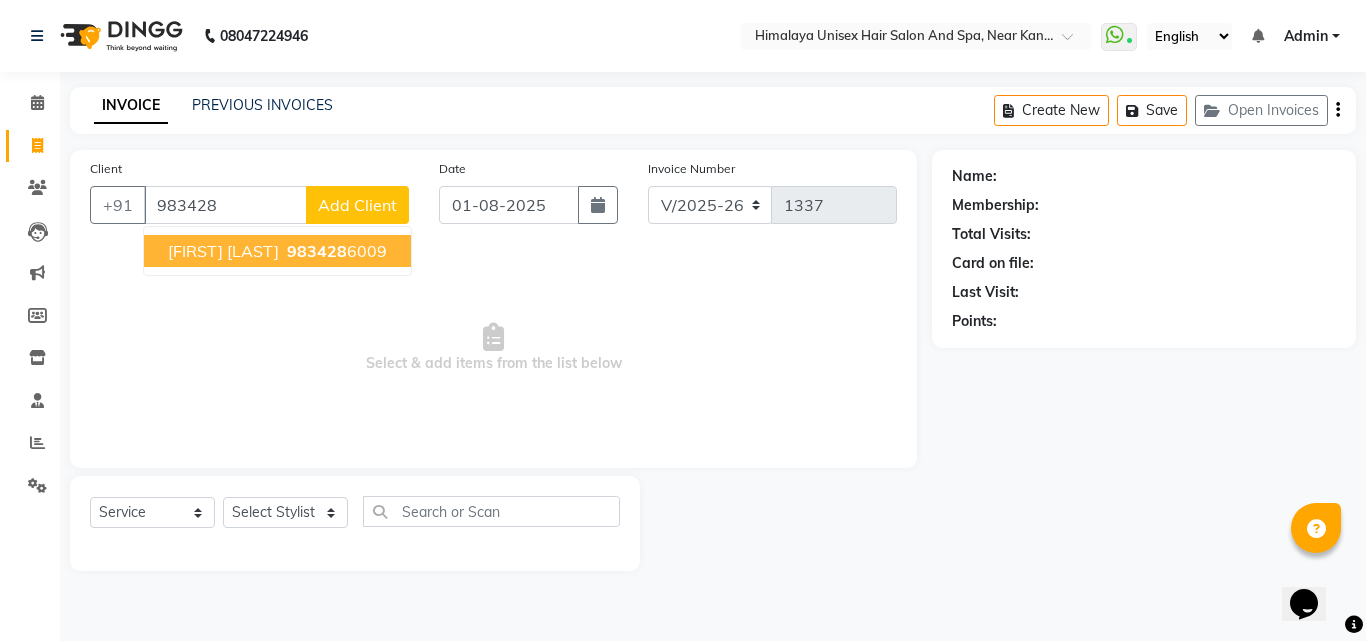 click on "Mubin bagwan   983428 6009" at bounding box center [277, 251] 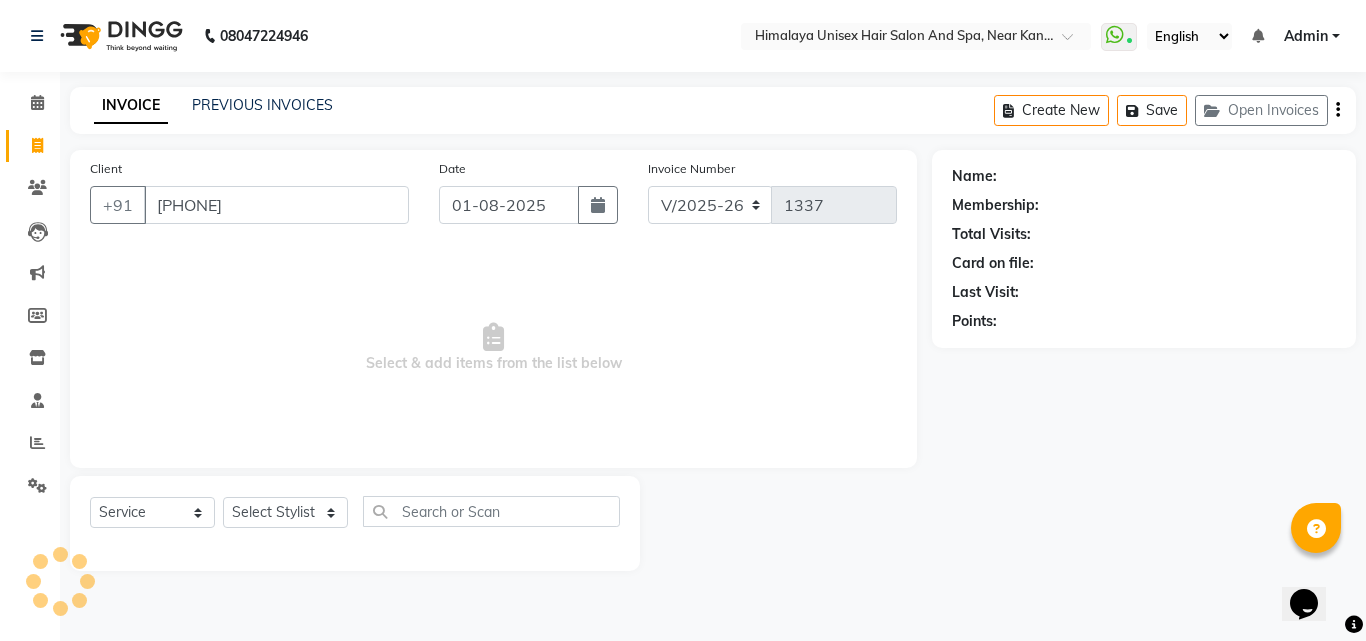 type on "9834286009" 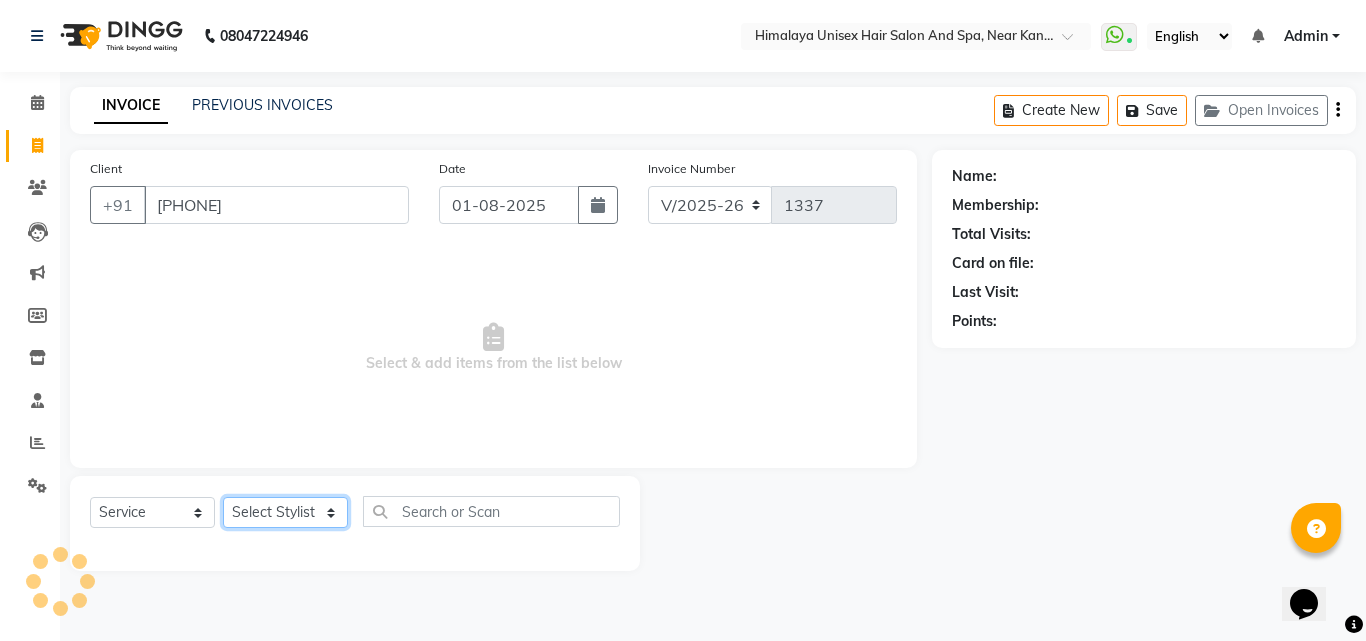 drag, startPoint x: 284, startPoint y: 520, endPoint x: 295, endPoint y: 500, distance: 22.825424 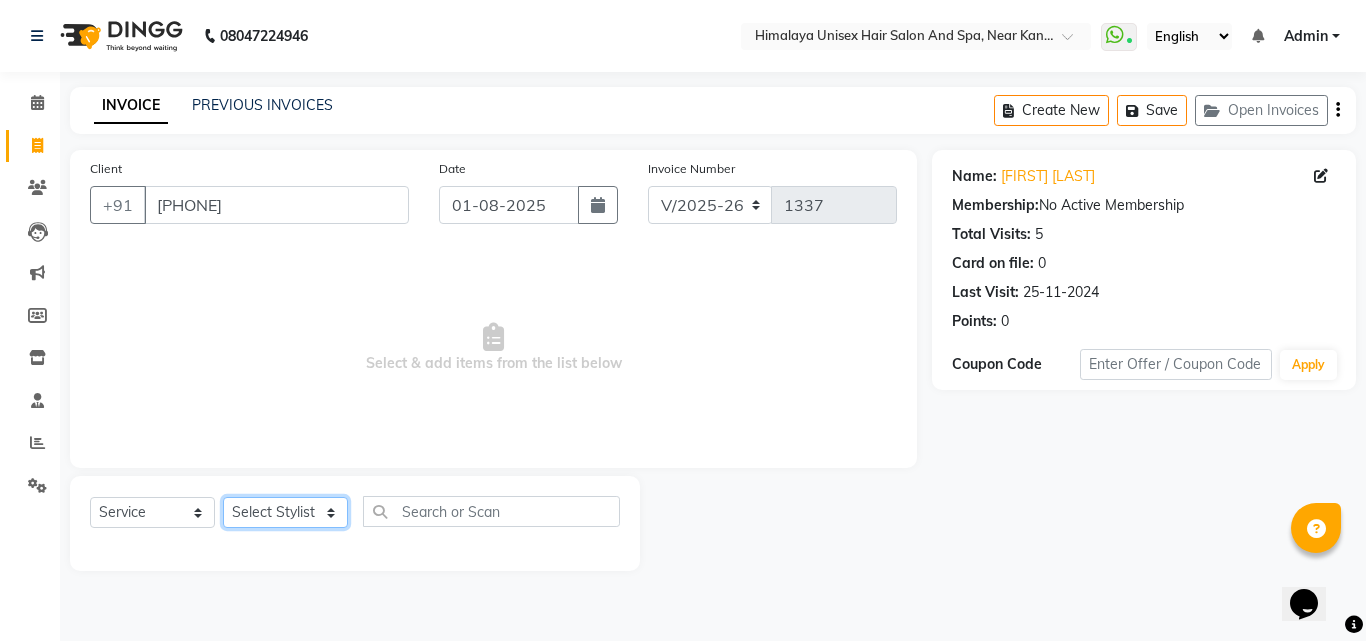 select on "26957" 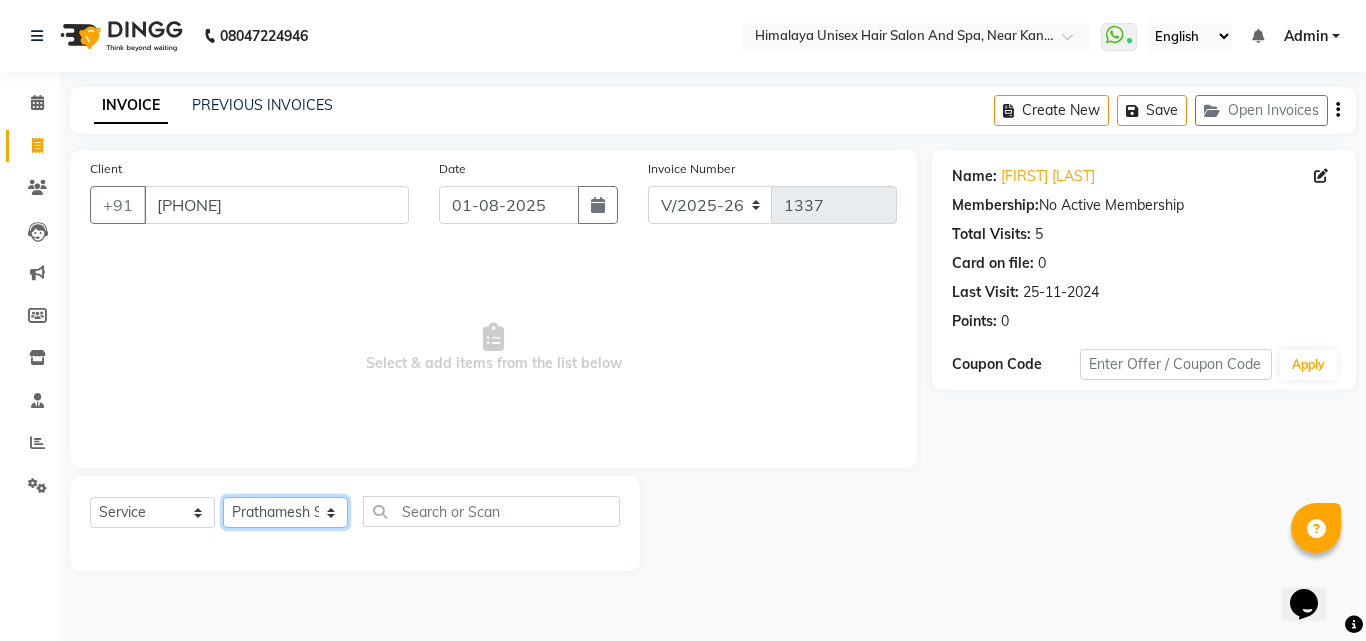click on "Select Stylist Ashwini Salunkhe Avantika Phase Ganesh  Gosavi Mahesh Sawant nakul tadas prasad kadam Prathamesh Salunkhe sai kashid shubhangi sawant Uday Tate" 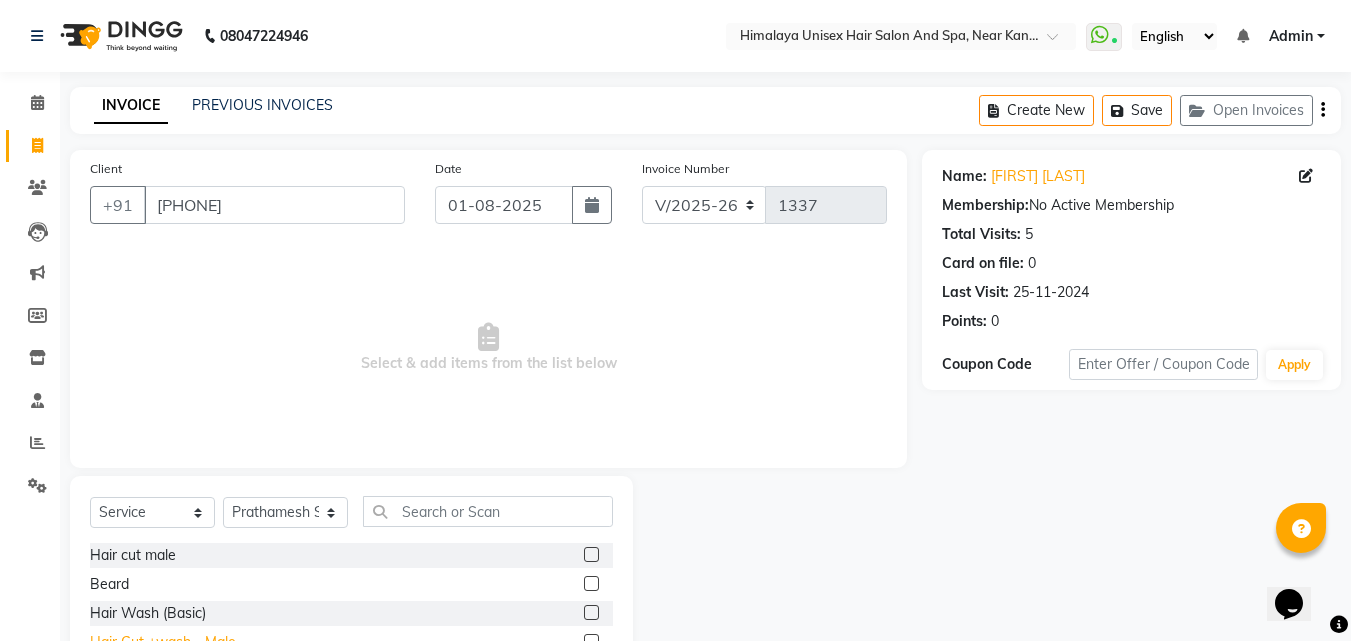 click on "Hair Cut +wash - Male" 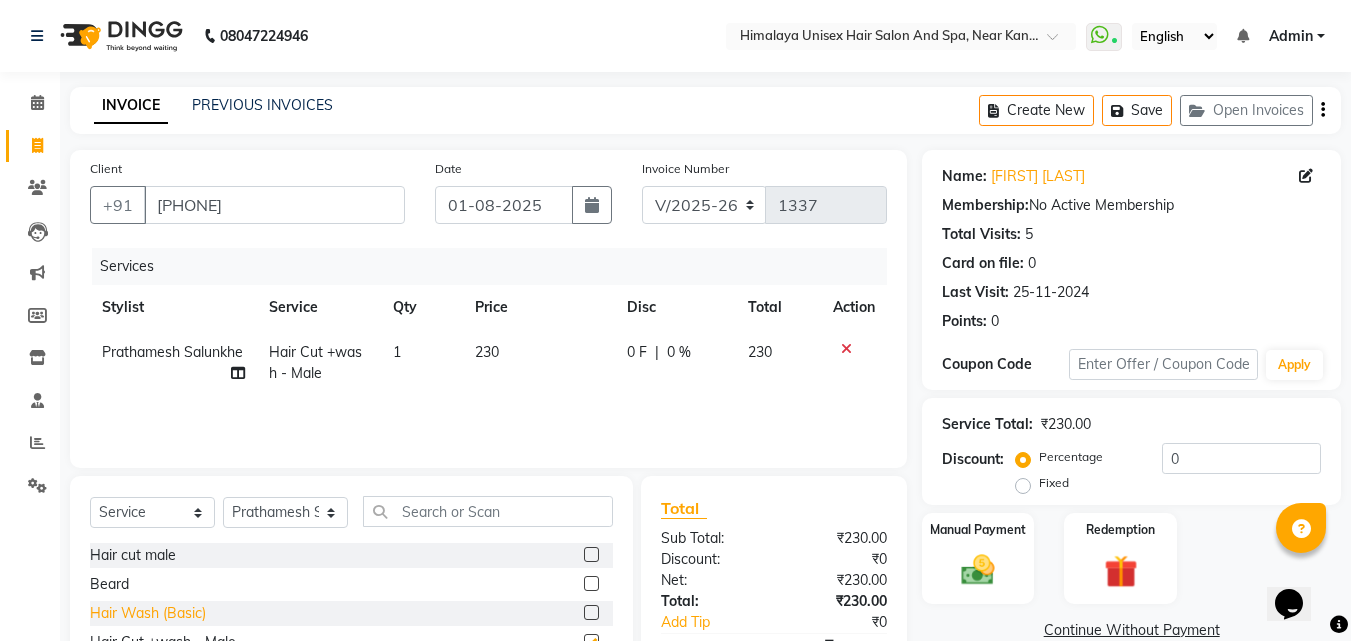 checkbox on "false" 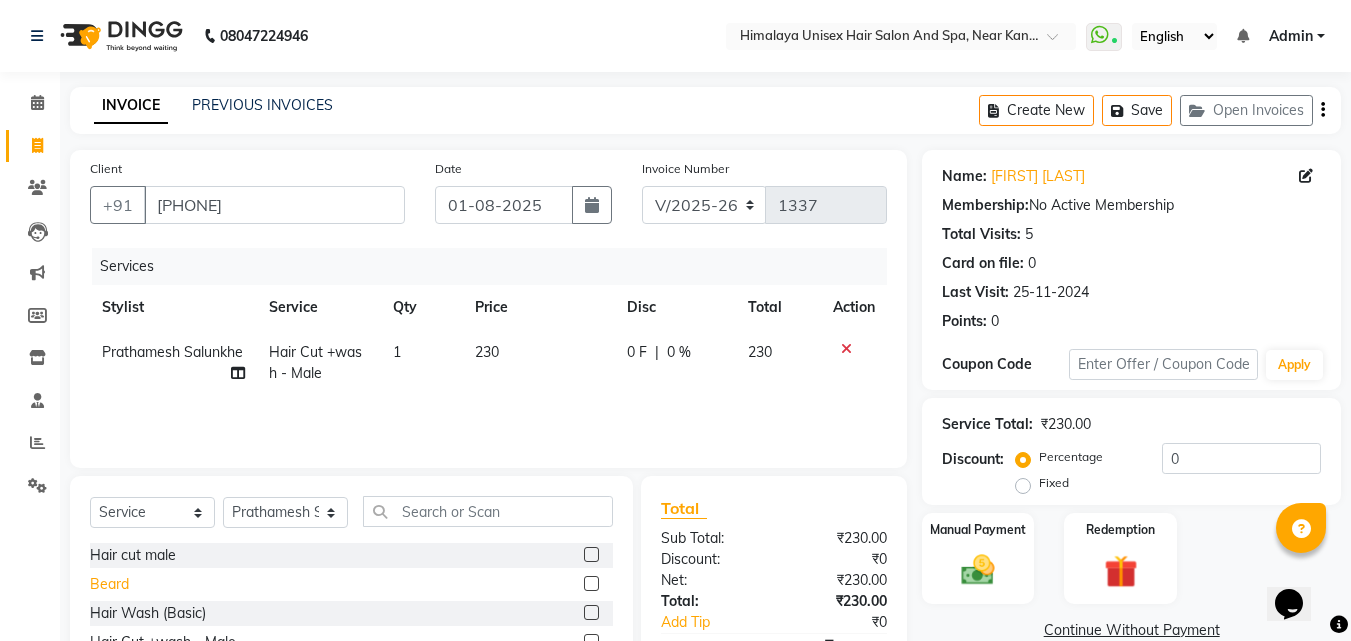 click on "Beard" 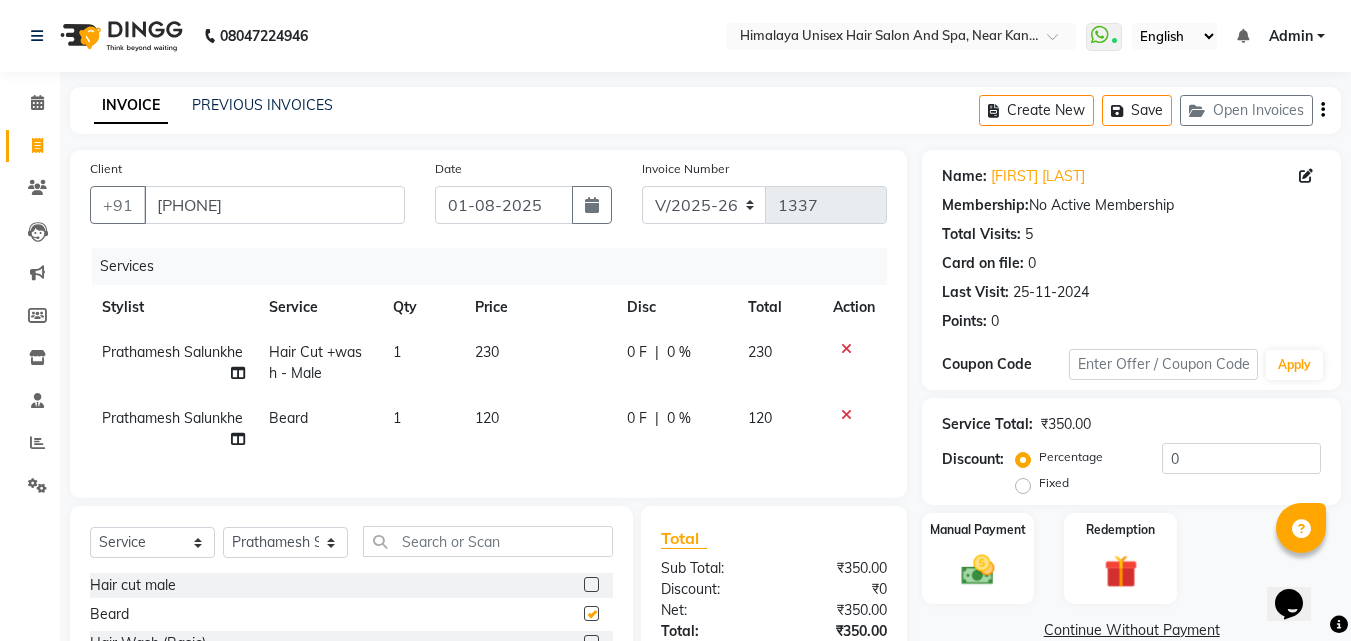 checkbox on "false" 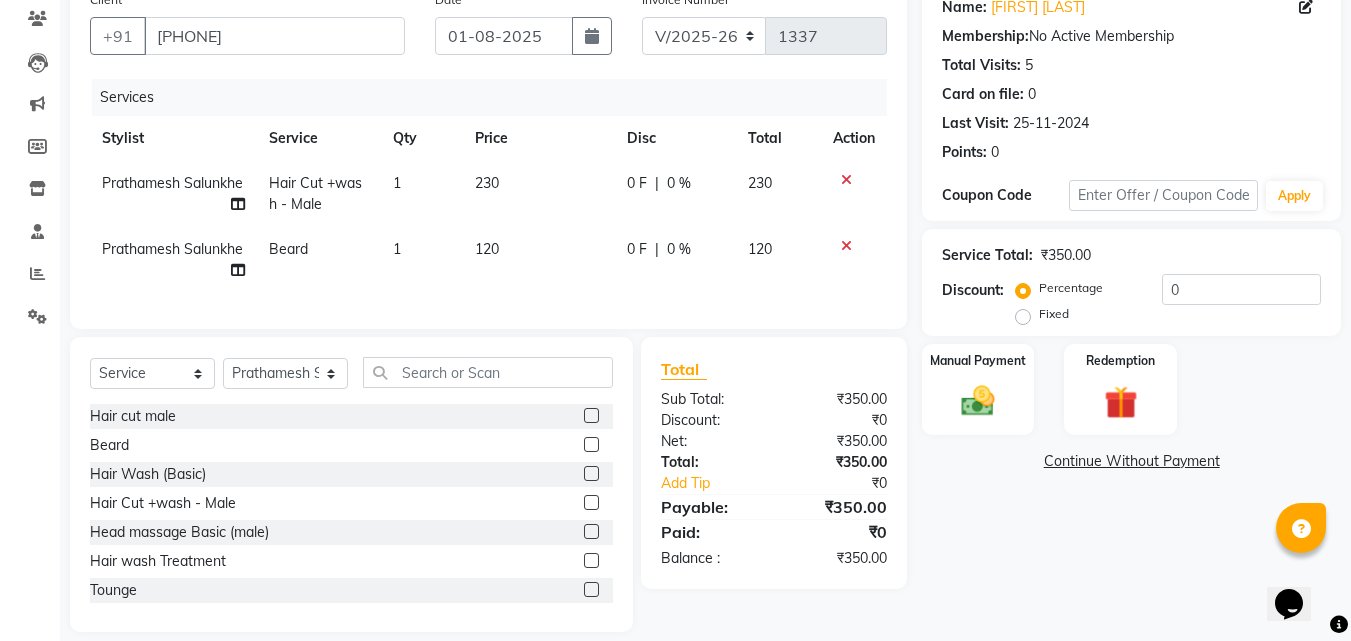 scroll, scrollTop: 205, scrollLeft: 0, axis: vertical 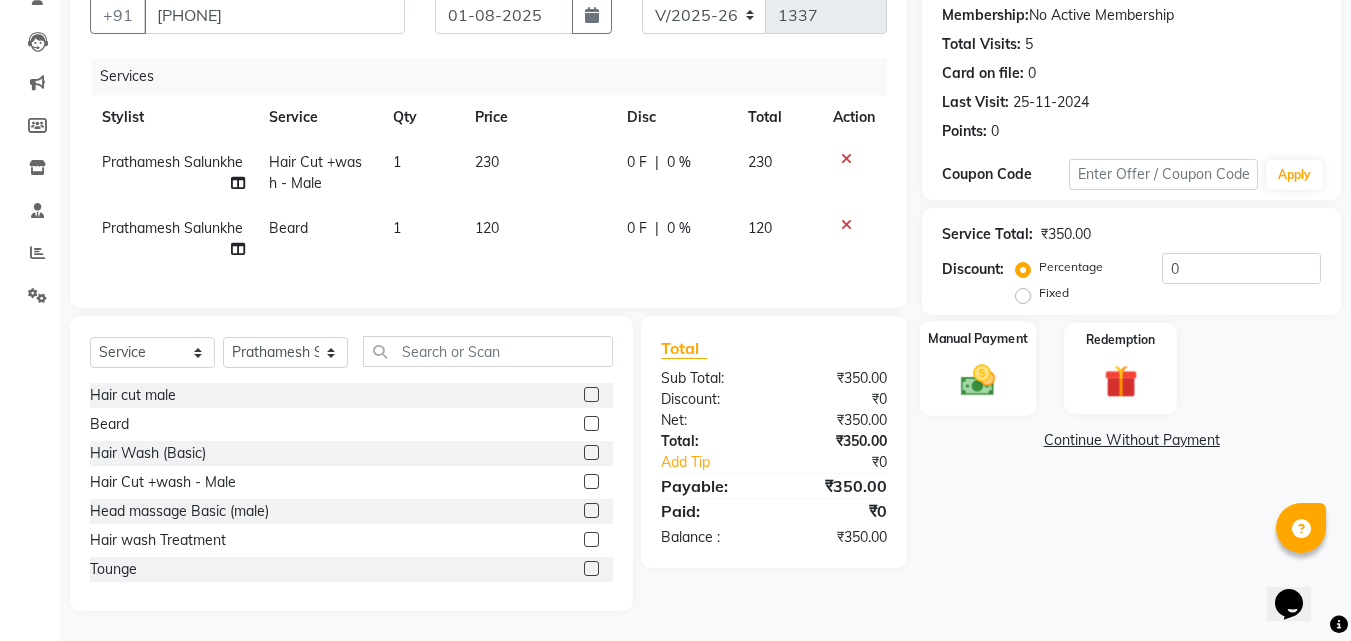 click 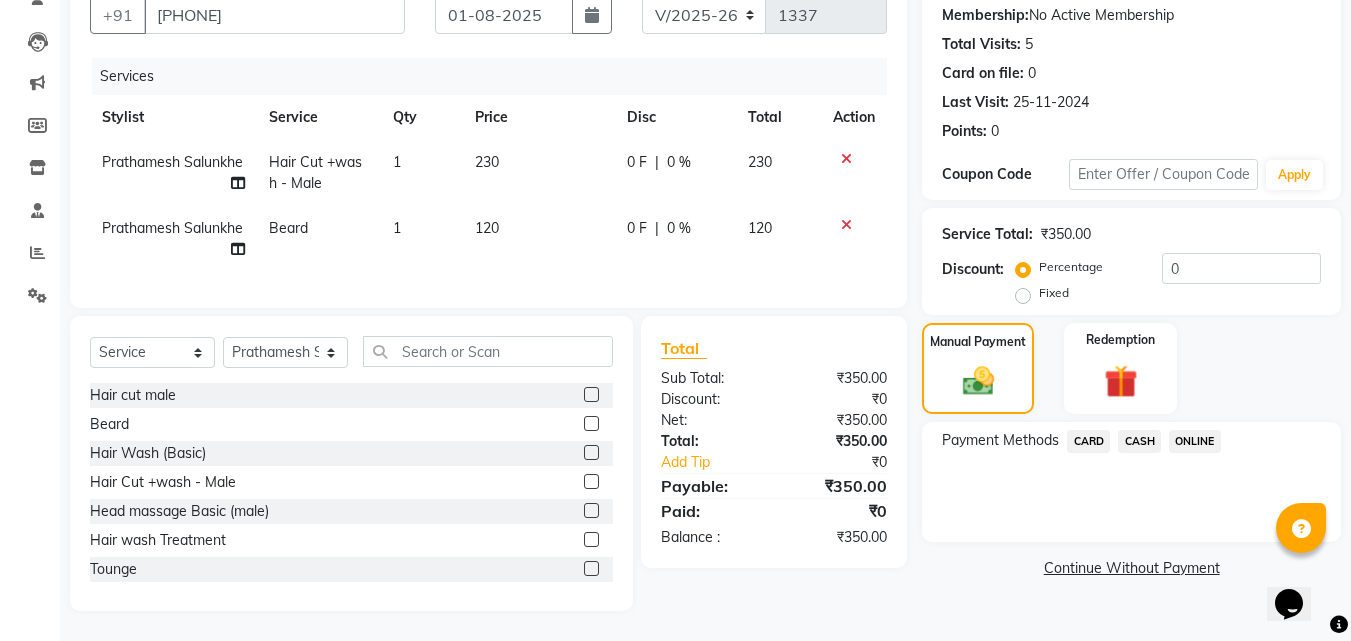 click on "CASH" 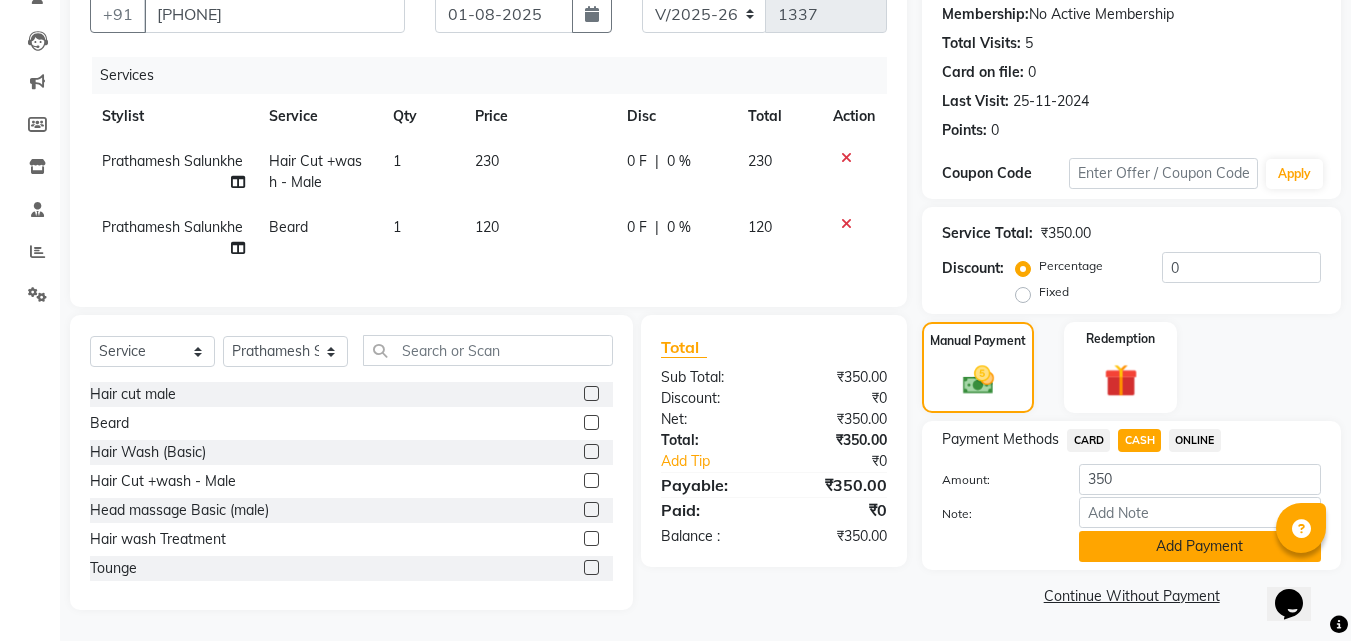 click on "Add Payment" 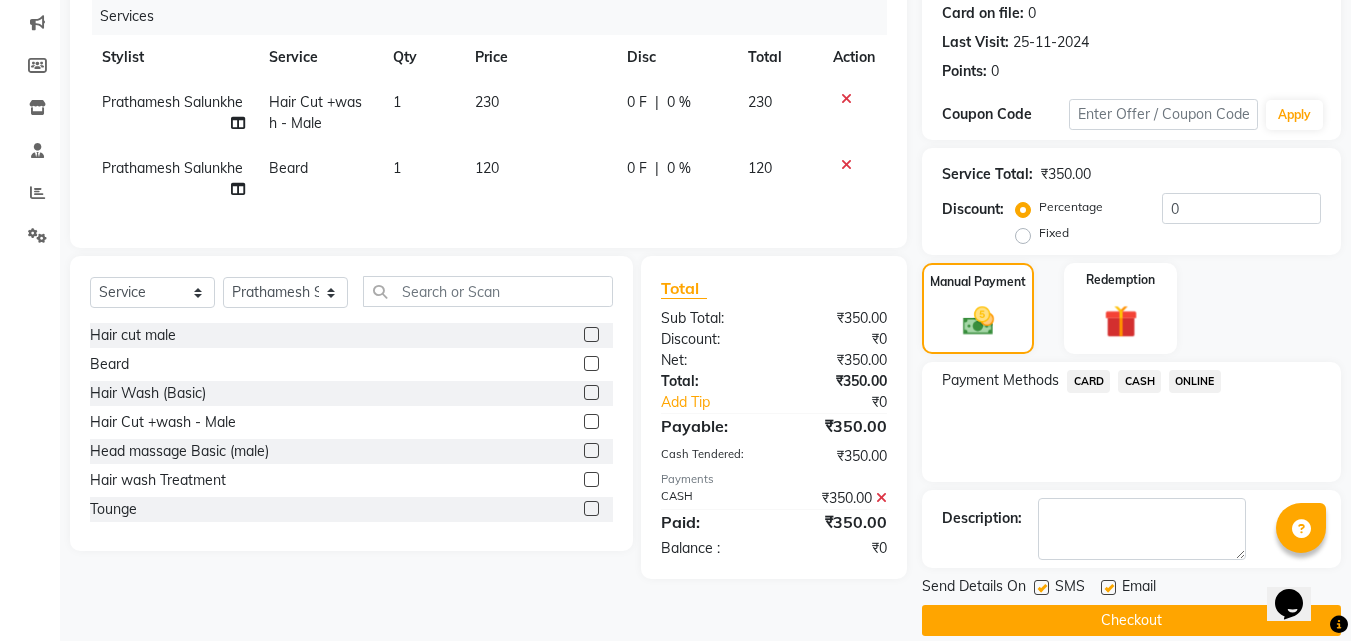 scroll, scrollTop: 275, scrollLeft: 0, axis: vertical 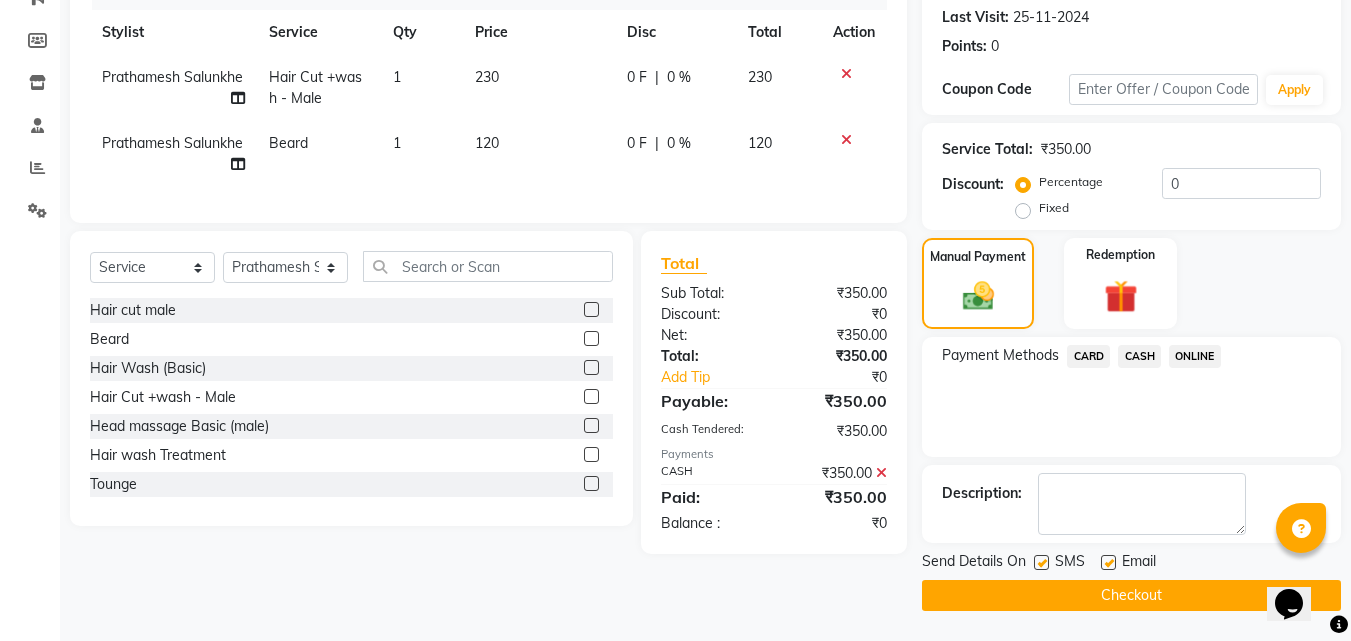 click on "Checkout" 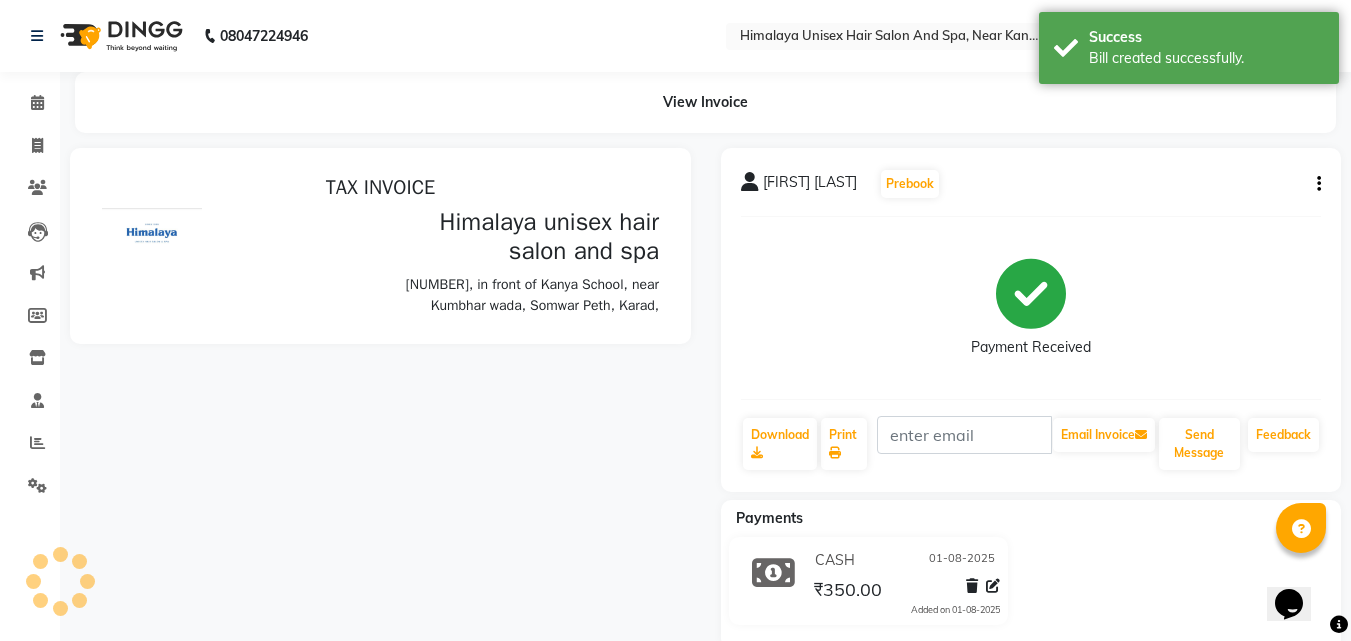 scroll, scrollTop: 0, scrollLeft: 0, axis: both 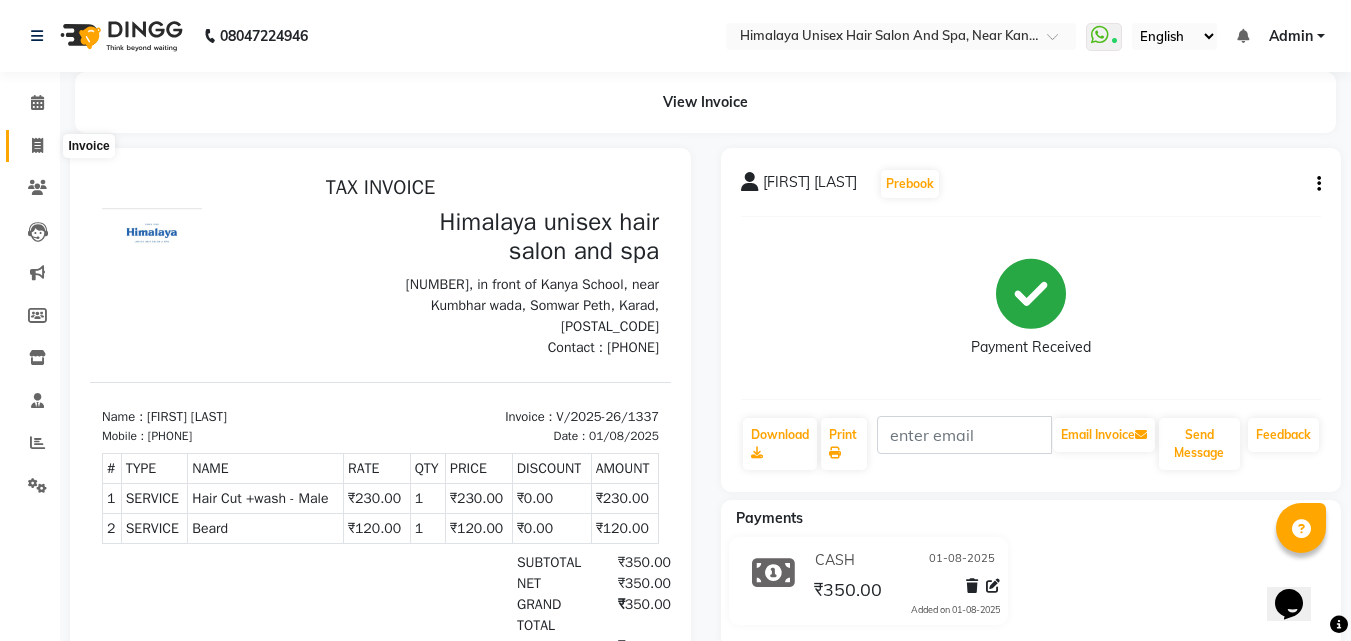 click 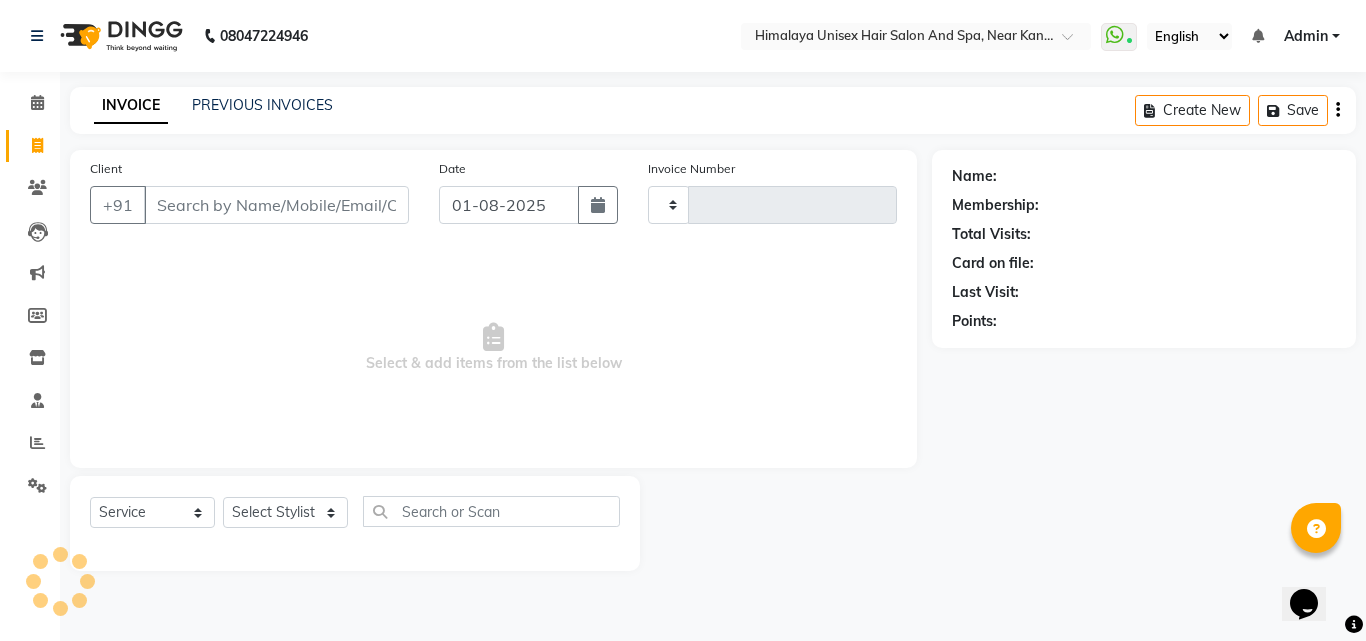 type on "1338" 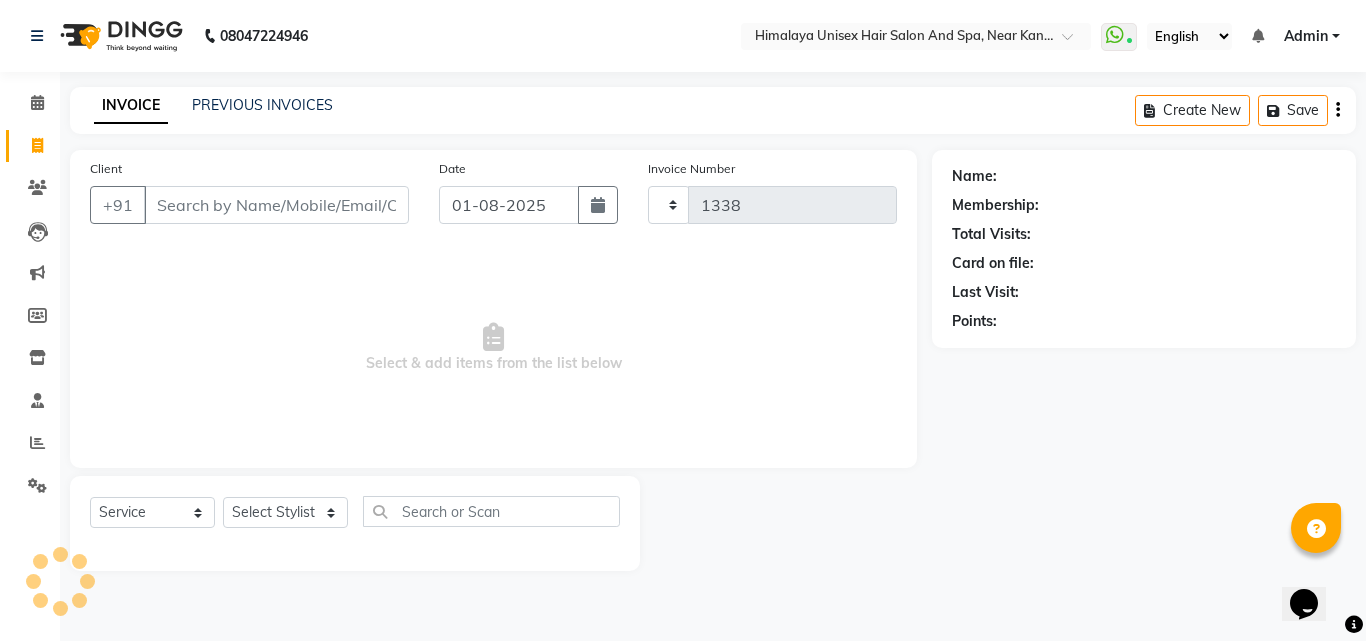 select on "4594" 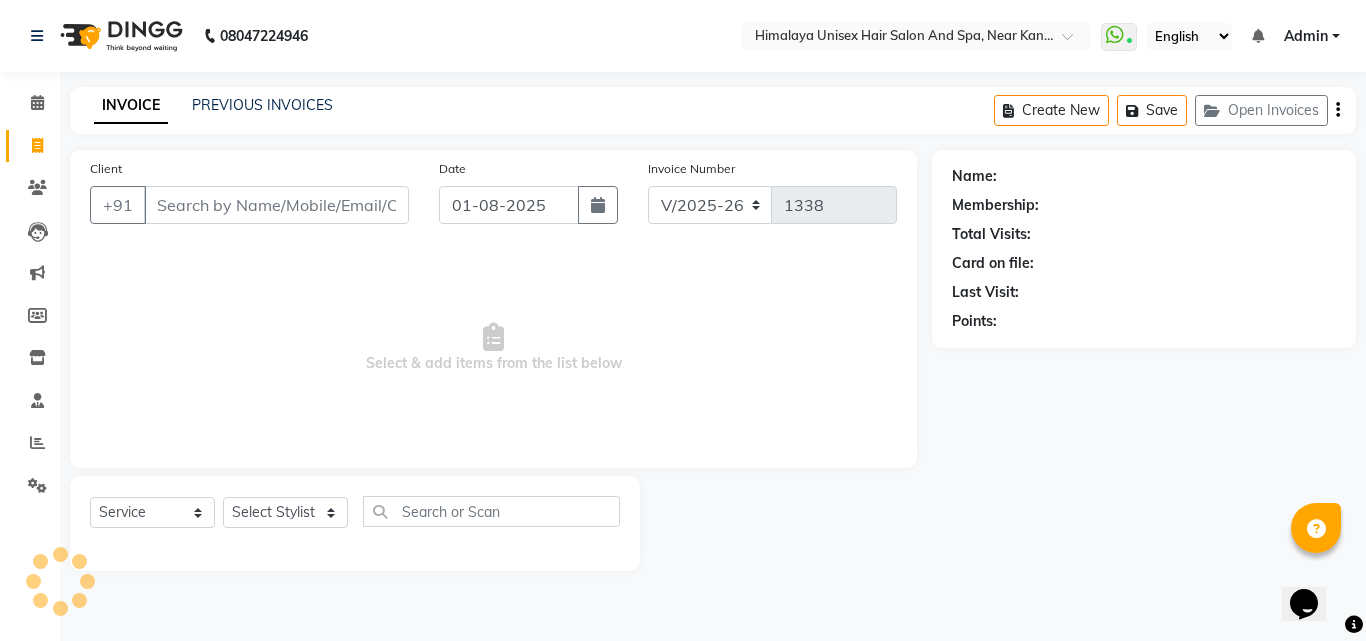 click on "08047224946 Select Location × Himalaya Unisex Hair Salon And Spa, Near Kanya School  WhatsApp Status  ✕ Status:  Connected Most Recent Message: 01-08-2025     11:01 AM Recent Service Activity: 01-08-2025     11:49 AM English ENGLISH Español العربية मराठी हिंदी ગુજરાતી தமிழ் 中文 Notifications nothing to show Admin Manage Profile Change Password Sign out  Version:3.15.11  ☀ Himalaya unisex hair salon and spa, Near Kanya School  Calendar  Invoice  Clients  Leads   Marketing  Members  Inventory  Staff  Reports  Settings Completed InProgress Upcoming Dropped Tentative Check-In Confirm Bookings Generate Report Segments Page Builder INVOICE PREVIOUS INVOICES Create New   Save   Open Invoices  Client +91 Date 01-08-2025 Invoice Number V/2025 V/2025-26 1338  Select & add items from the list below  Select  Service  Product  Membership  Package Voucher Prepaid Gift Card  Select Stylist Ashwini Salunkhe Avantika Phase Ganesh  Gosavi Mahesh Sawant Name:" at bounding box center [683, 320] 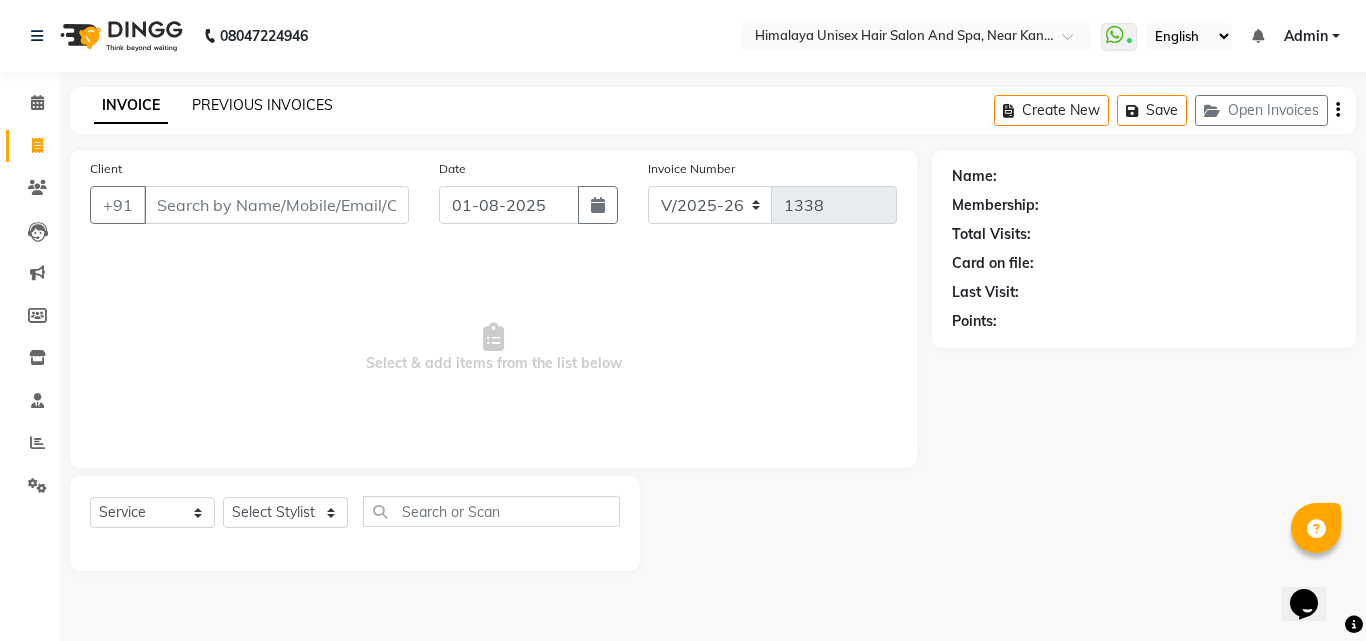 click on "PREVIOUS INVOICES" 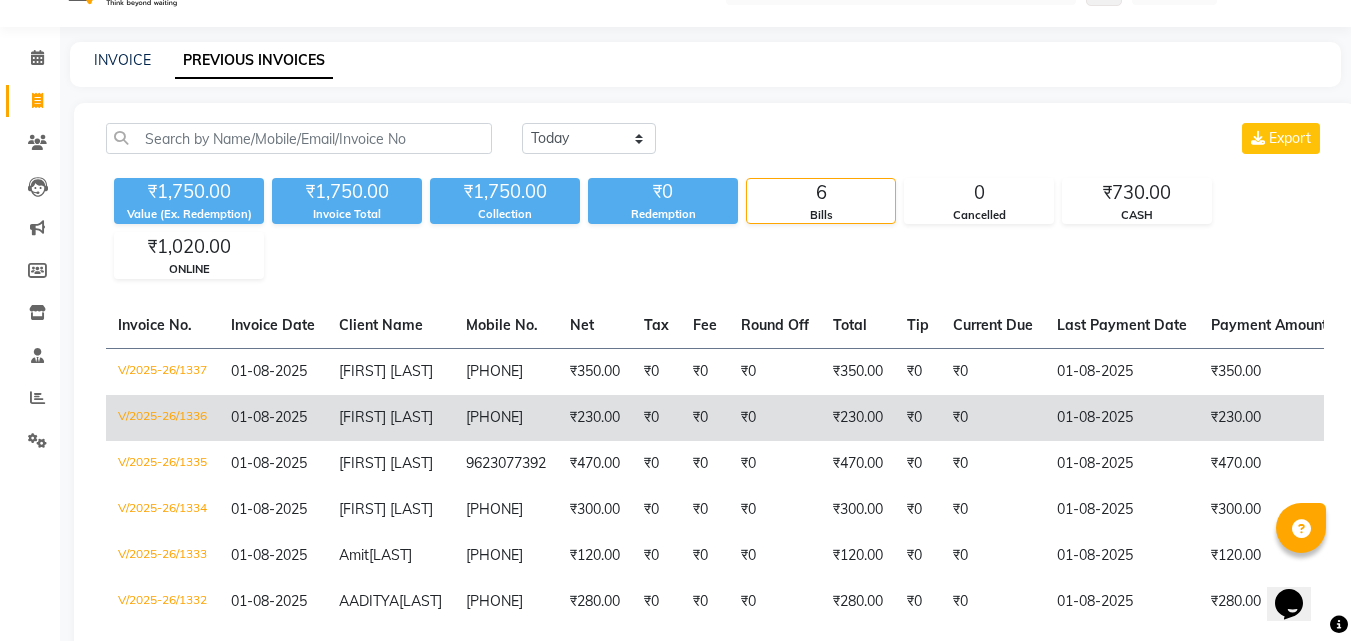 scroll, scrollTop: 0, scrollLeft: 0, axis: both 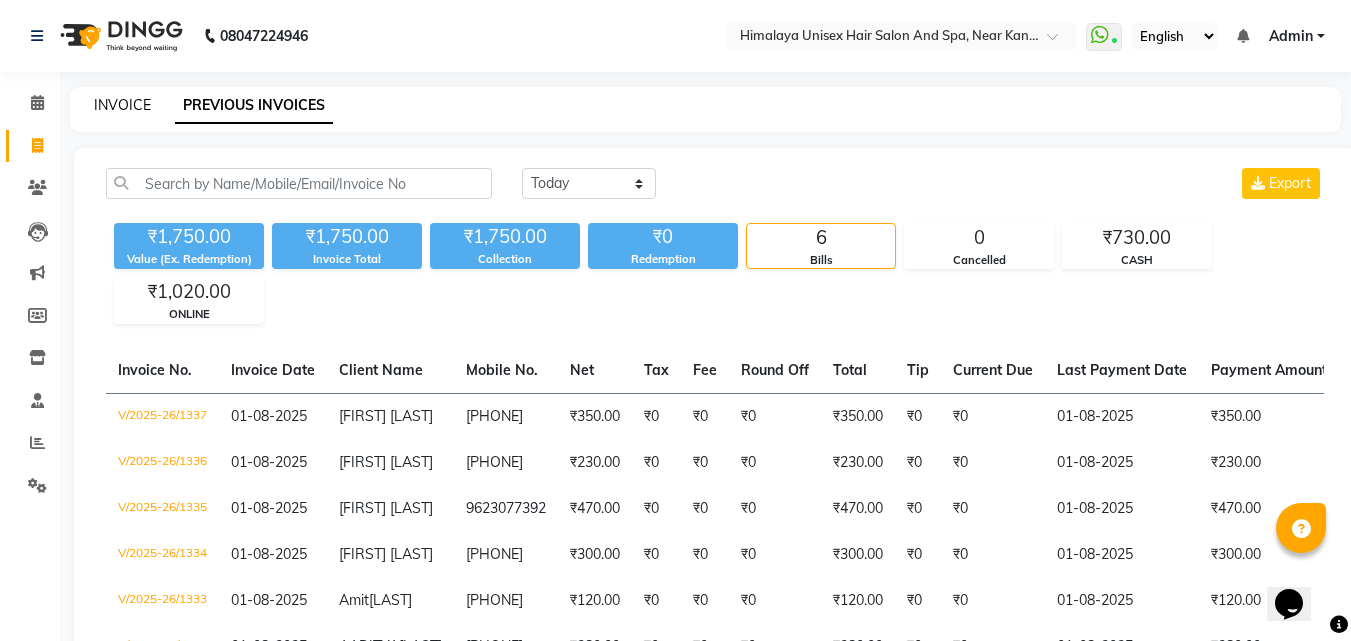 click on "INVOICE" 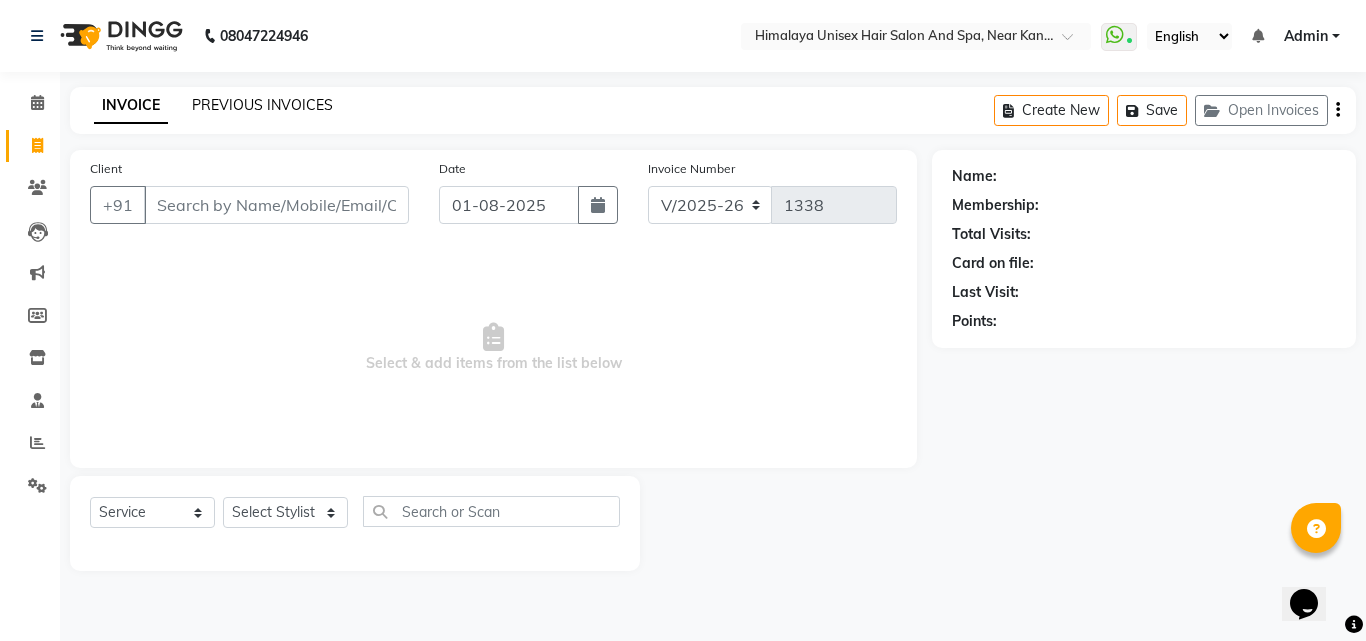 click on "PREVIOUS INVOICES" 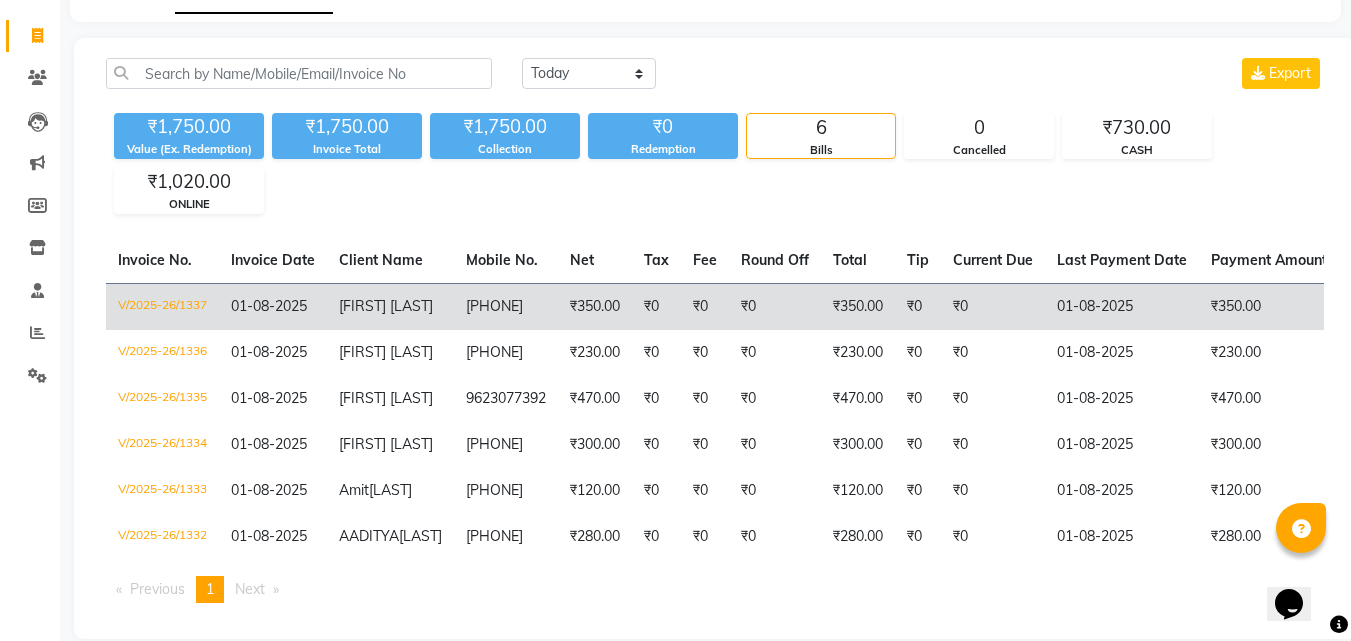 scroll, scrollTop: 0, scrollLeft: 0, axis: both 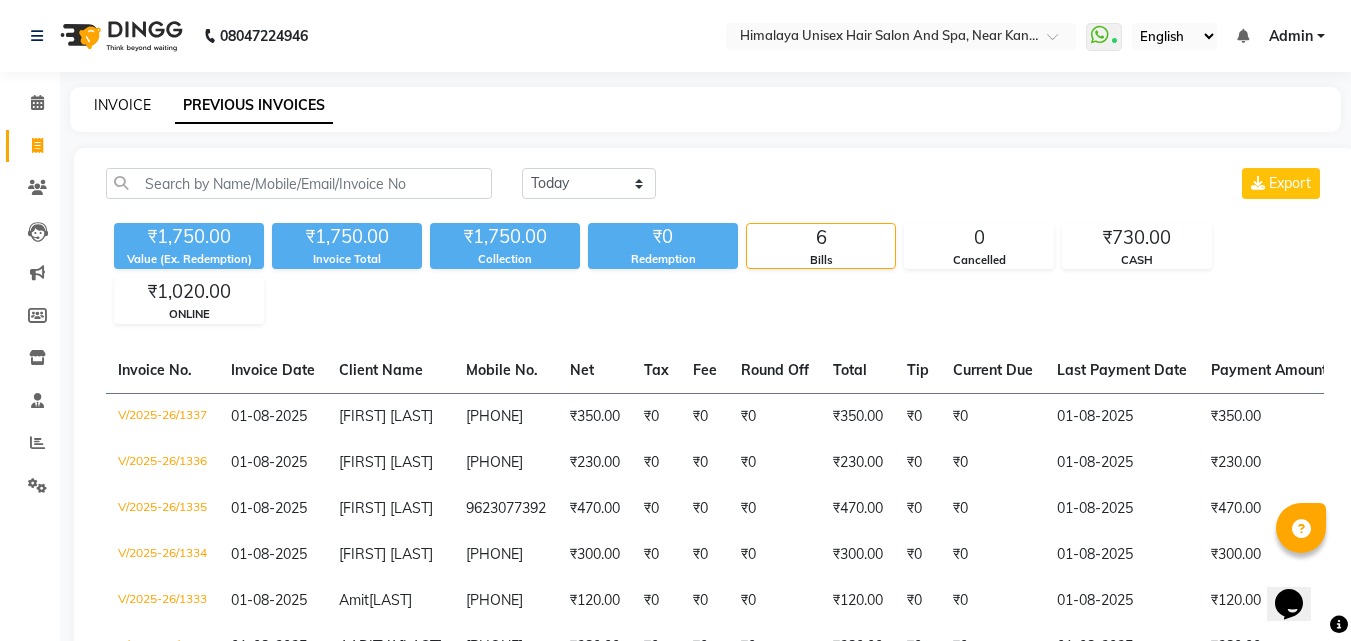 click on "INVOICE" 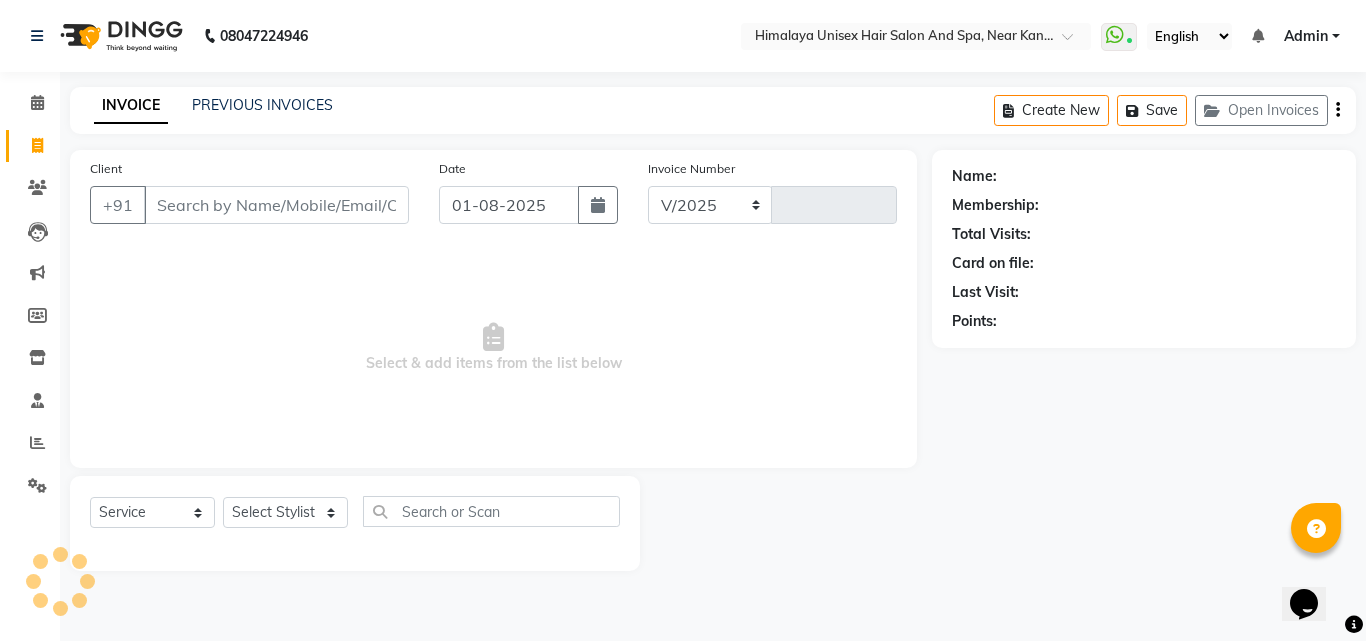 select on "4594" 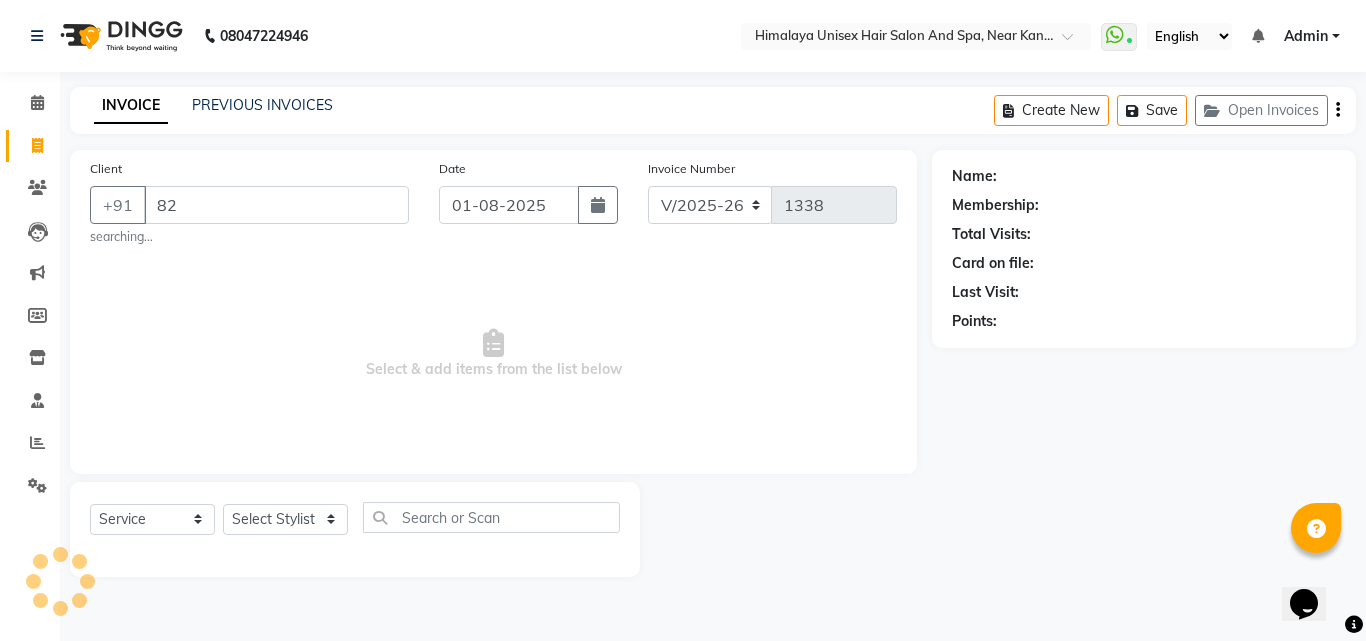 type on "8" 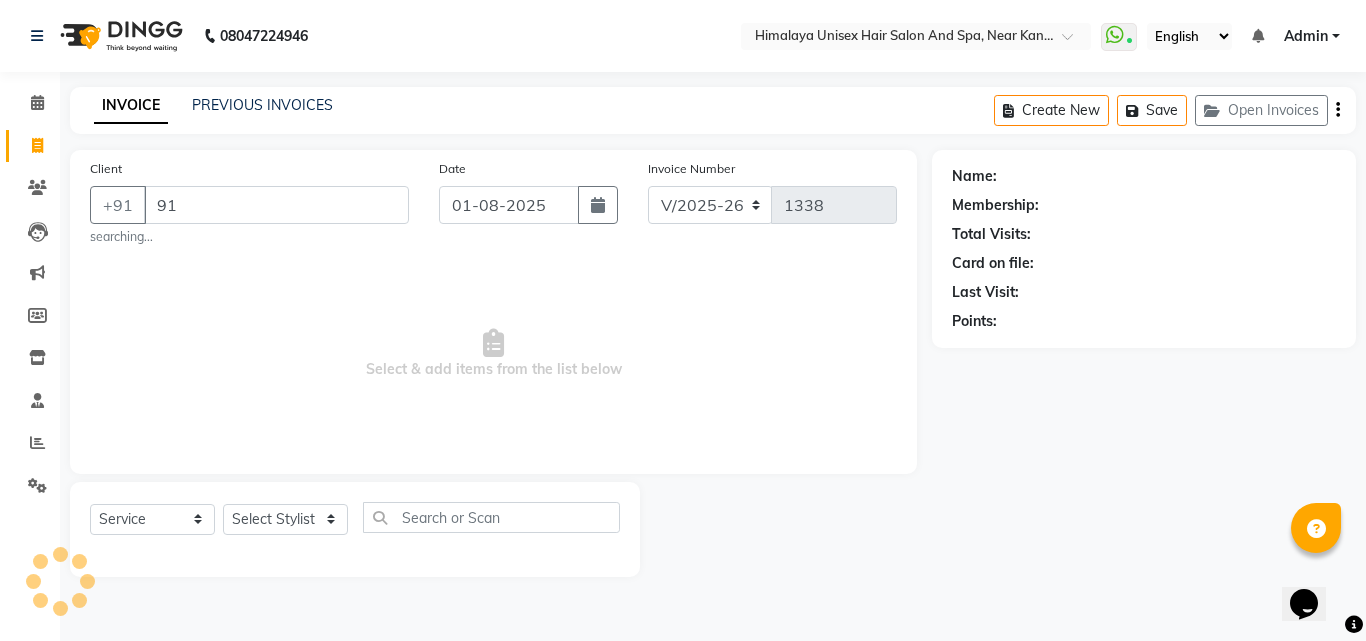 type on "9" 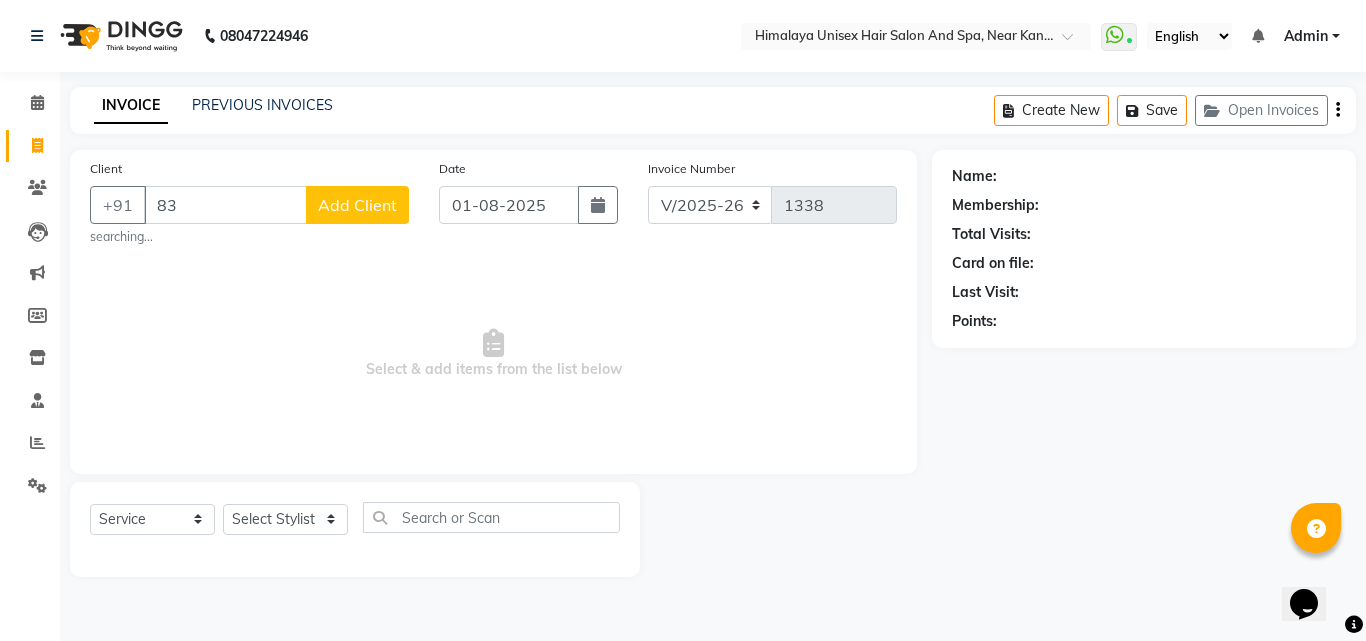 type on "8" 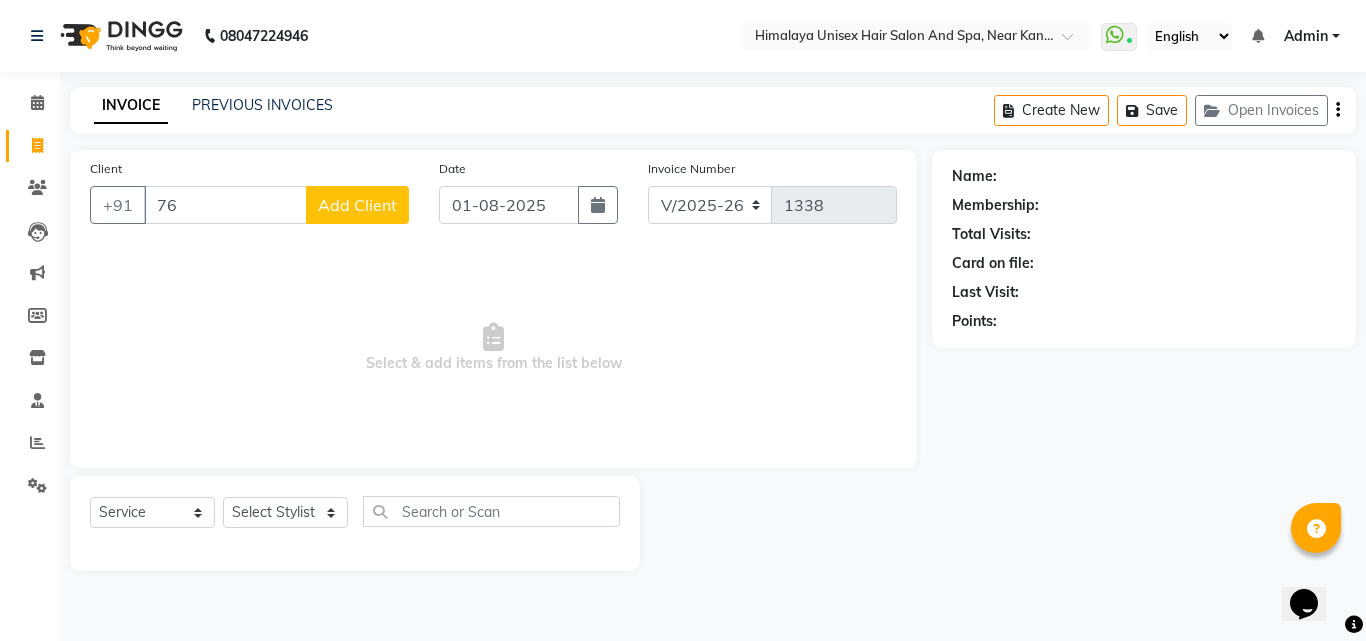 type on "7" 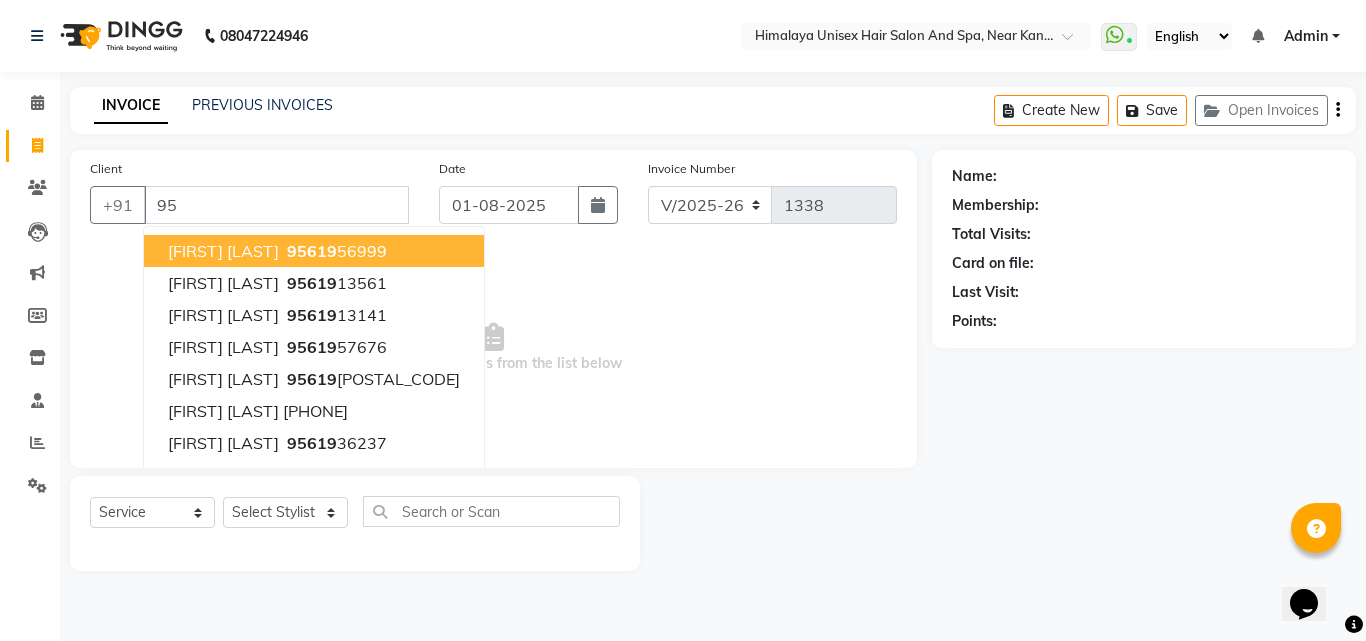 type on "9" 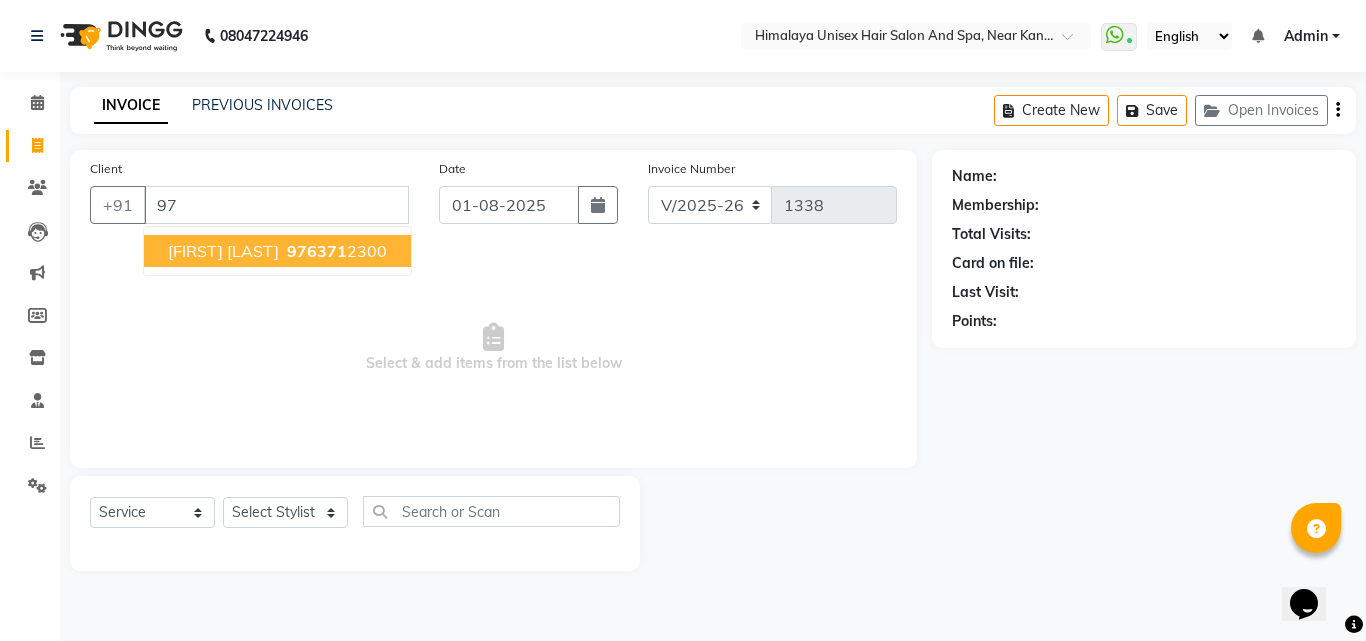 type on "9" 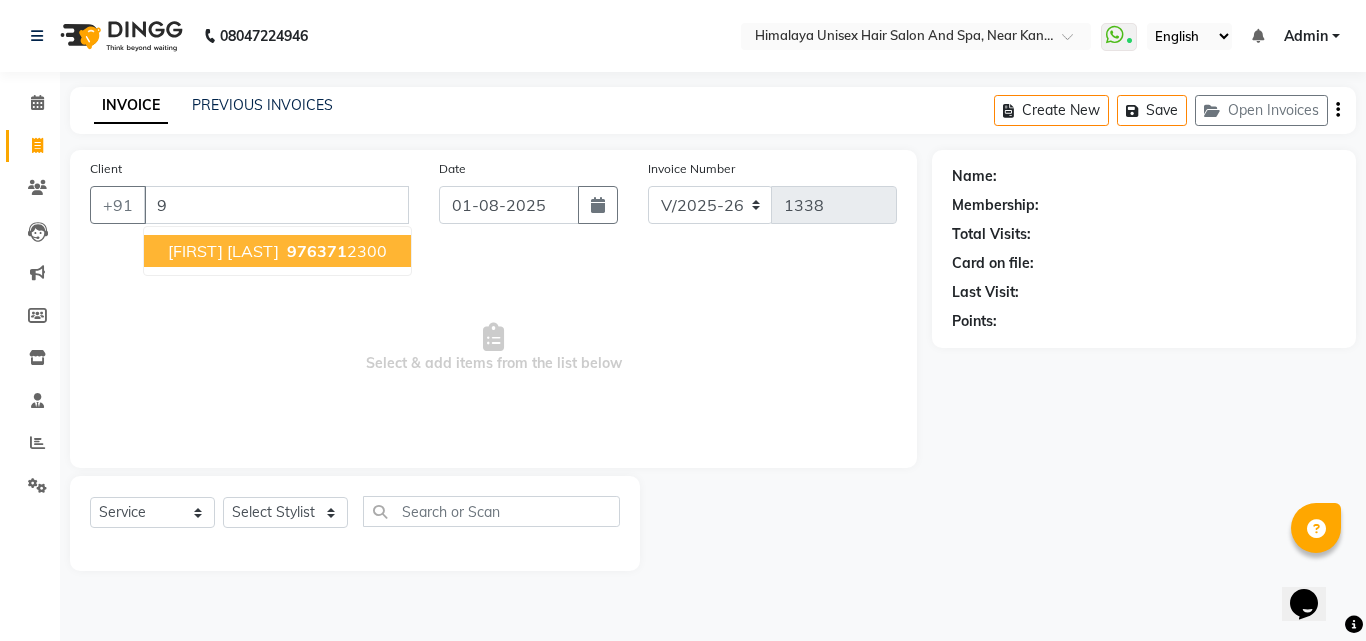 type 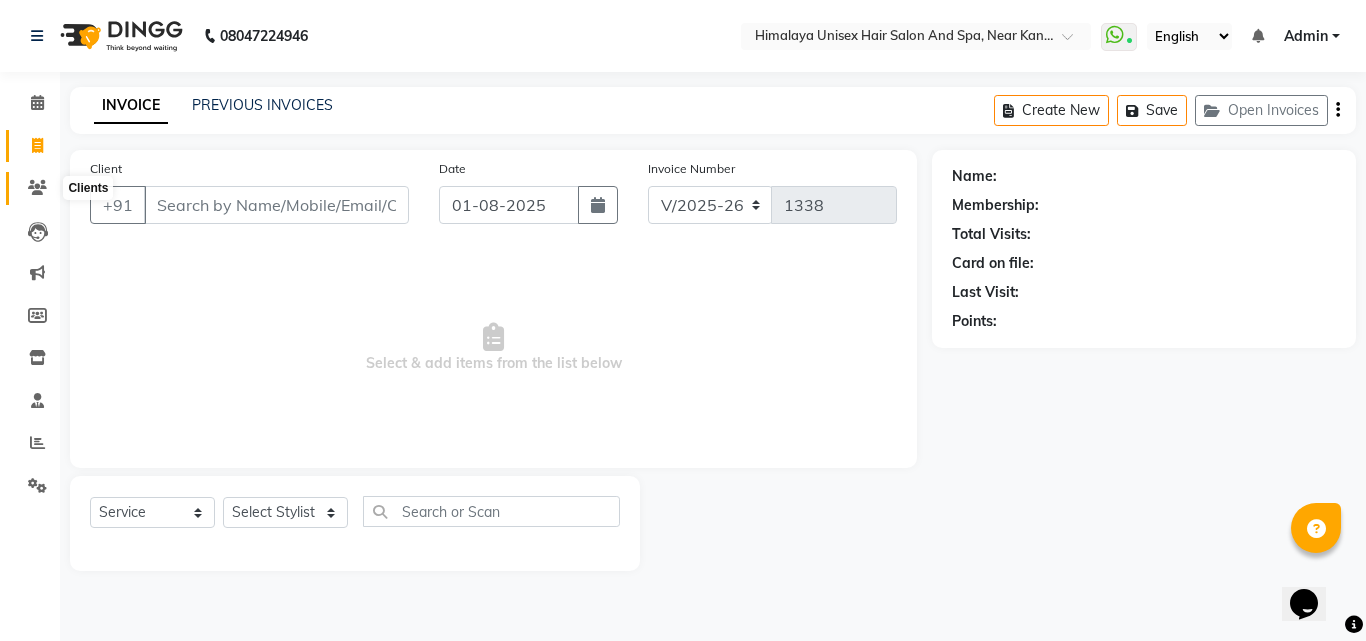click 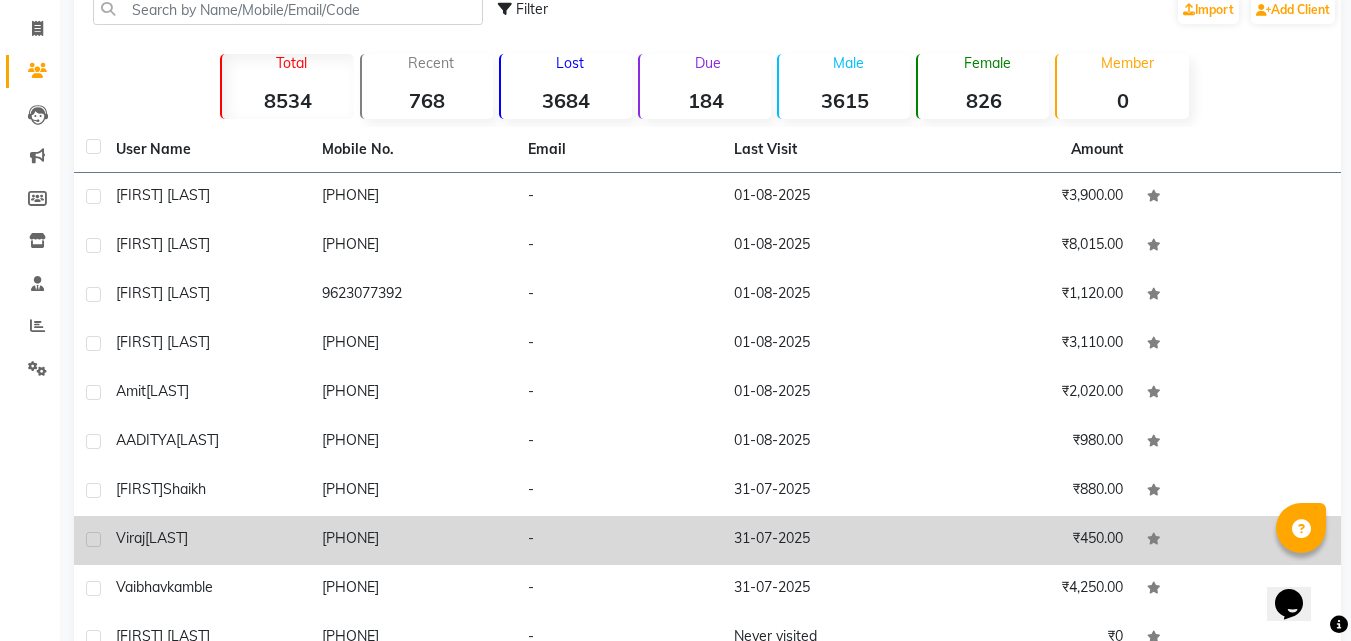 scroll, scrollTop: 225, scrollLeft: 0, axis: vertical 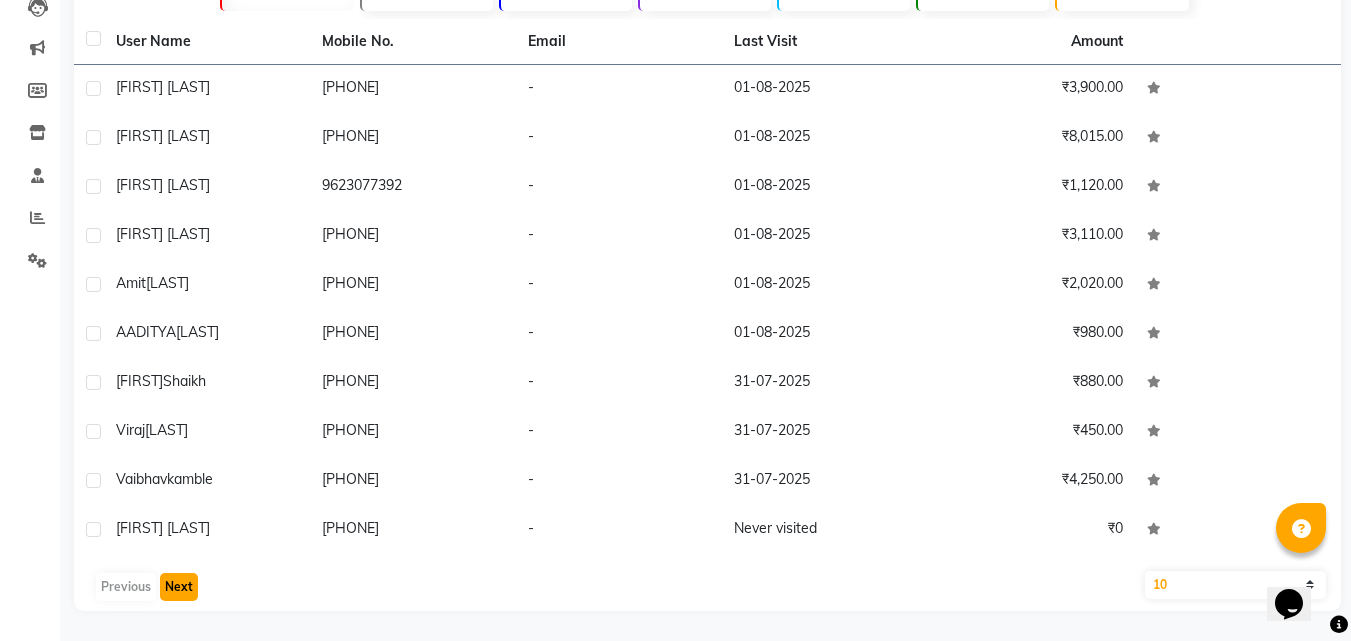 click on "Next" 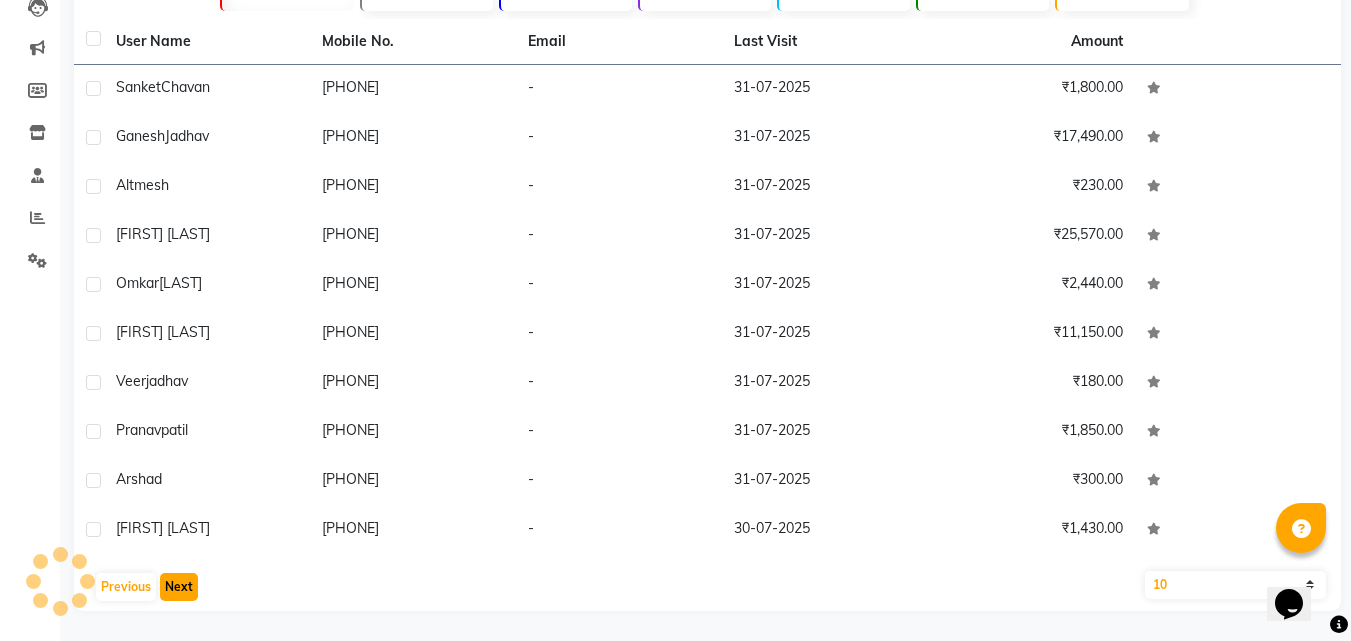 click on "Next" 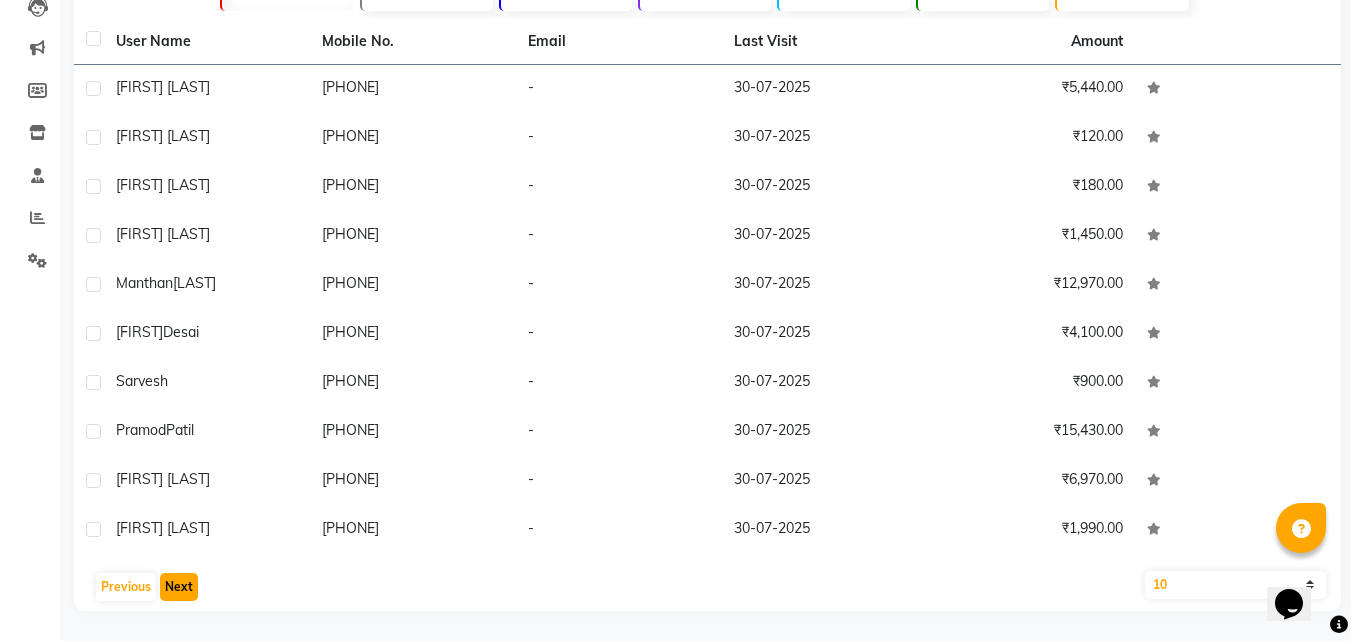 click on "Next" 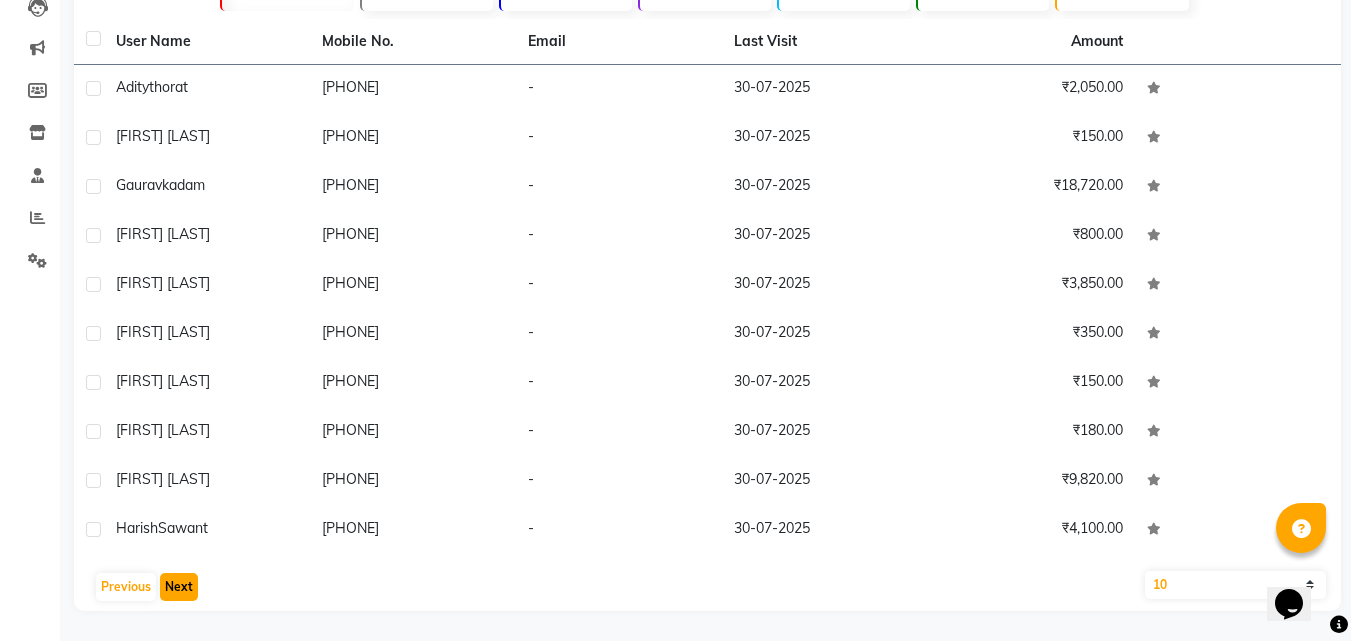 click on "Next" 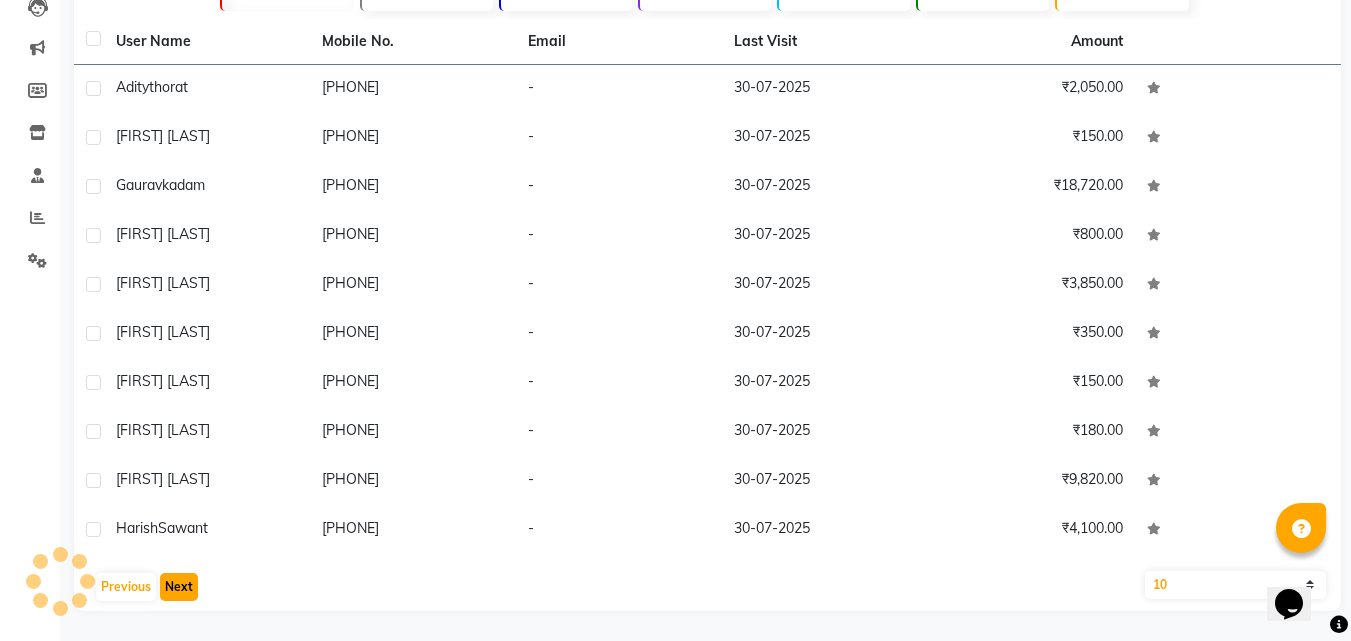 click on "Next" 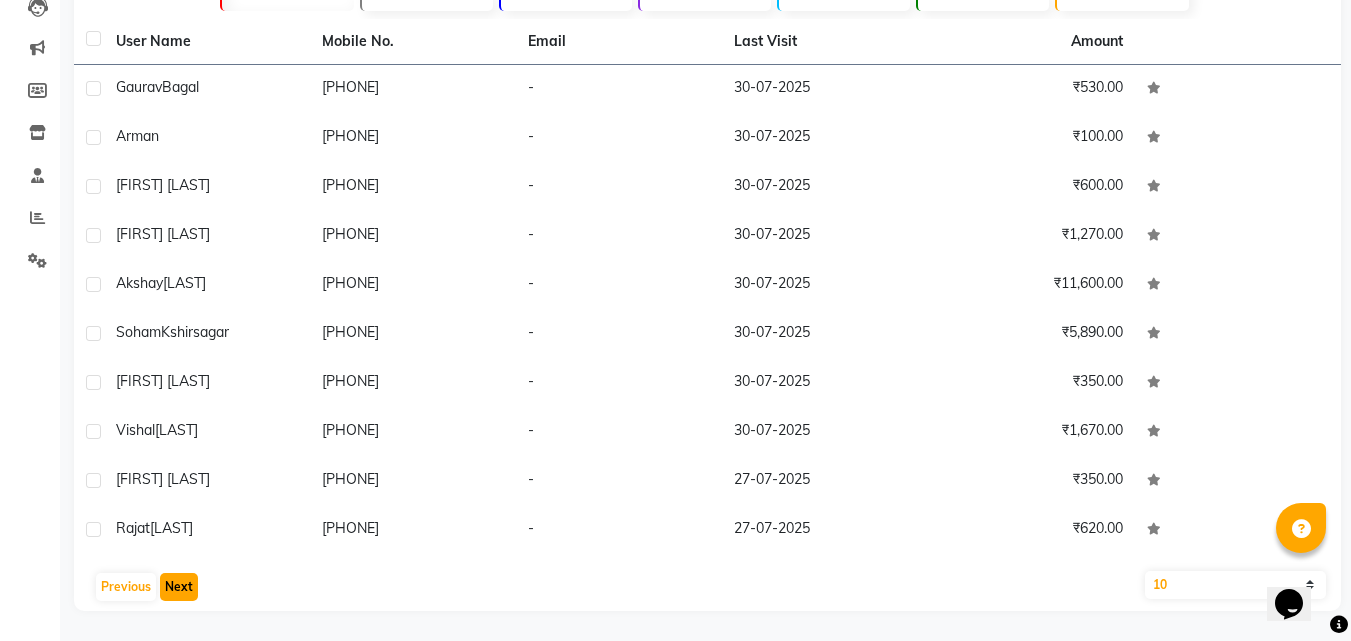 click on "Next" 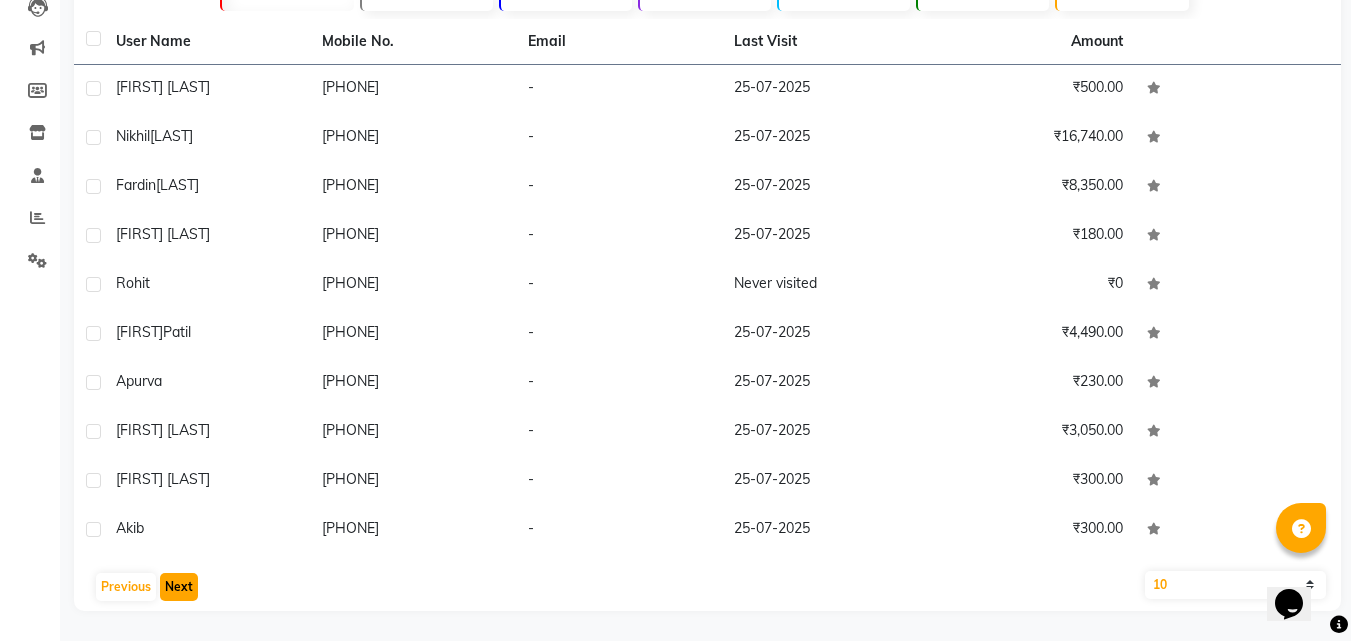 click on "Next" 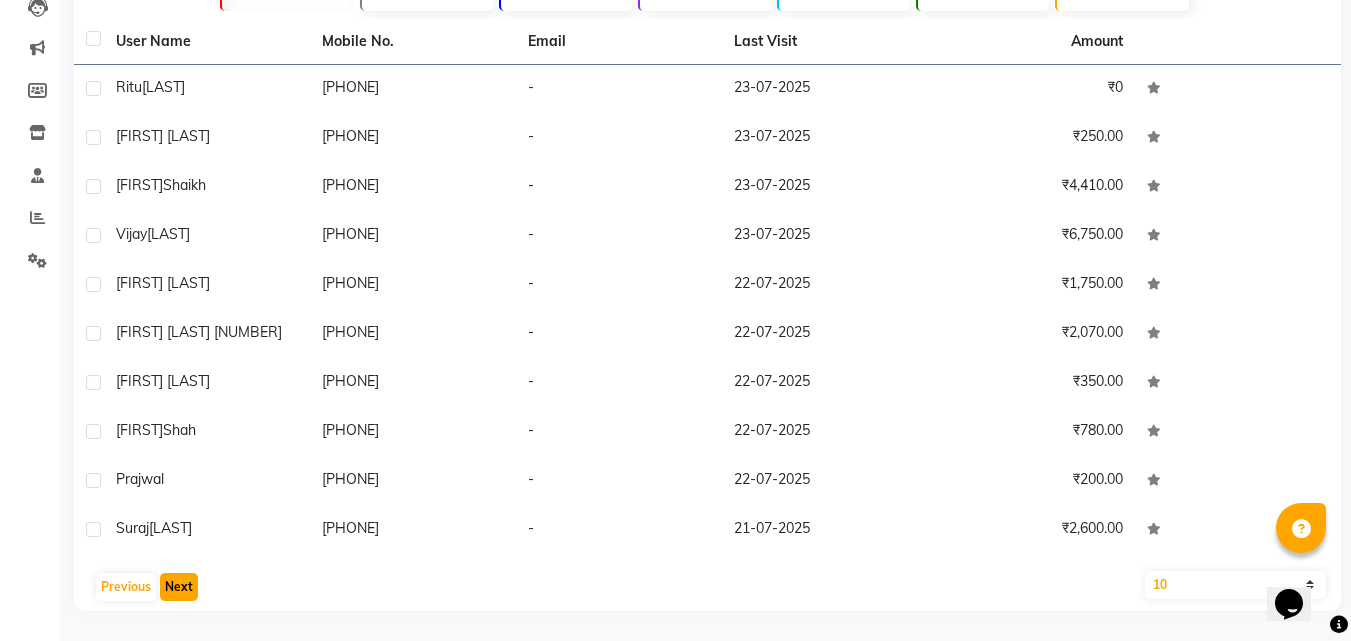 click on "Next" 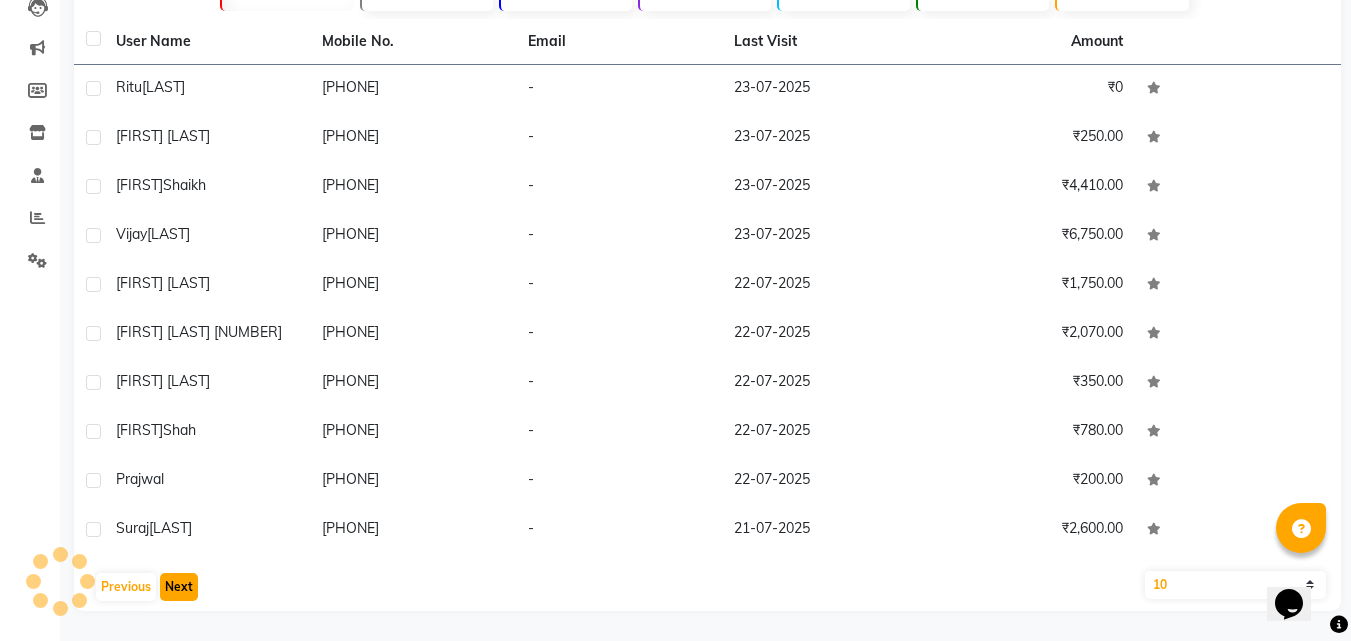 click on "Next" 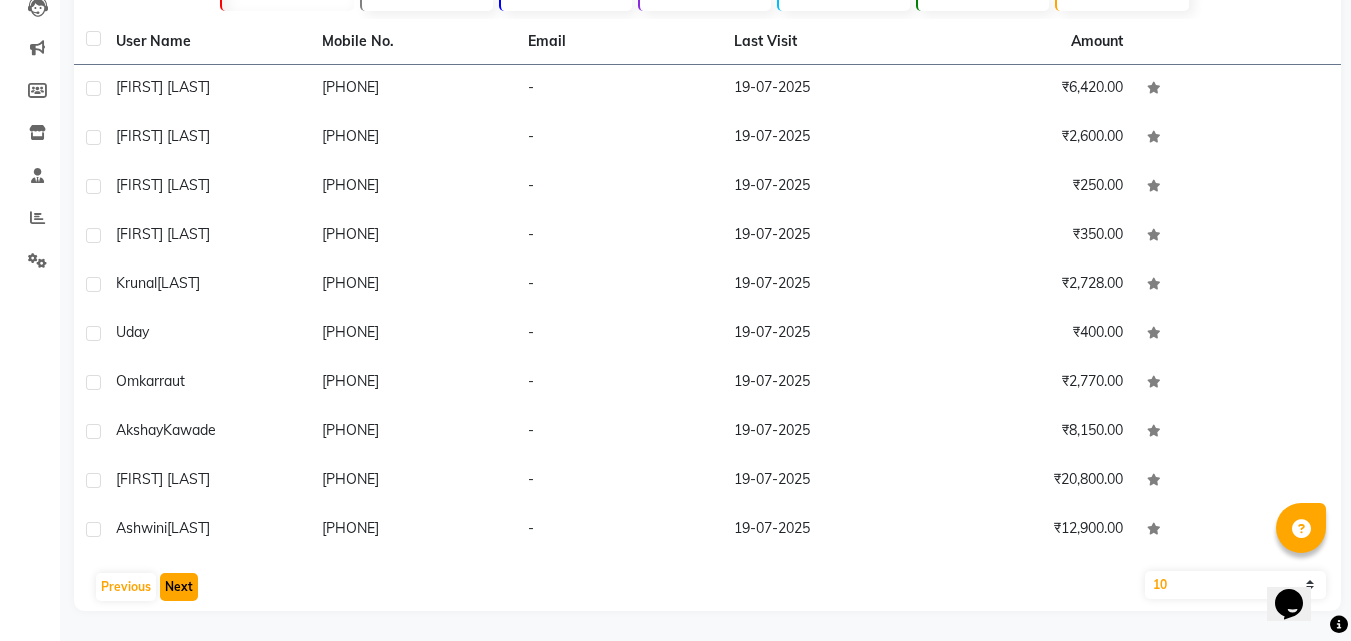 click on "Next" 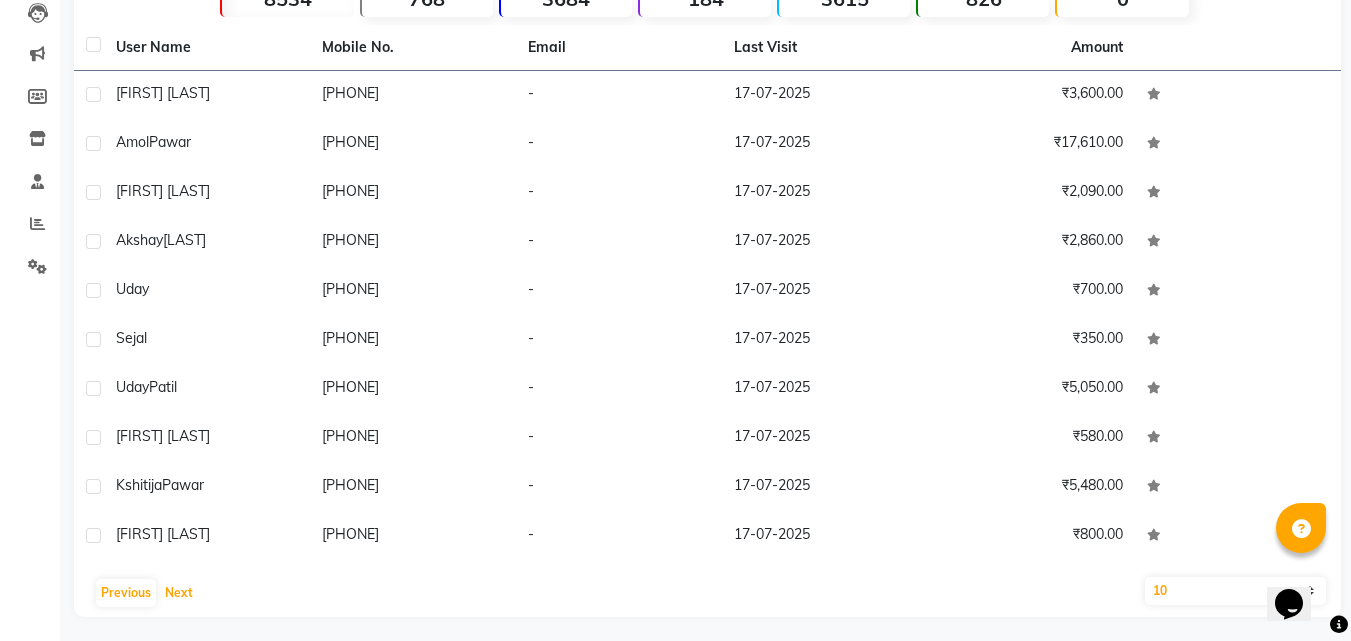scroll, scrollTop: 0, scrollLeft: 0, axis: both 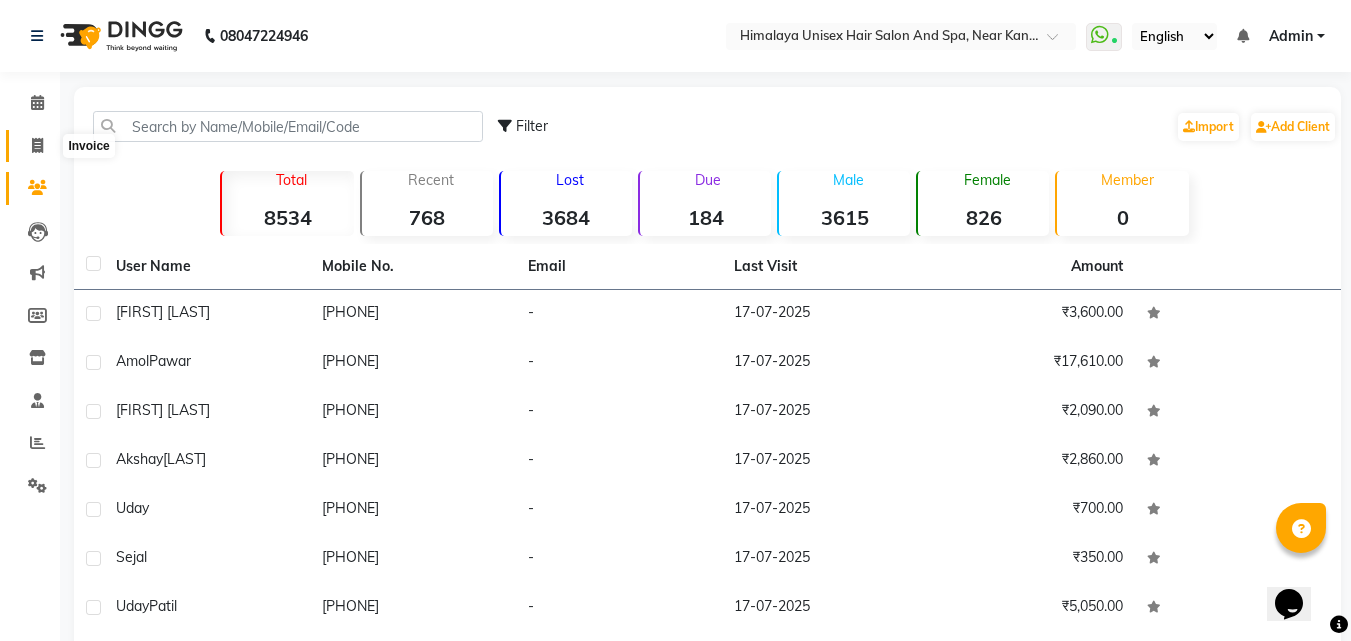 click 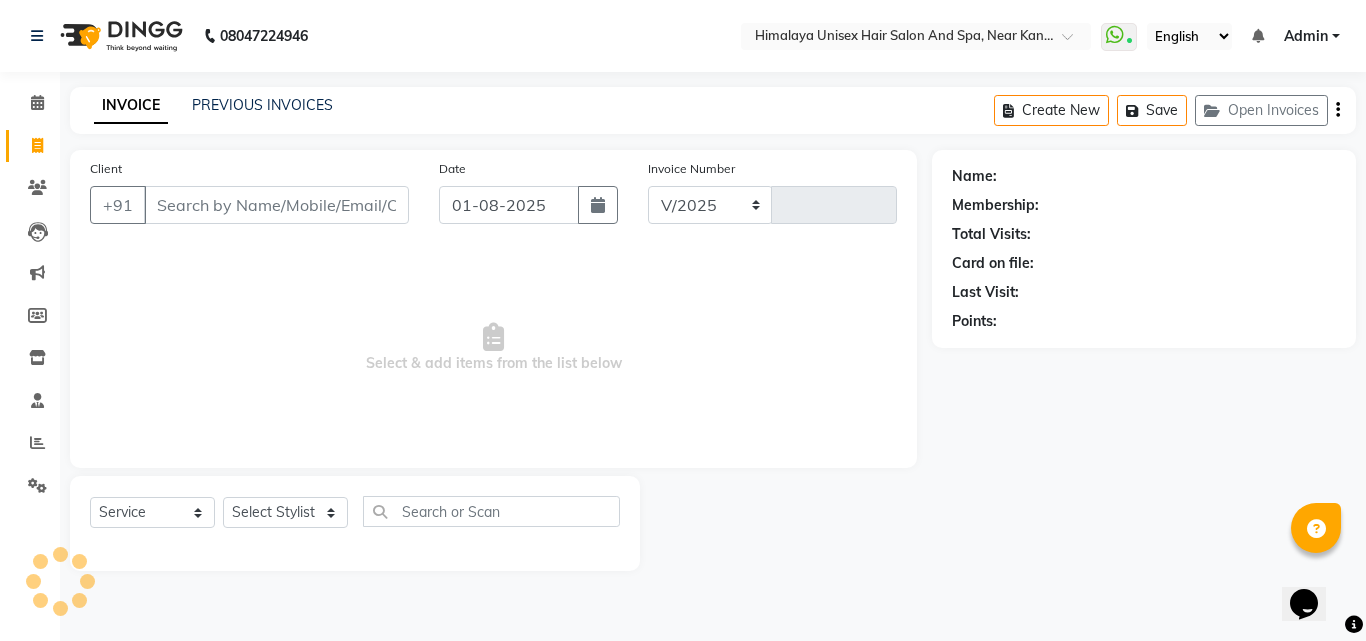 select on "4594" 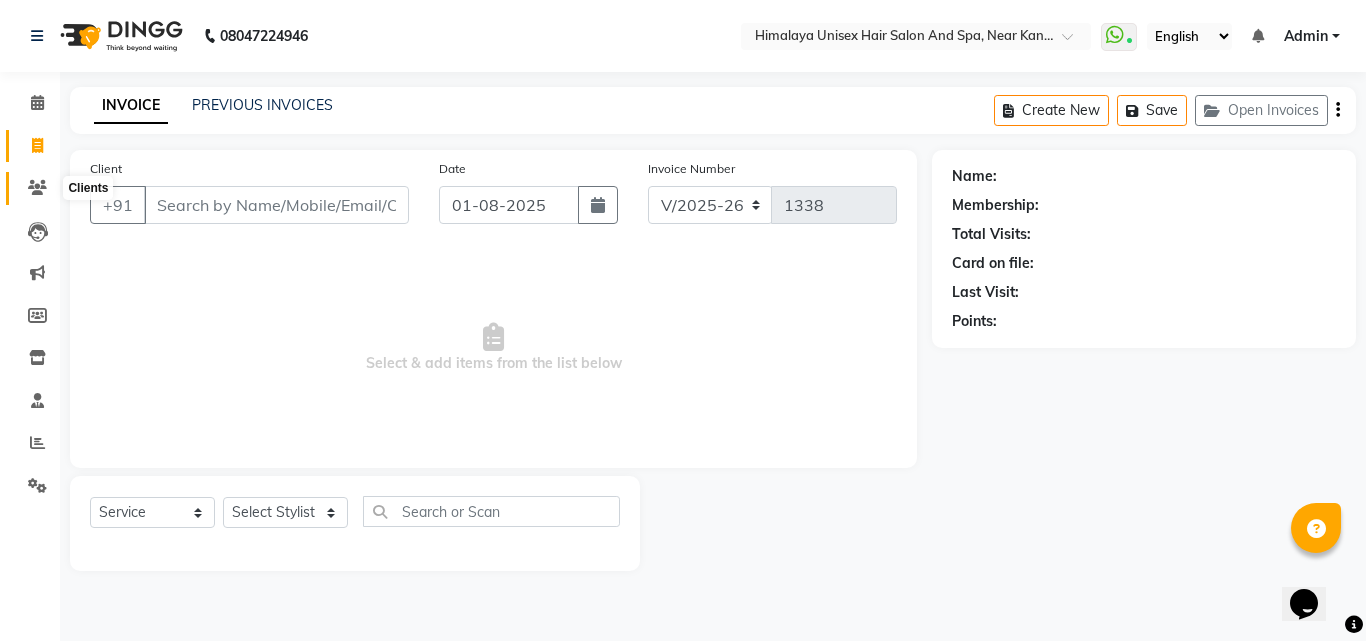 click 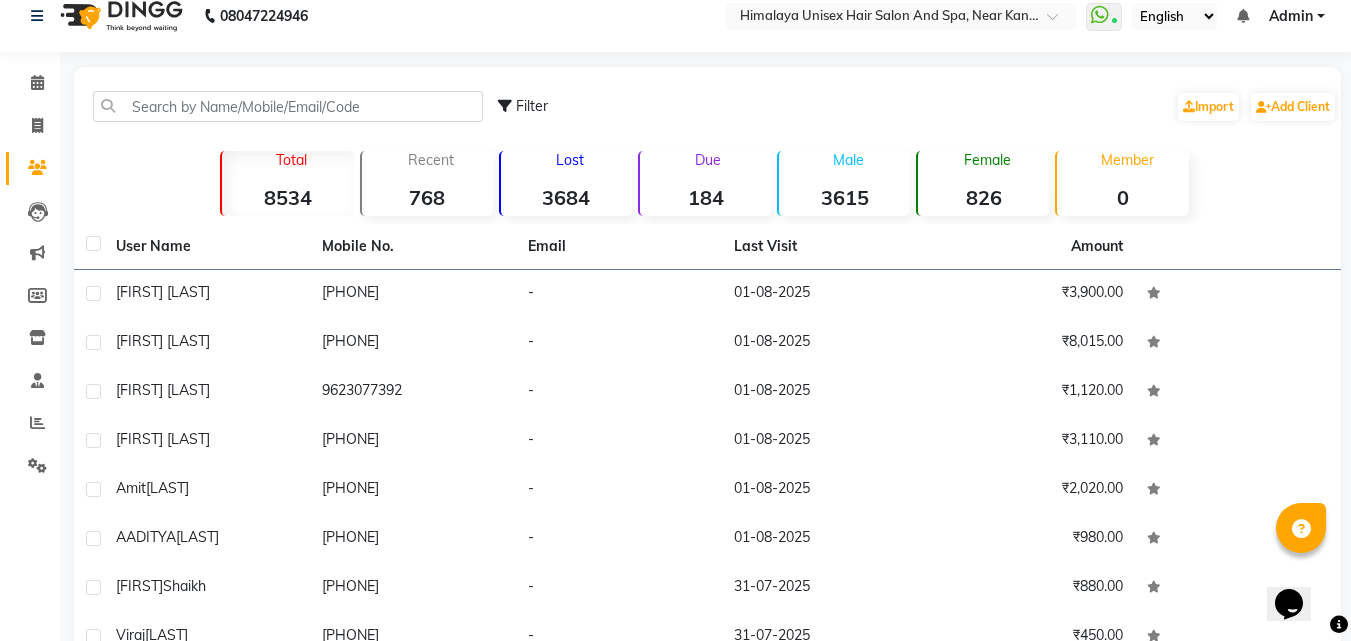 scroll, scrollTop: 0, scrollLeft: 0, axis: both 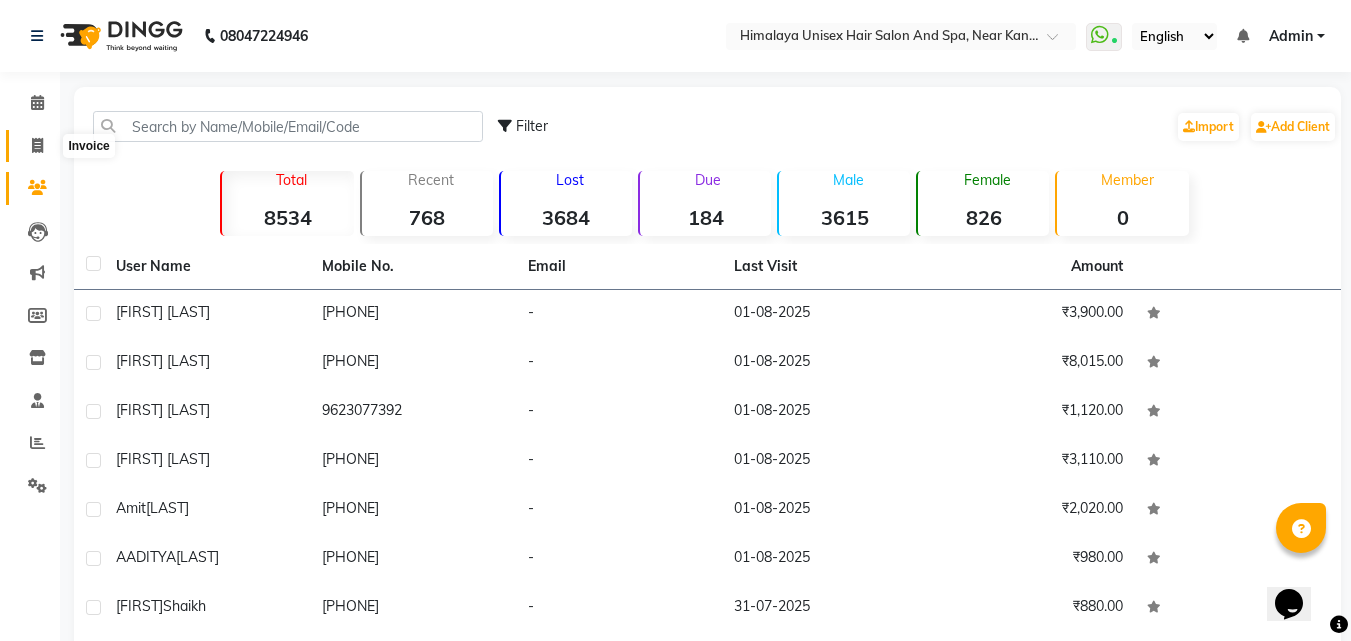 click 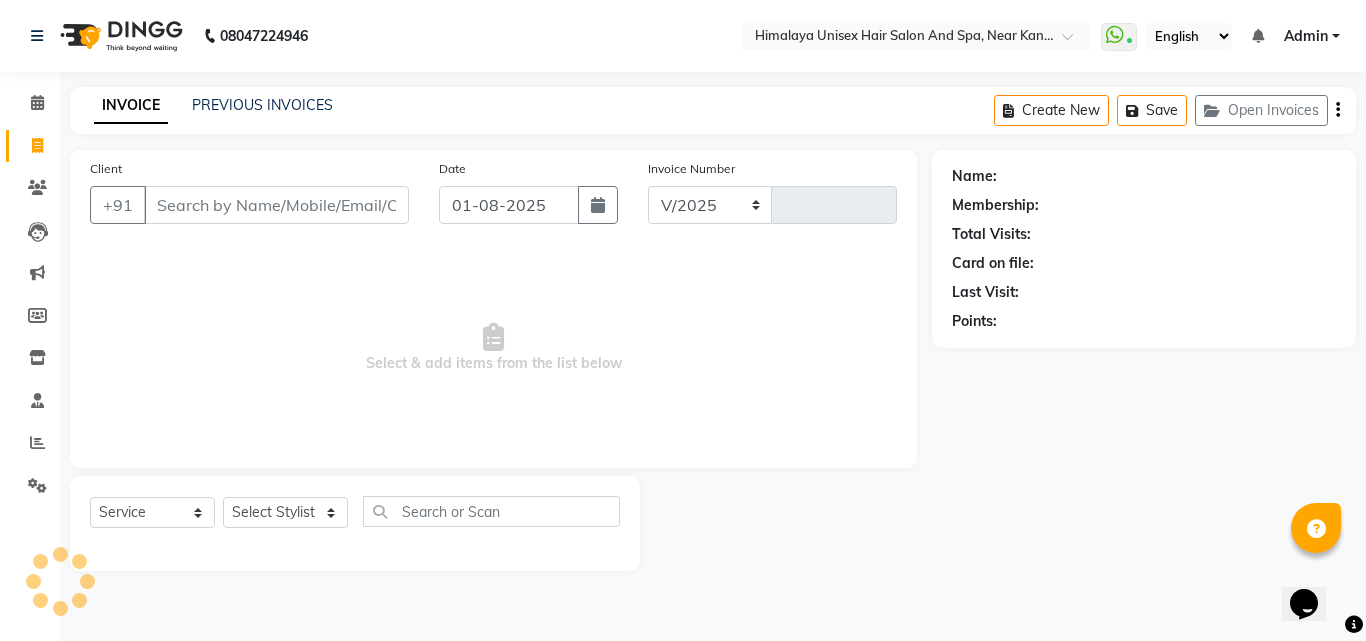 select on "4594" 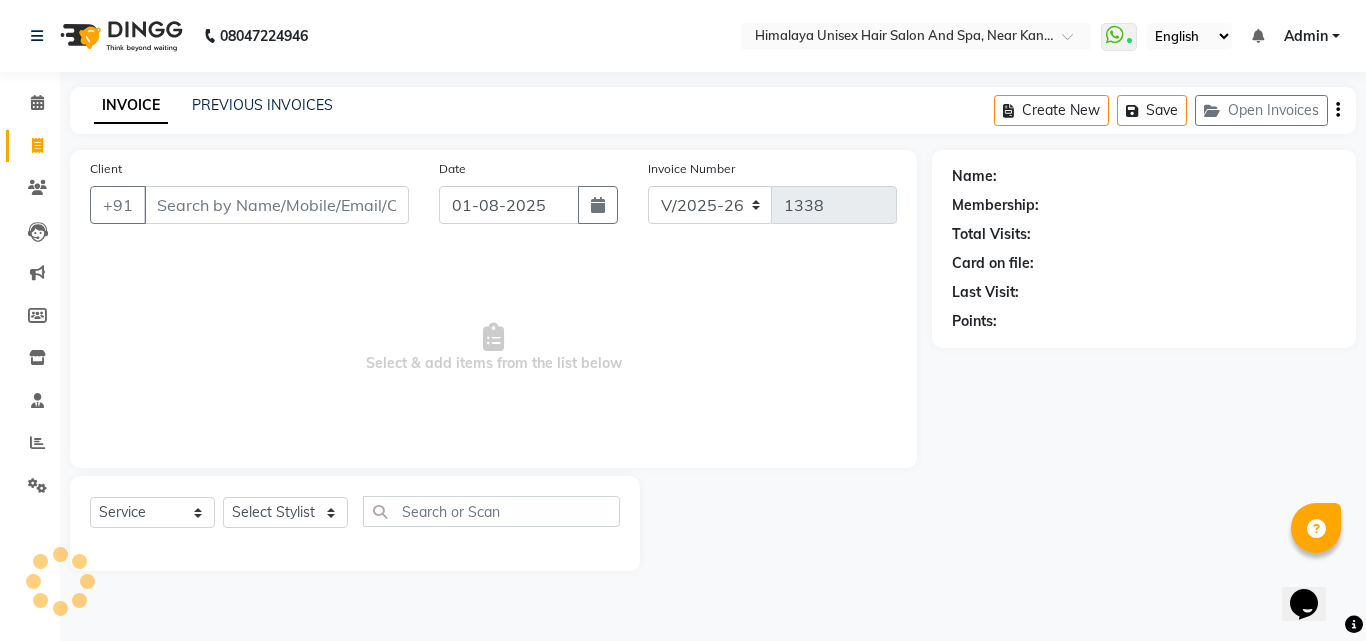 click on "Client" at bounding box center [276, 205] 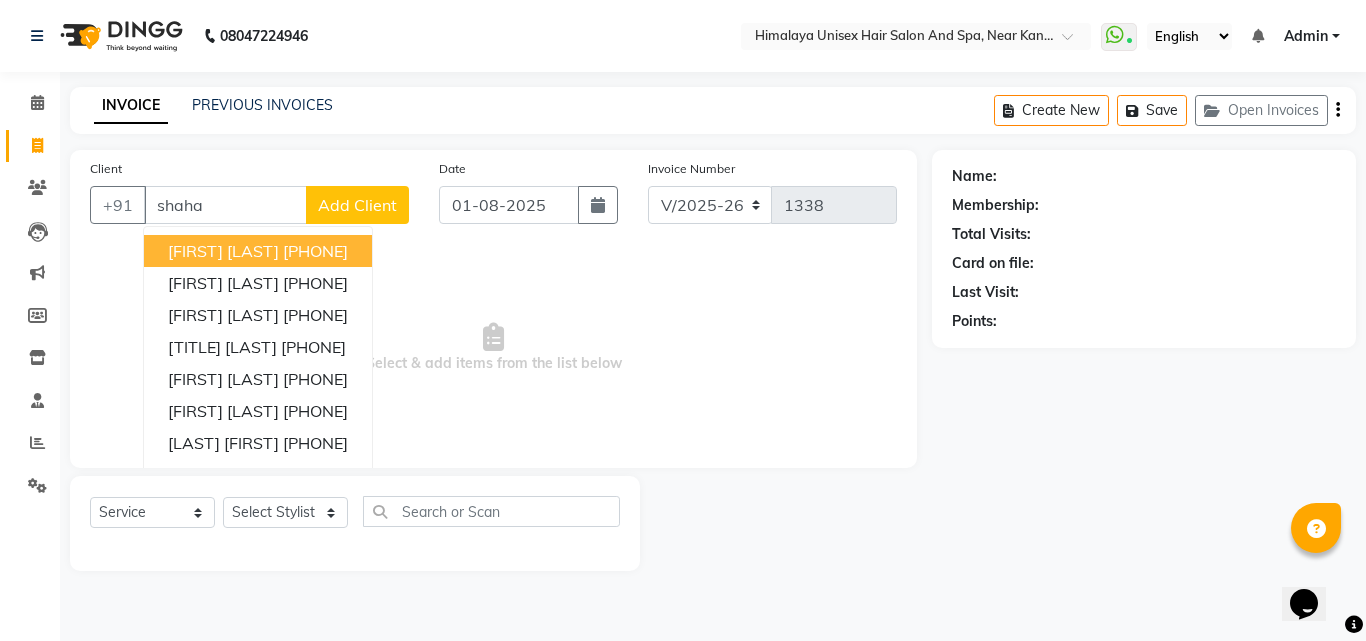 click on "shaha" at bounding box center [225, 205] 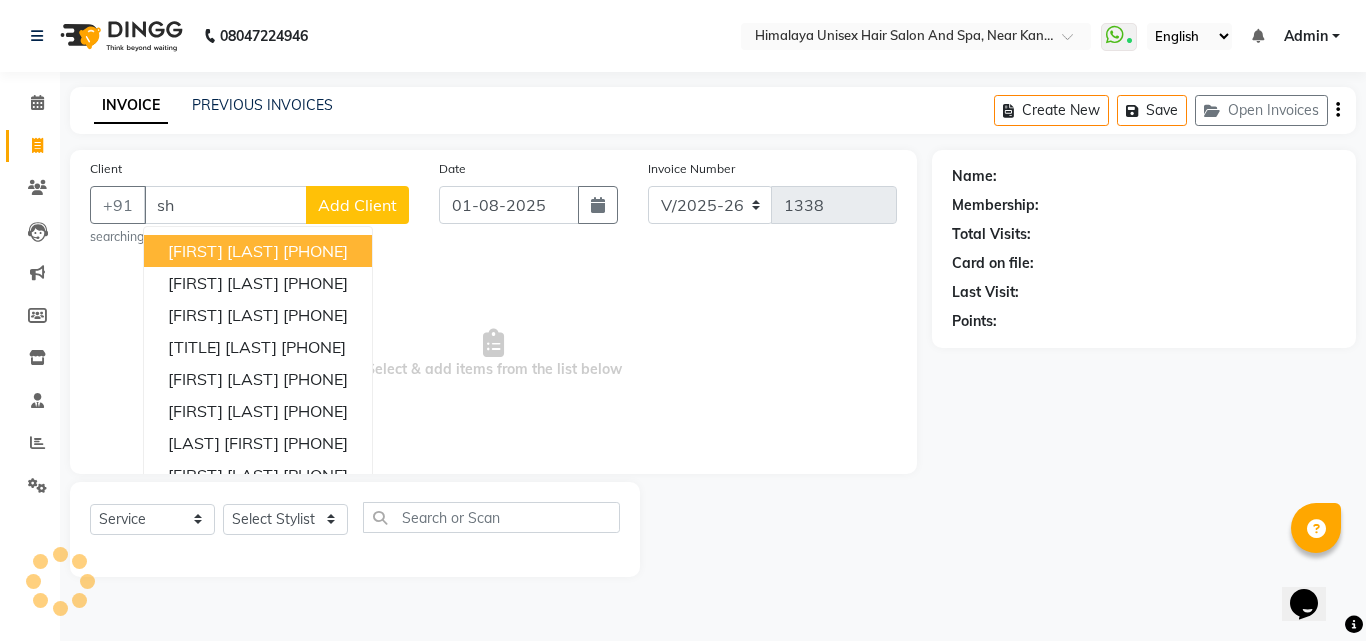 type on "s" 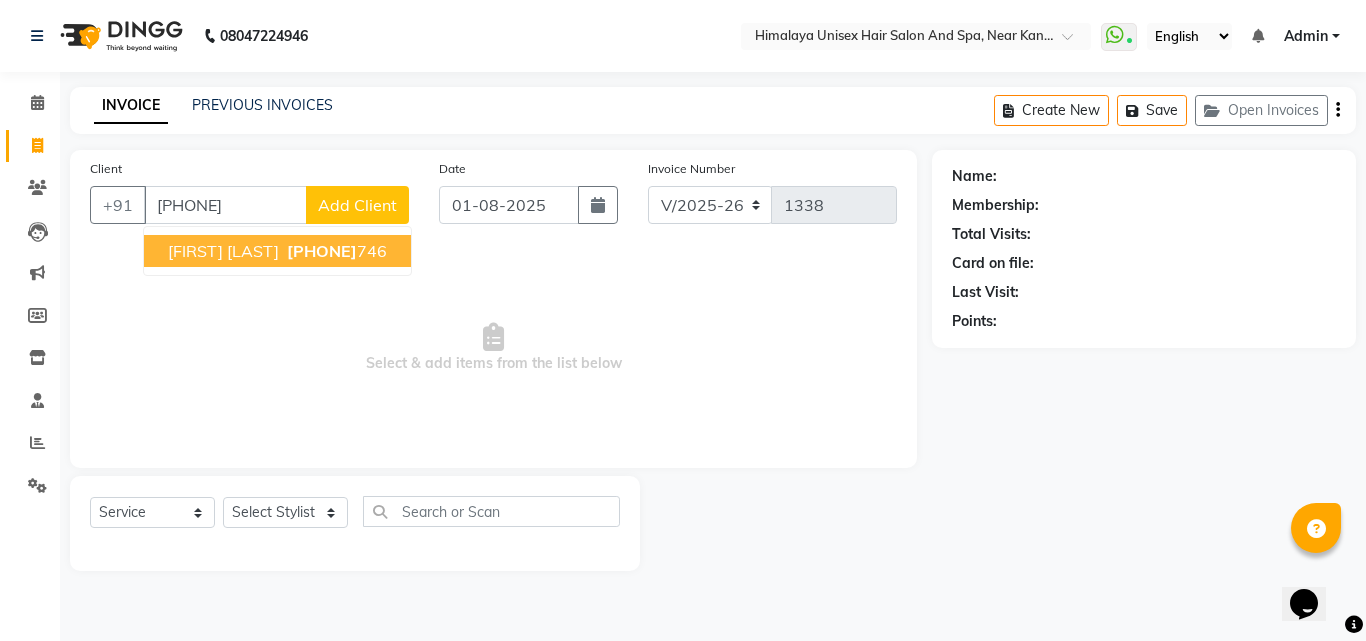 click on "[FIRST] [LAST]" at bounding box center [223, 251] 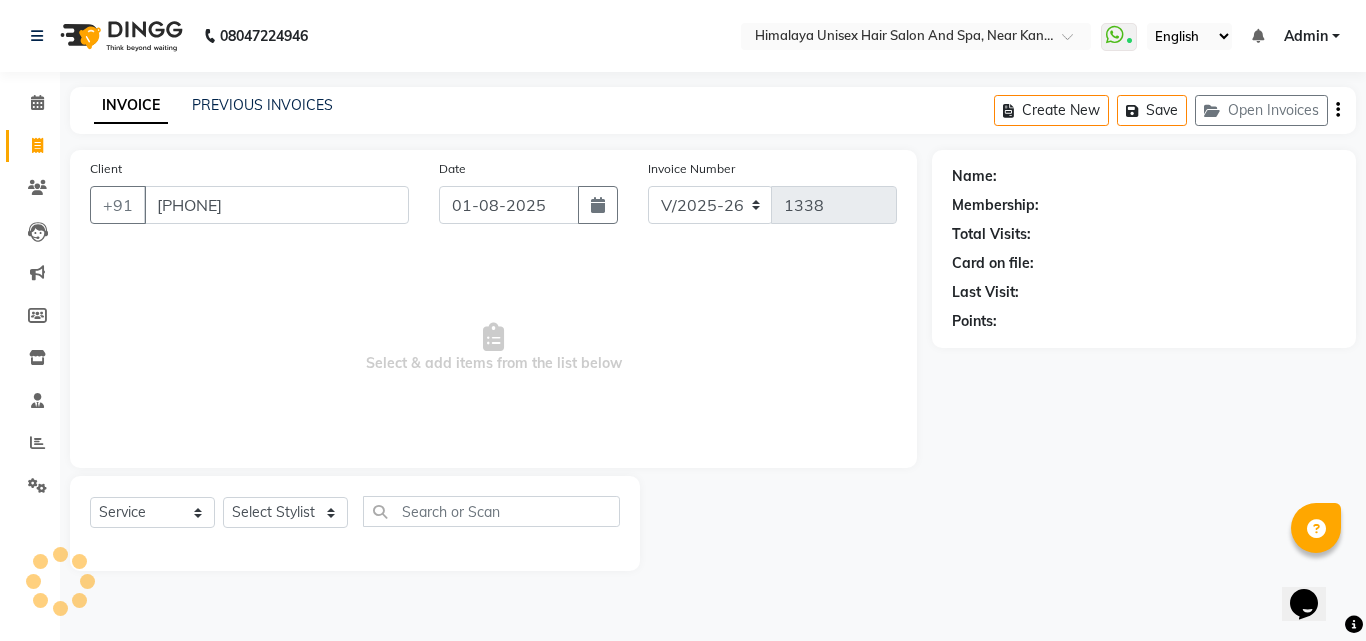 type on "9657830746" 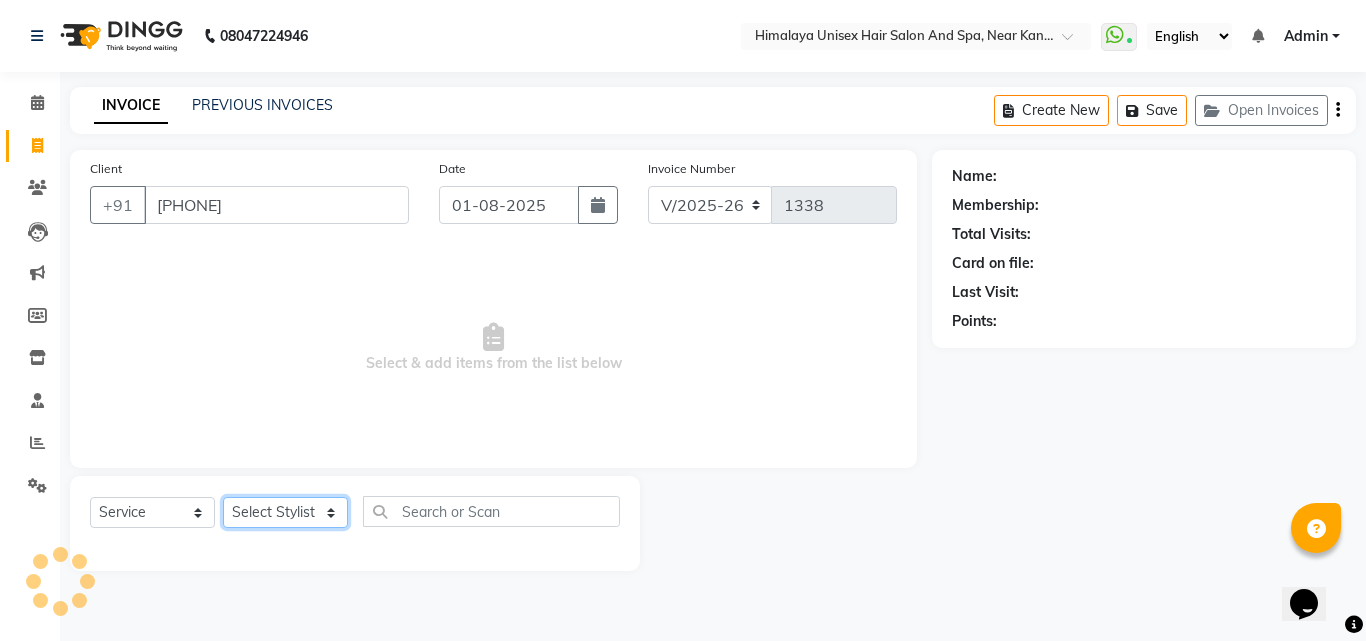 click on "Select Stylist Ashwini Salunkhe Avantika Phase Ganesh  Gosavi Mahesh Sawant nakul tadas prasad kadam Prathamesh Salunkhe sai kashid shubhangi sawant Uday Tate" 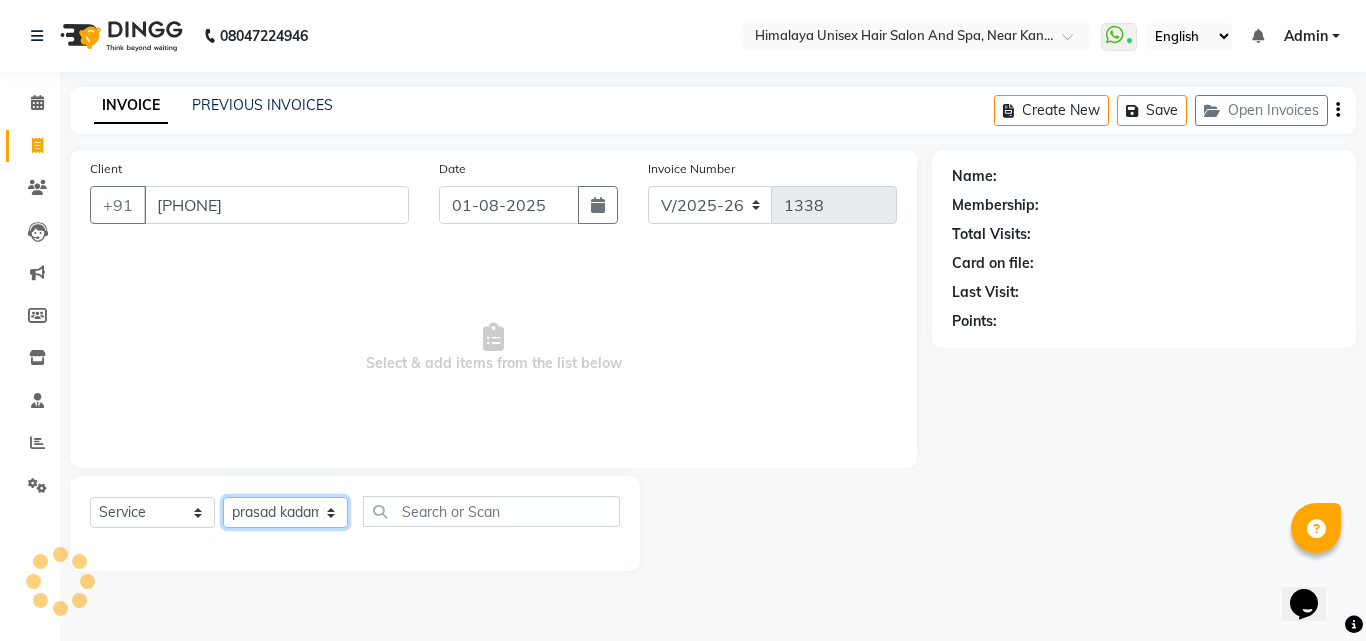 click on "Select Stylist Ashwini Salunkhe Avantika Phase Ganesh  Gosavi Mahesh Sawant nakul tadas prasad kadam Prathamesh Salunkhe sai kashid shubhangi sawant Uday Tate" 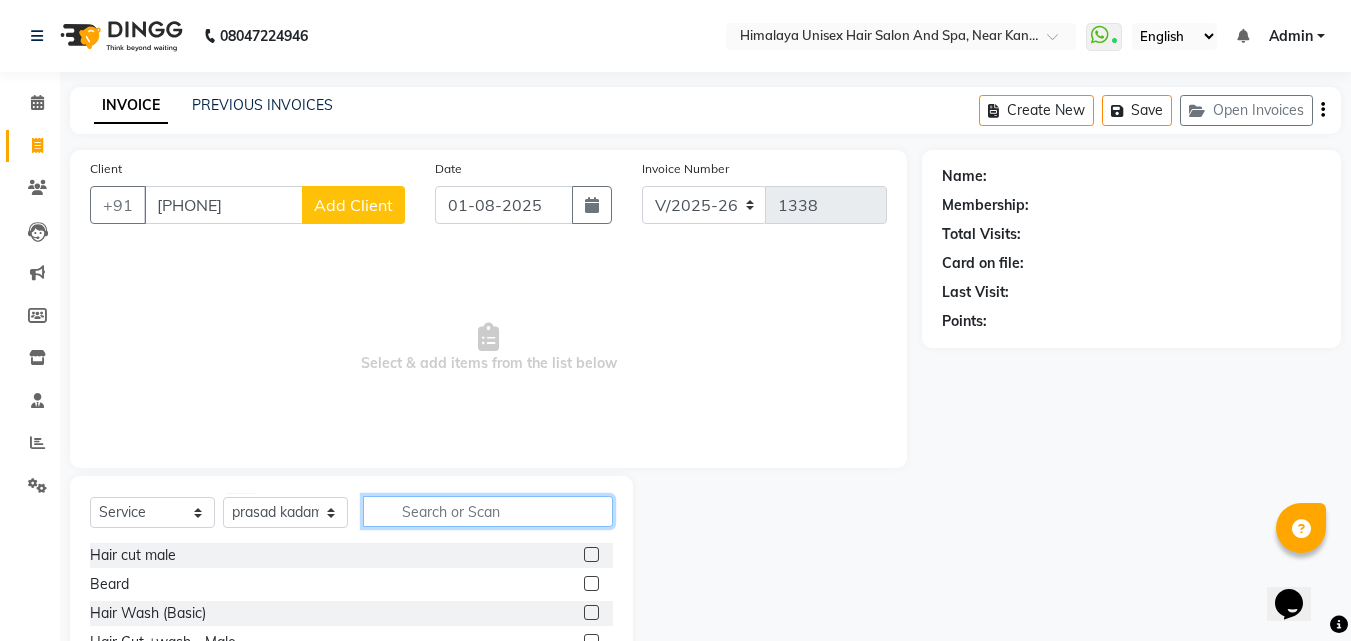 click 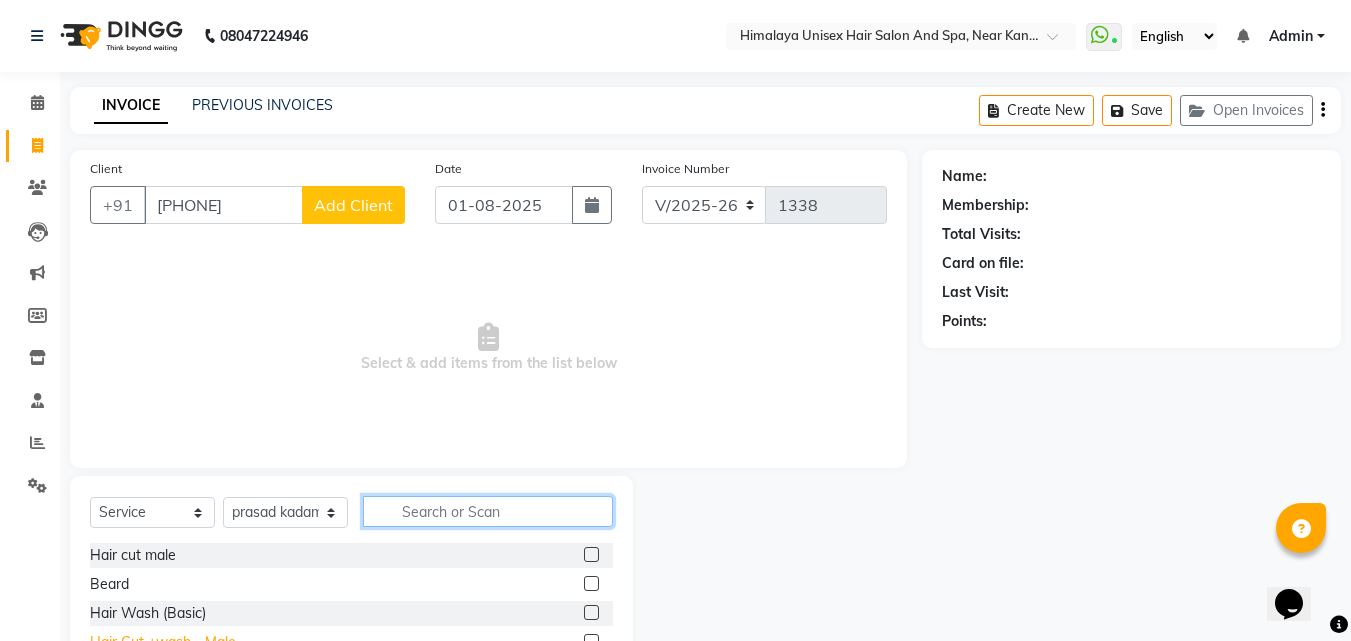 scroll, scrollTop: 100, scrollLeft: 0, axis: vertical 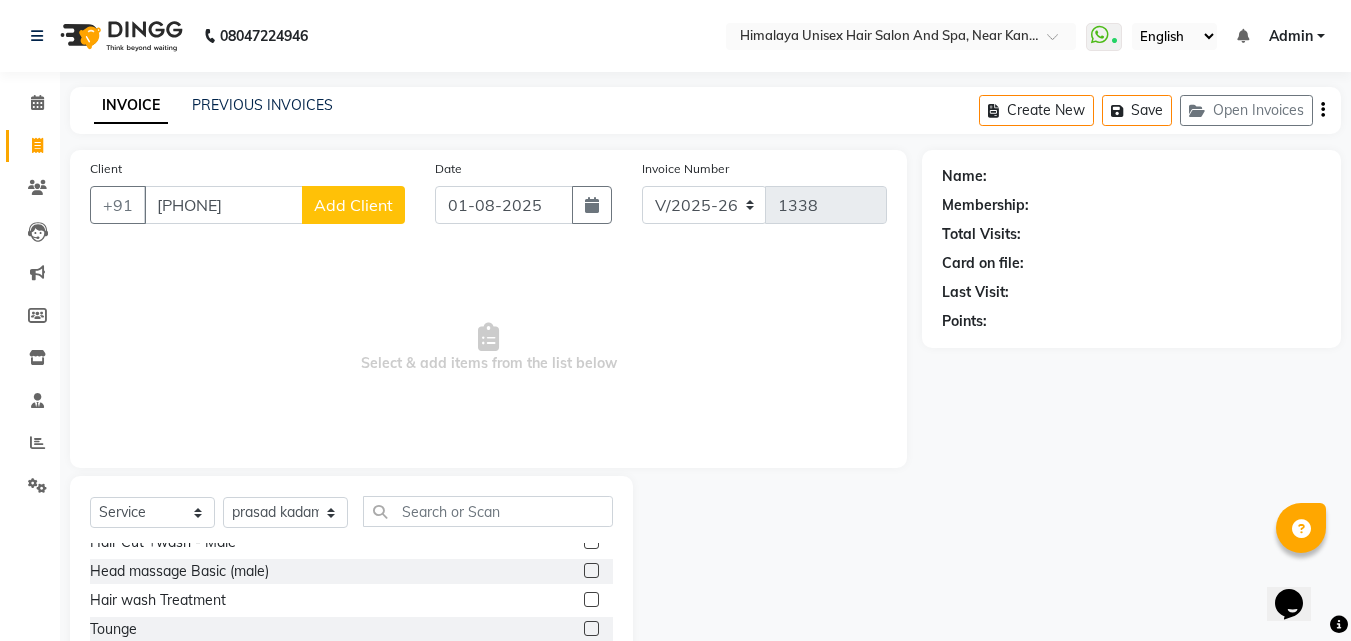 click on "Select  Service  Product  Membership  Package Voucher Prepaid Gift Card  Select Stylist Ashwini Salunkhe Avantika Phase Ganesh  Gosavi Mahesh Sawant nakul tadas prasad kadam Prathamesh Salunkhe sai kashid shubhangi sawant Uday Tate" 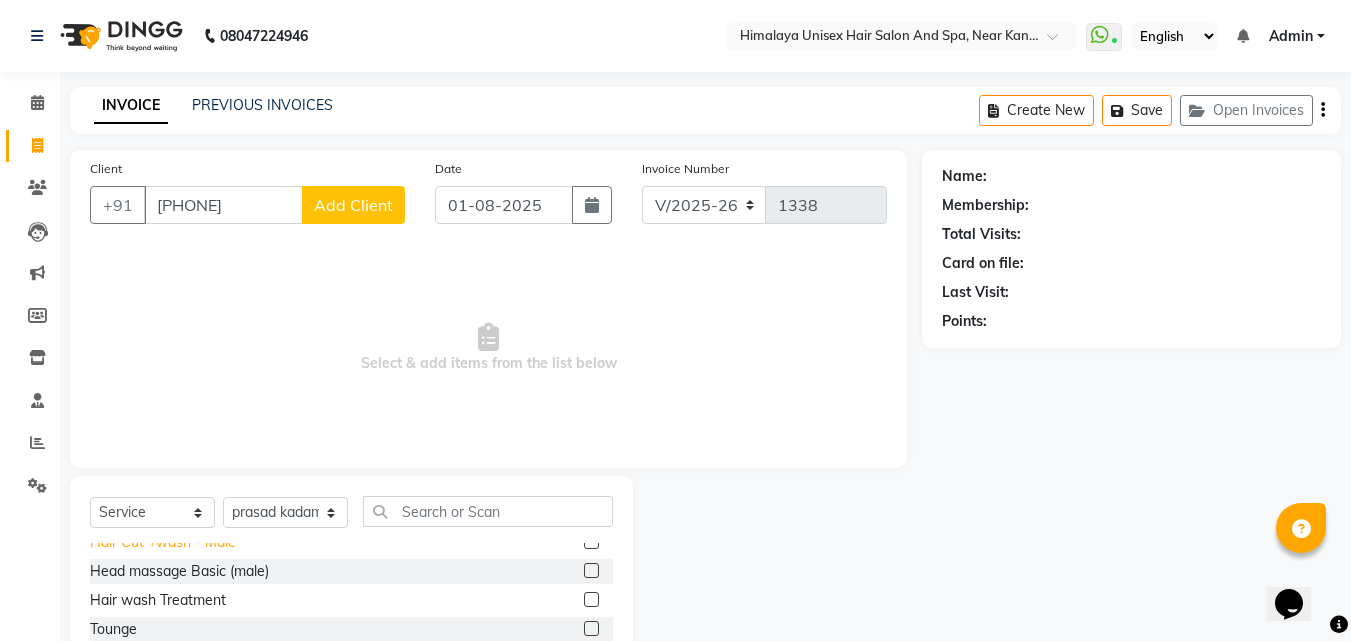 click on "Hair Cut +wash - Male" 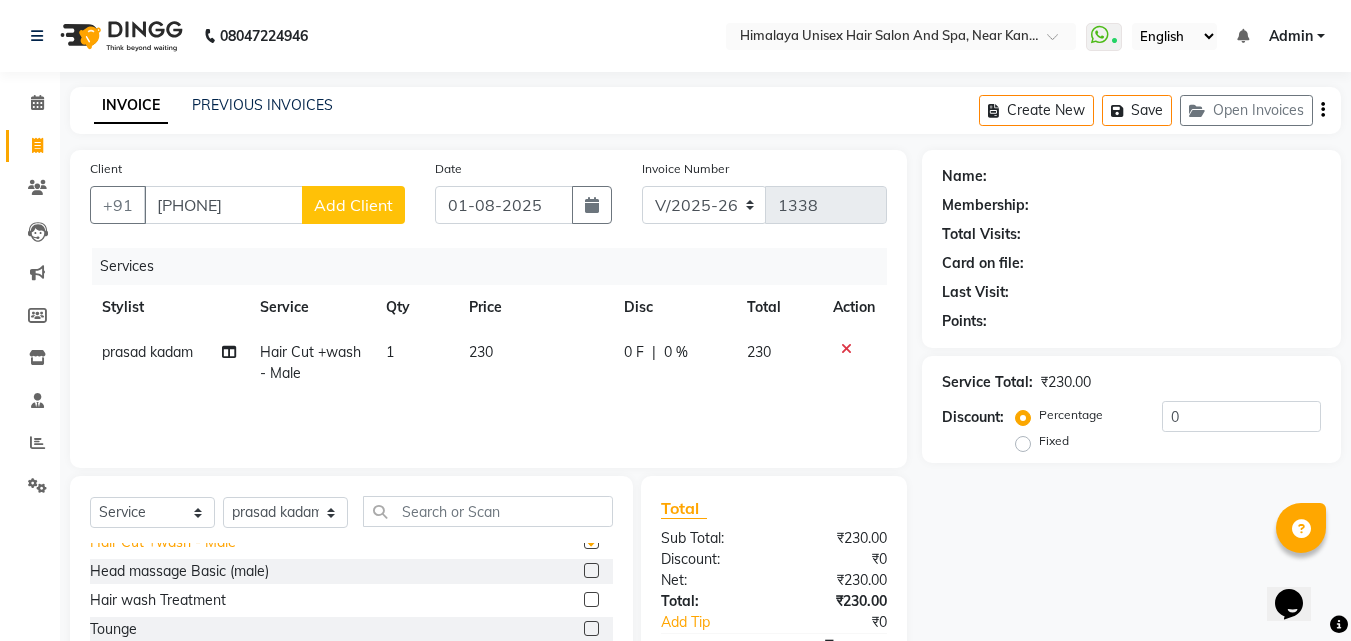 checkbox on "false" 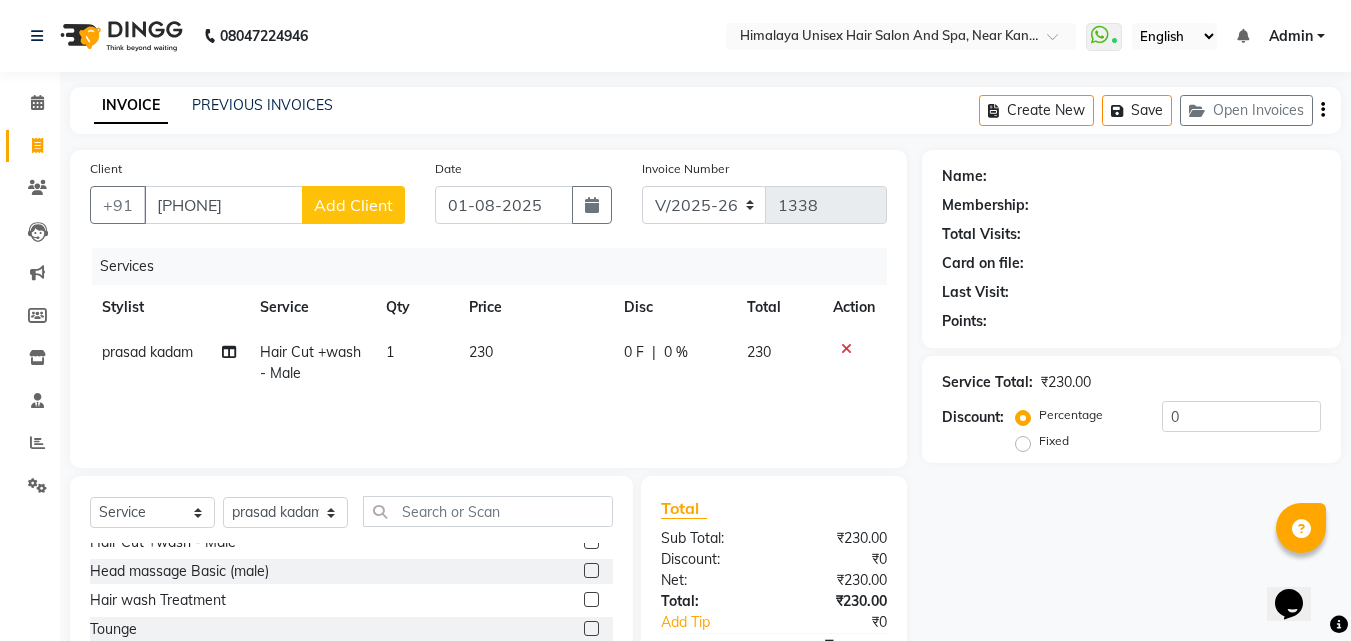 scroll, scrollTop: 0, scrollLeft: 0, axis: both 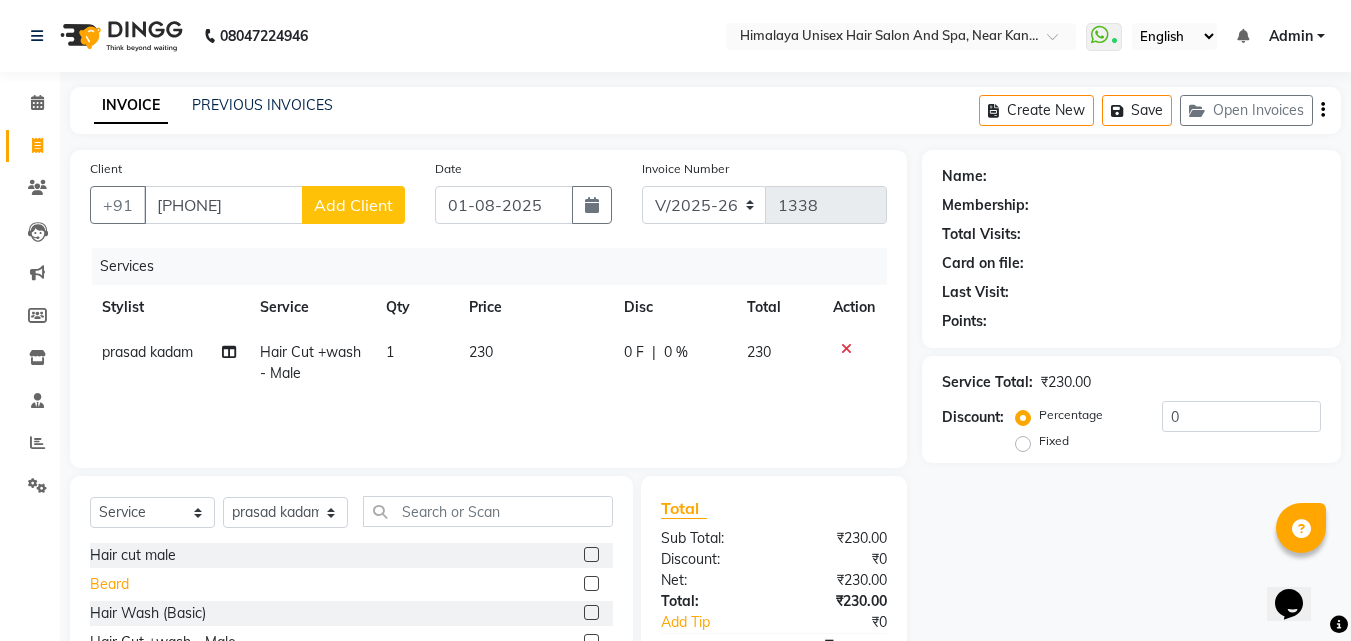 click on "Beard" 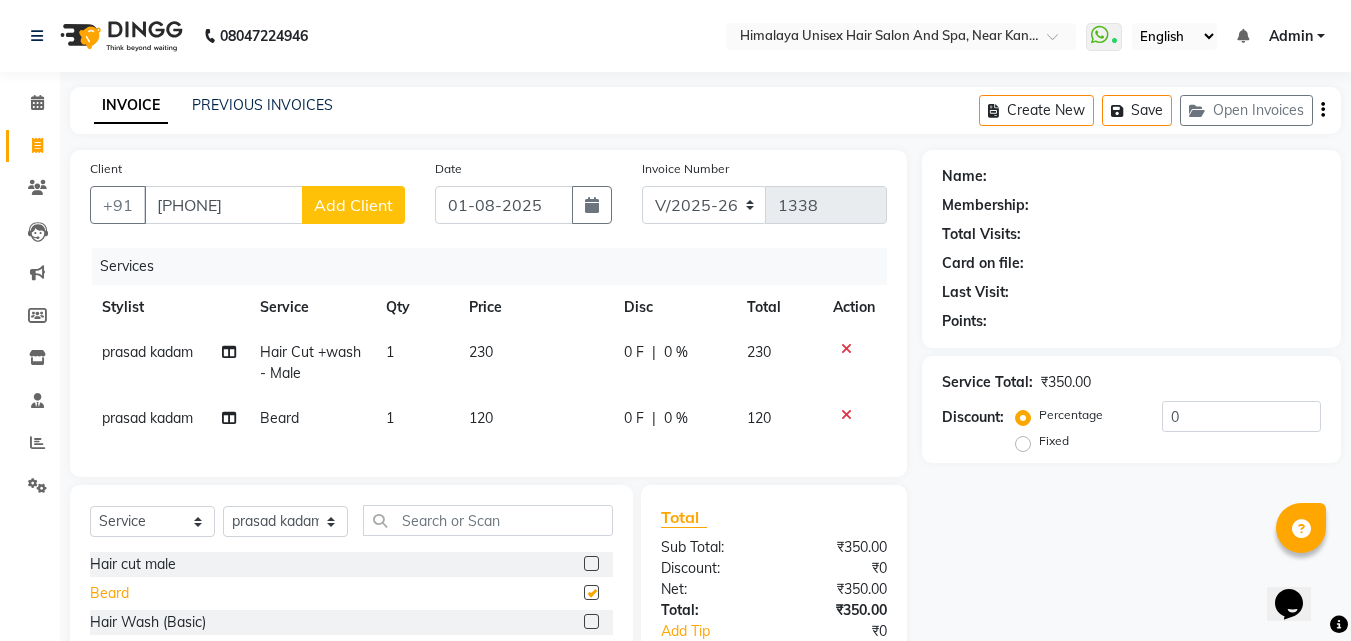 checkbox on "false" 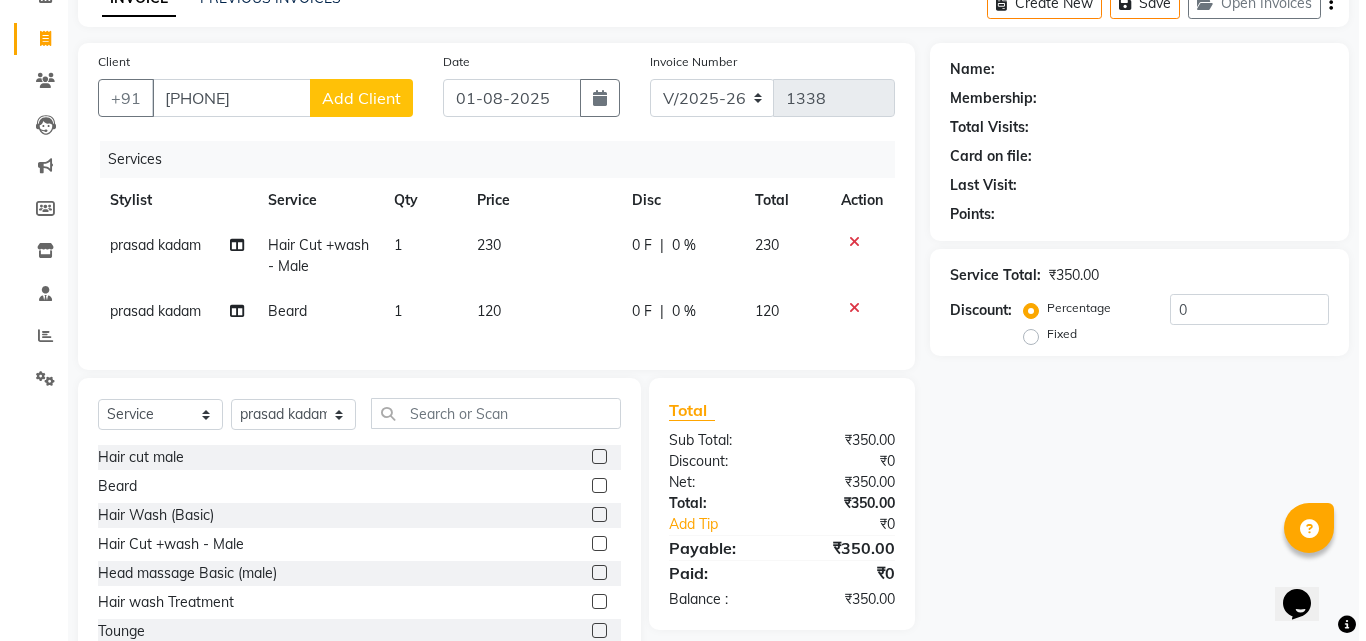 scroll, scrollTop: 0, scrollLeft: 0, axis: both 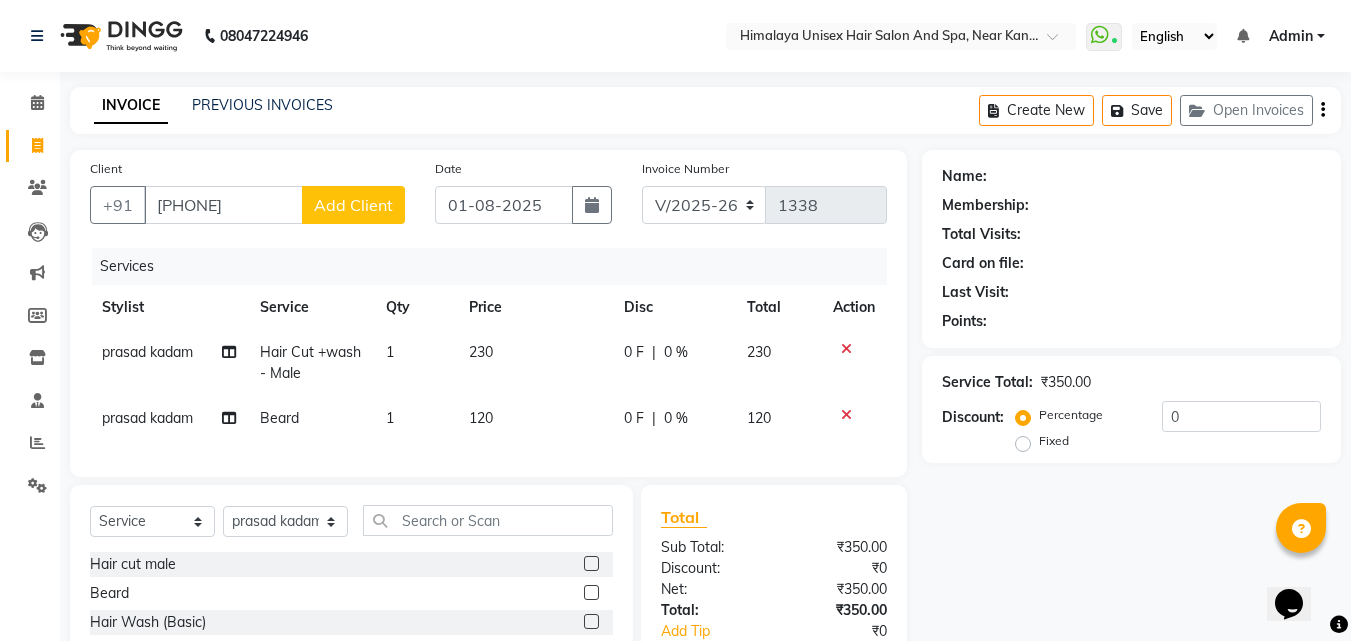 click on "Add Client" 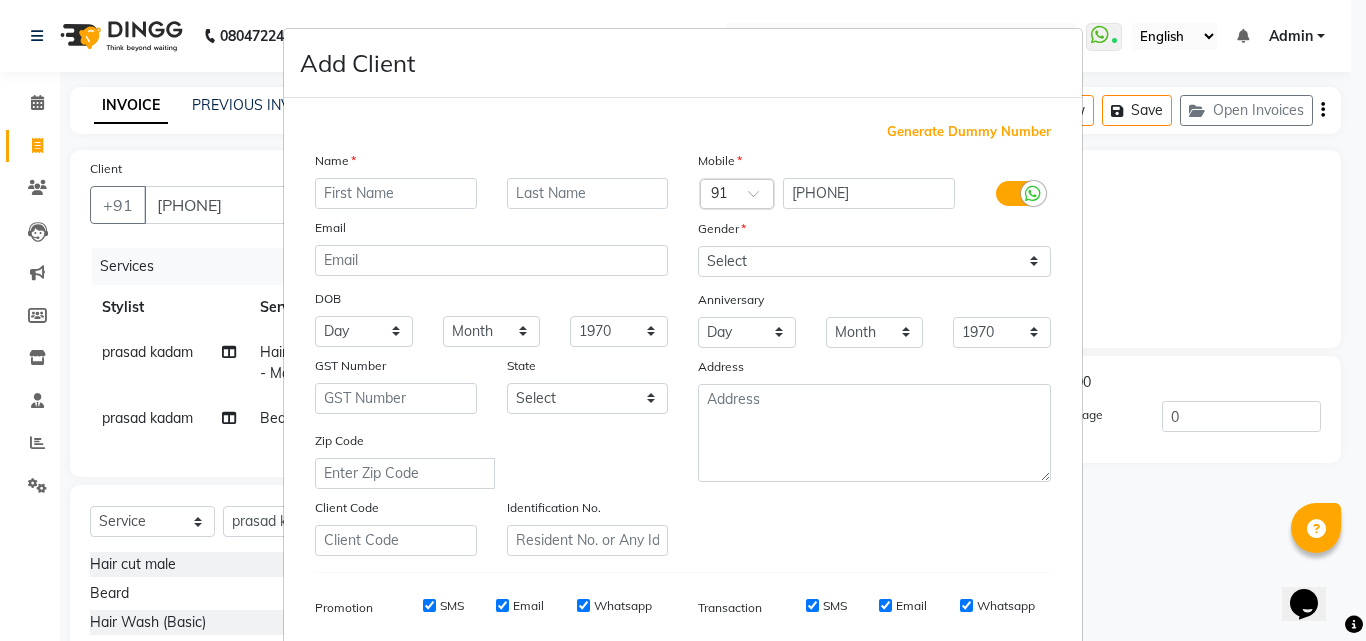 click on "Add Client Generate Dummy Number Name Email DOB Day 01 02 03 04 05 06 07 08 09 10 11 12 13 14 15 16 17 18 19 20 21 22 23 24 25 26 27 28 29 30 31 Month January February March April May June July August September October November December 1940 1941 1942 1943 1944 1945 1946 1947 1948 1949 1950 1951 1952 1953 1954 1955 1956 1957 1958 1959 1960 1961 1962 1963 1964 1965 1966 1967 1968 1969 1970 1971 1972 1973 1974 1975 1976 1977 1978 1979 1980 1981 1982 1983 1984 1985 1986 1987 1988 1989 1990 1991 1992 1993 1994 1995 1996 1997 1998 1999 2000 2001 2002 2003 2004 2005 2006 2007 2008 2009 2010 2011 2012 2013 2014 2015 2016 2017 2018 2019 2020 2021 2022 2023 2024 GST Number State Select Andaman and Nicobar Islands Andhra Pradesh Arunachal Pradesh Assam Bihar Chandigarh Chhattisgarh Dadra and Nagar Haveli Daman and Diu Delhi Goa Gujarat Haryana Himachal Pradesh Jammu and Kashmir Jharkhand Karnataka Kerala Lakshadweep Madhya Pradesh Maharashtra Manipur Meghalaya Mizoram Nagaland Odisha Pondicherry Punjab Rajasthan Sikkim" at bounding box center [683, 320] 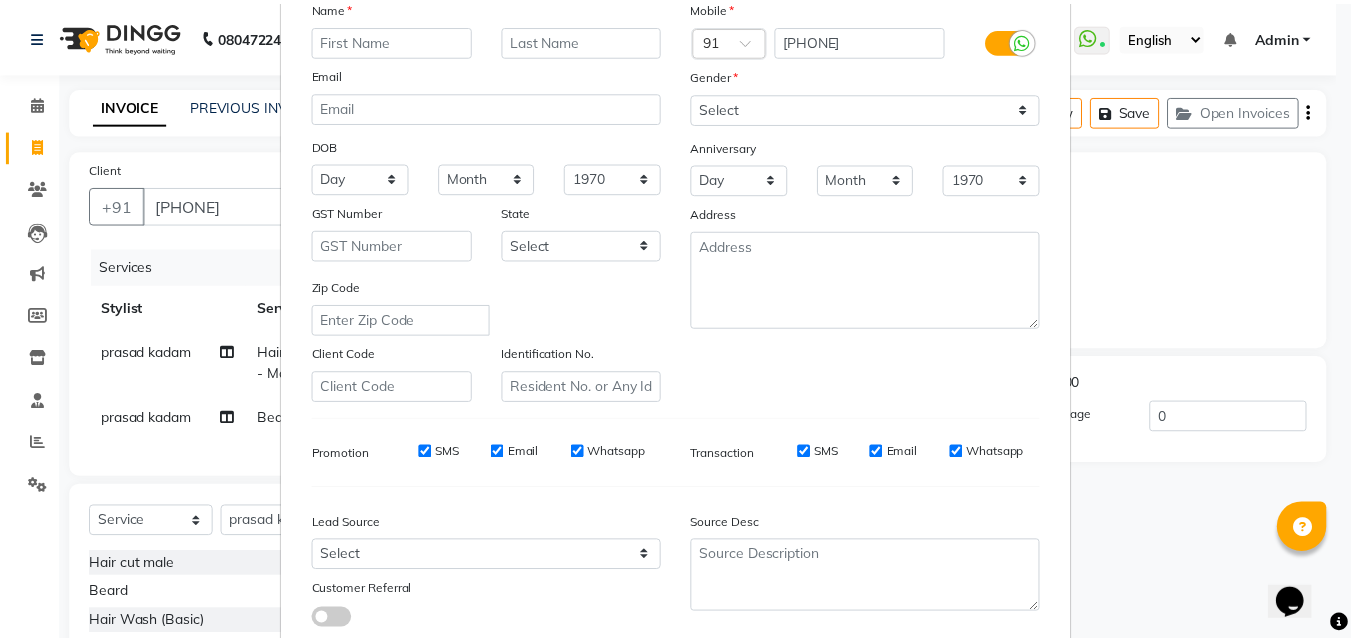 scroll, scrollTop: 282, scrollLeft: 0, axis: vertical 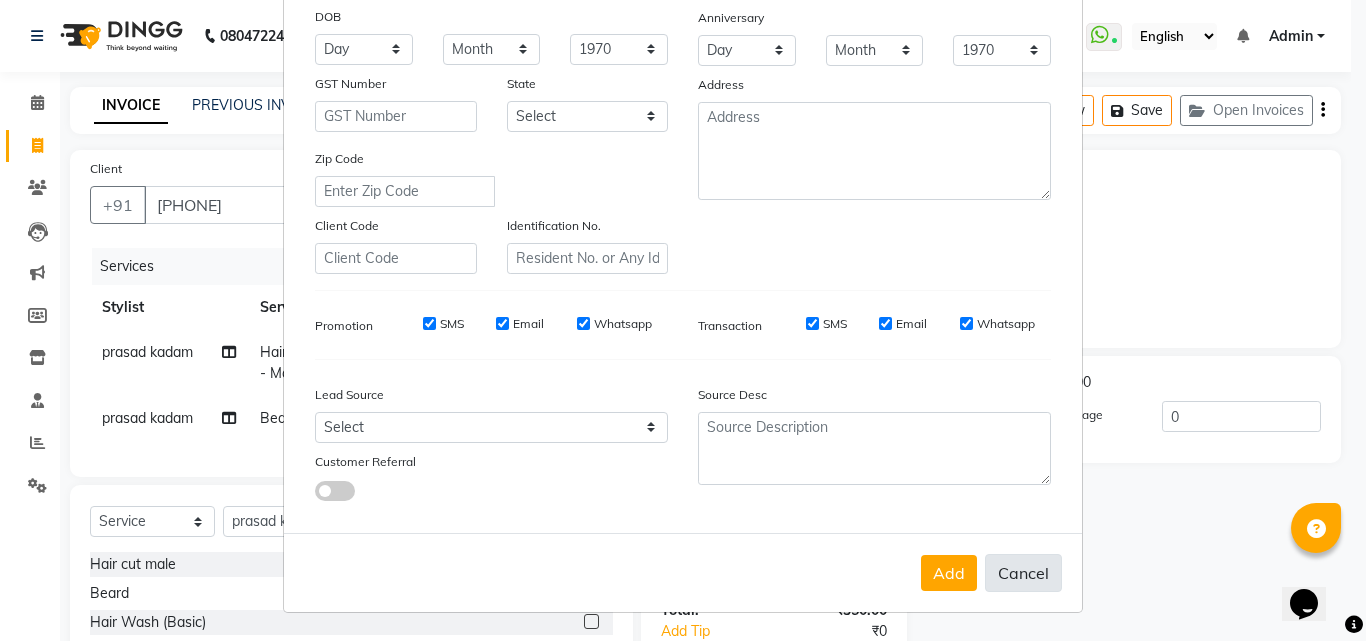 click on "Cancel" at bounding box center [1023, 573] 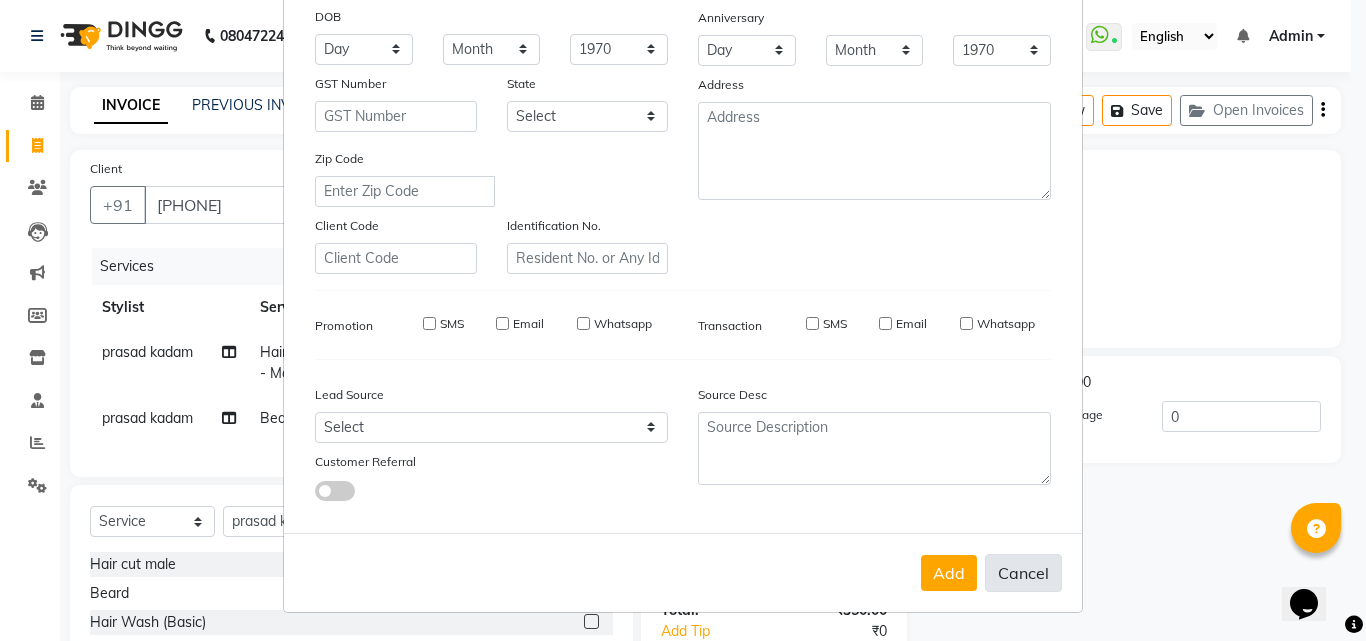select 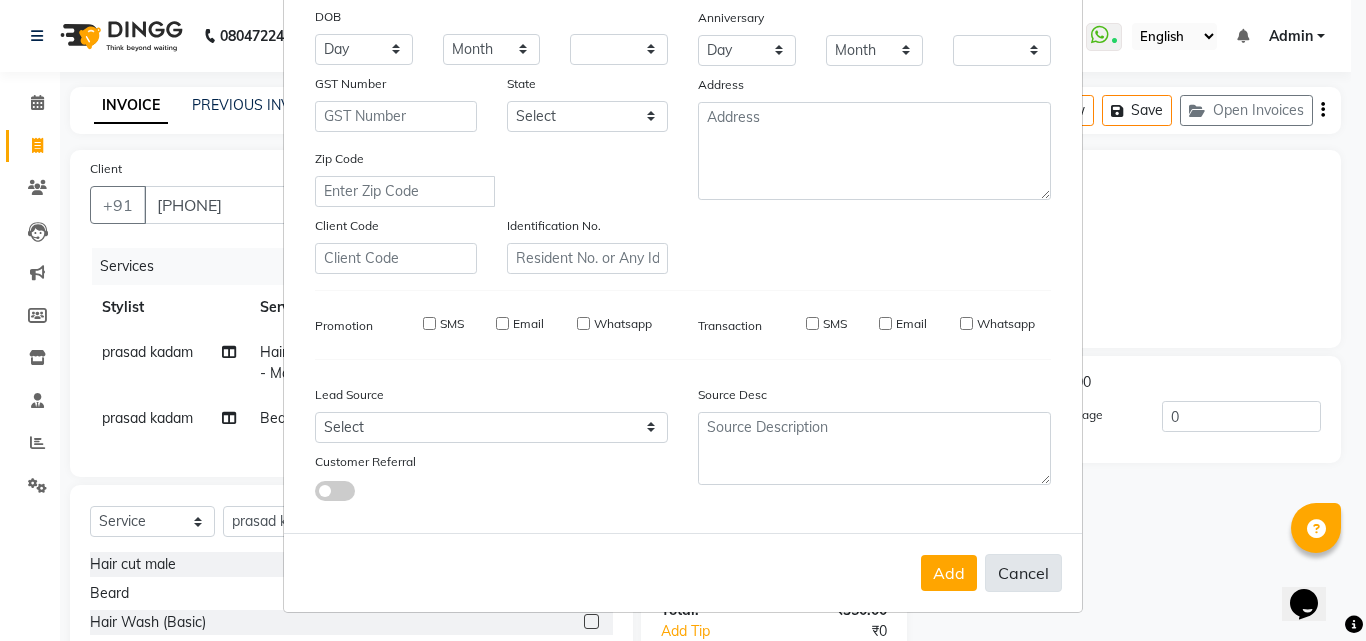 checkbox on "false" 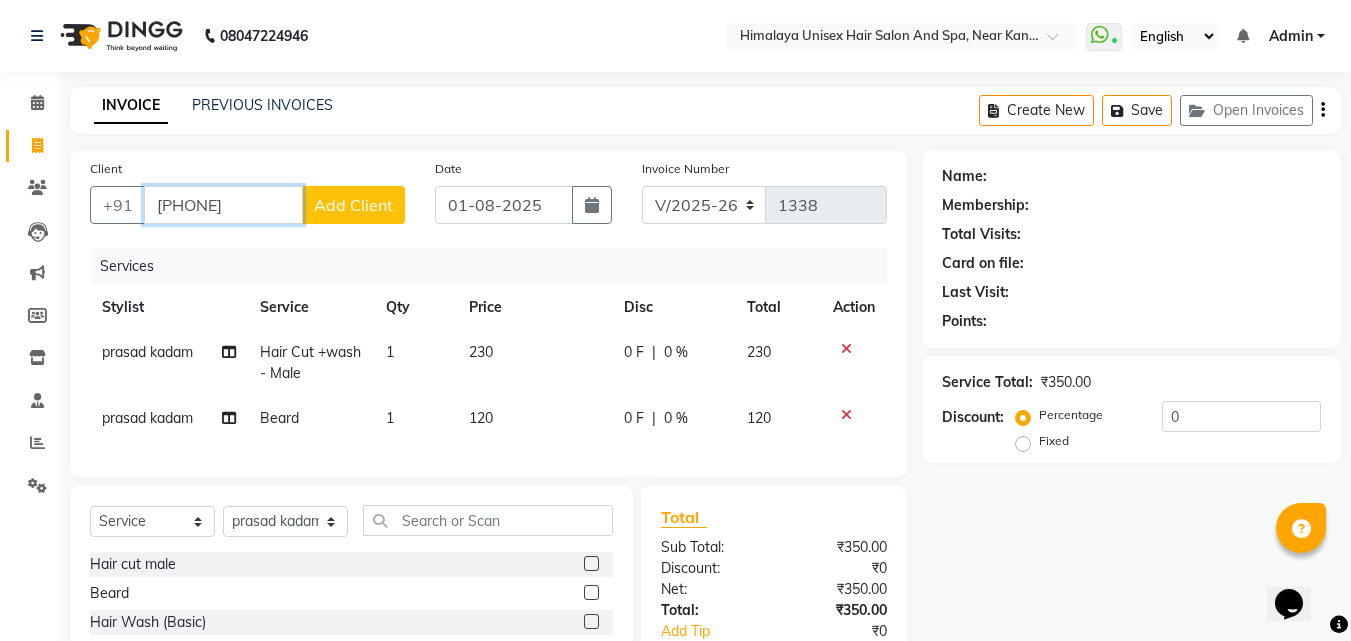 click on "9657830746" at bounding box center (223, 205) 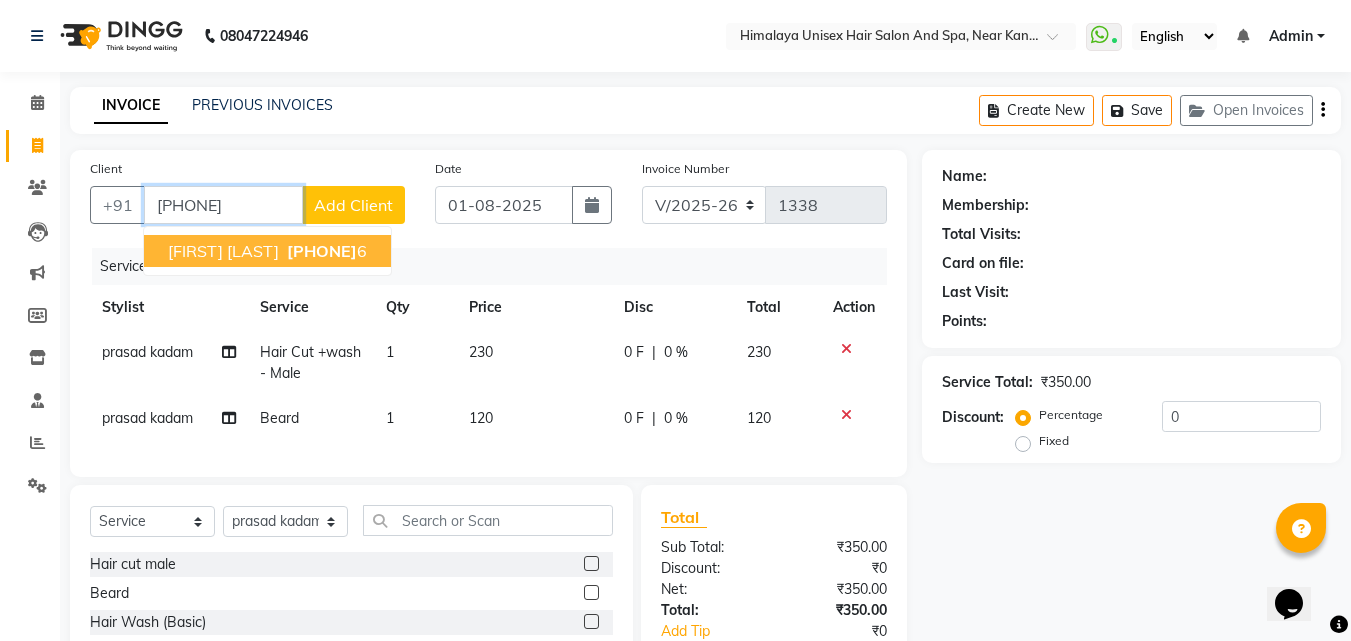 click on "rushikesh shahane   965783074 6" at bounding box center [267, 251] 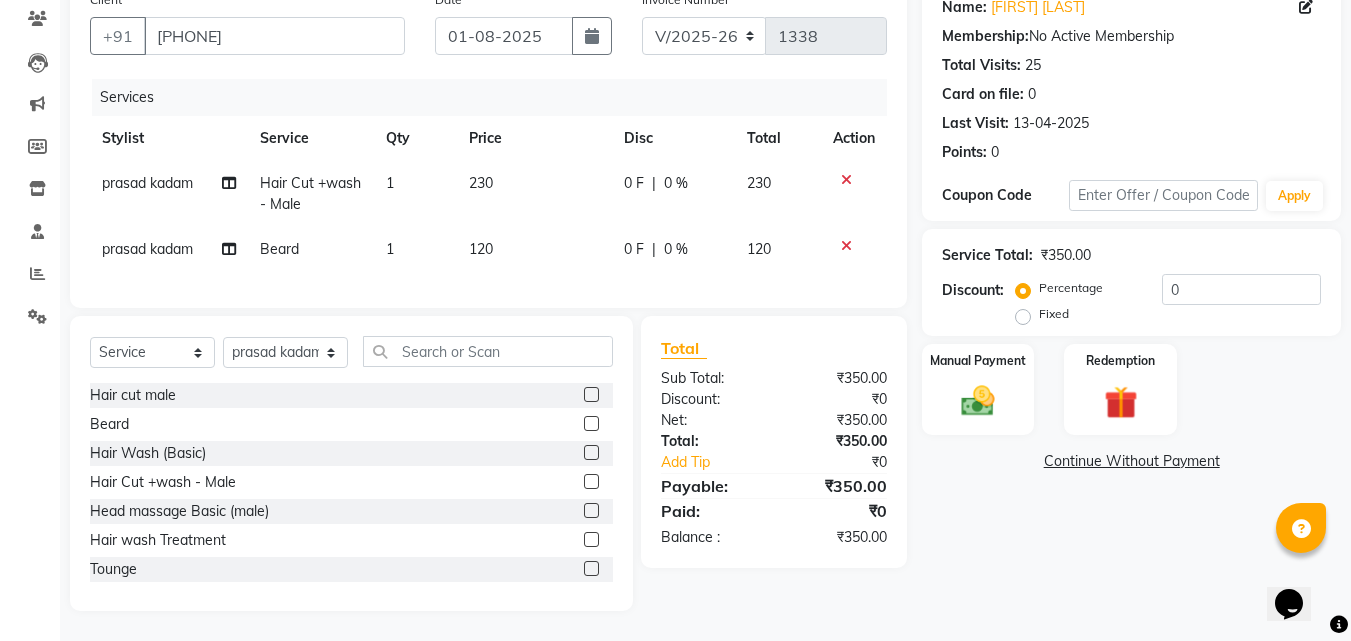 scroll, scrollTop: 184, scrollLeft: 0, axis: vertical 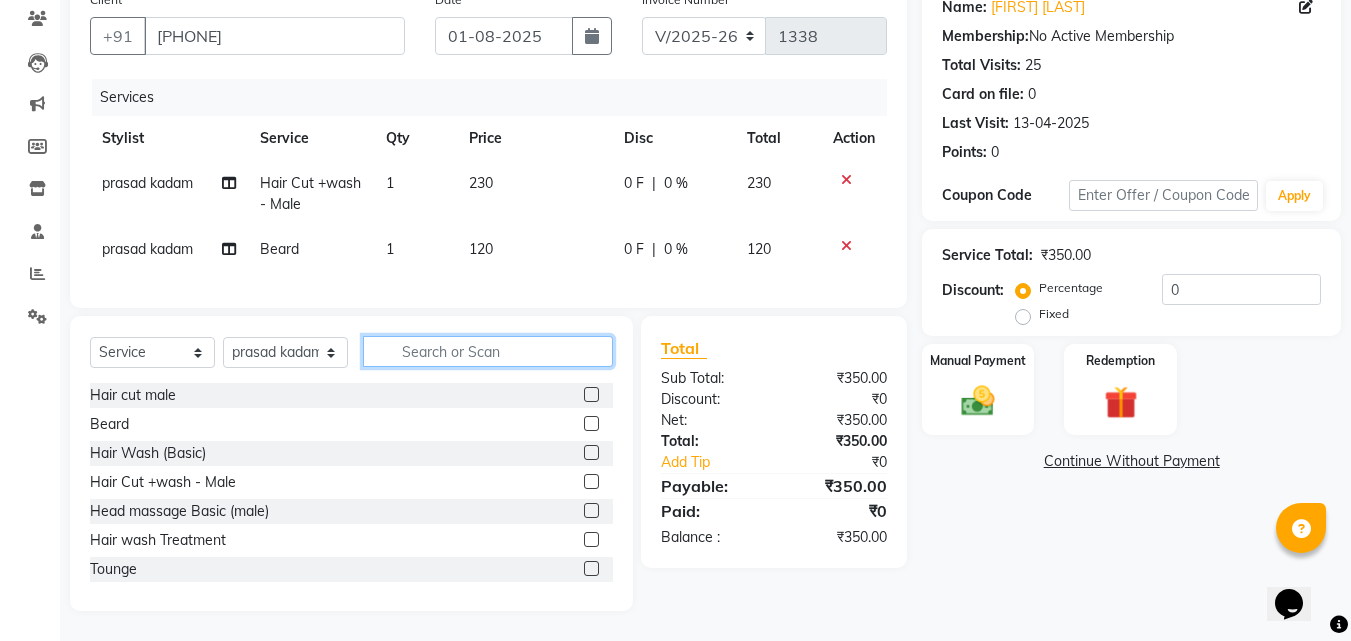 click 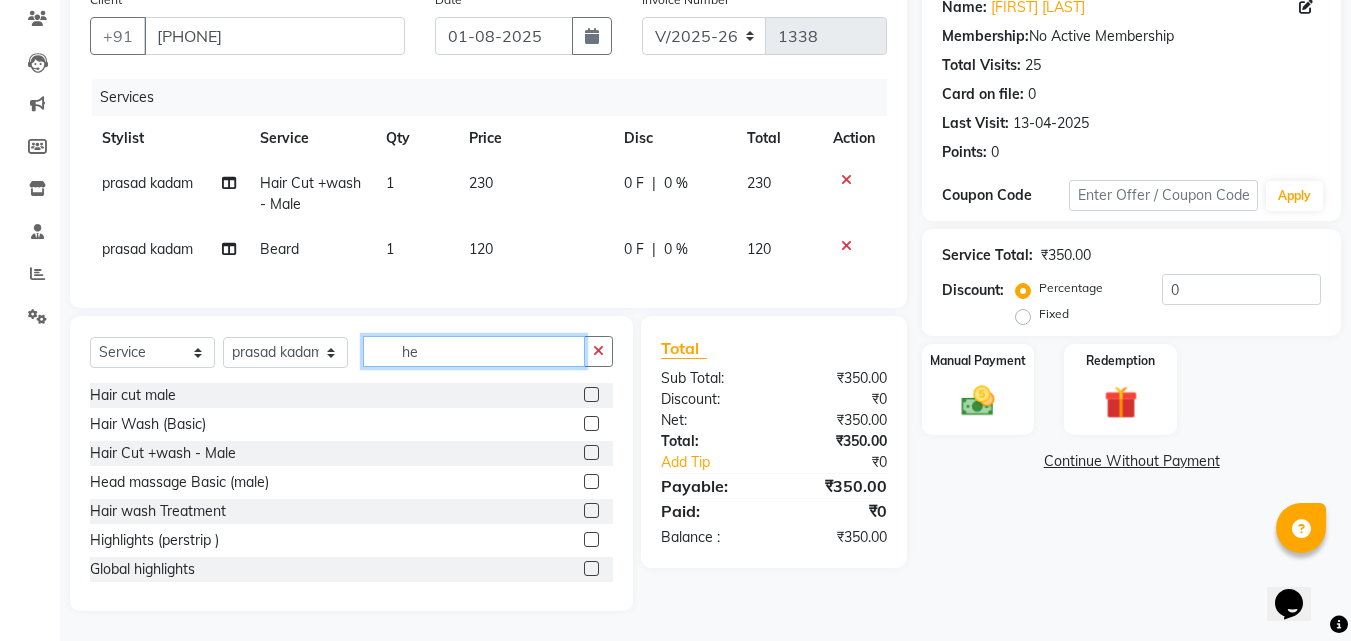 scroll, scrollTop: 141, scrollLeft: 0, axis: vertical 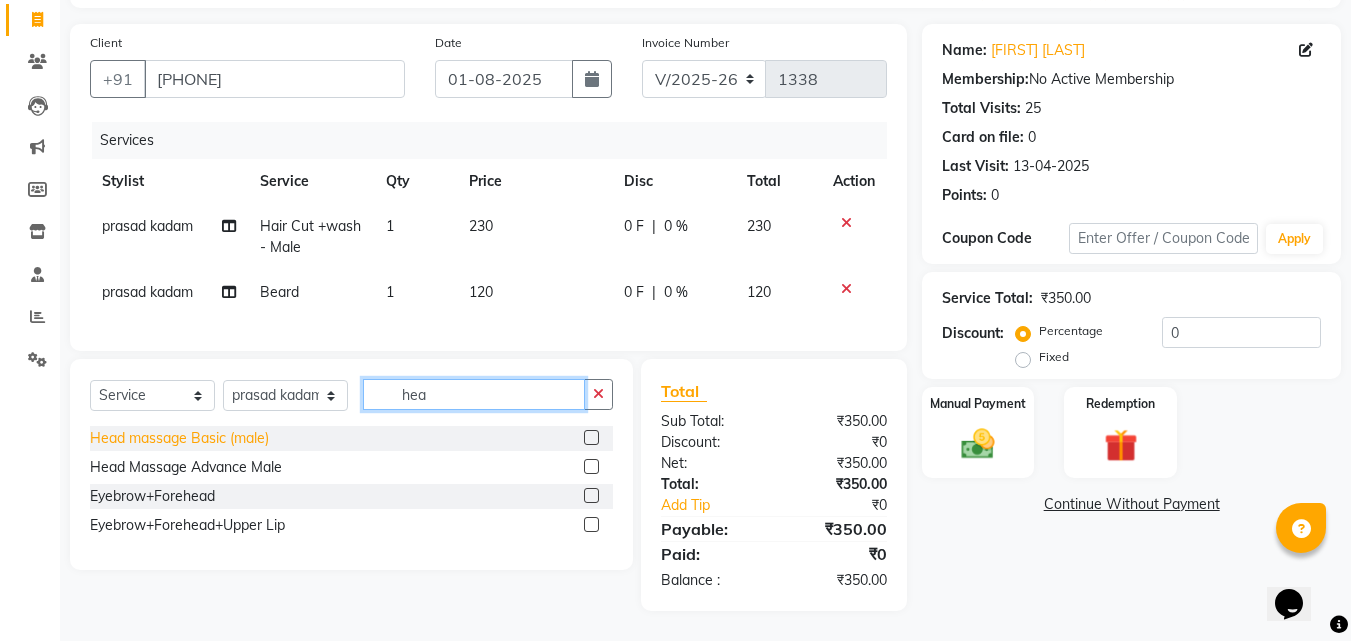 type on "hea" 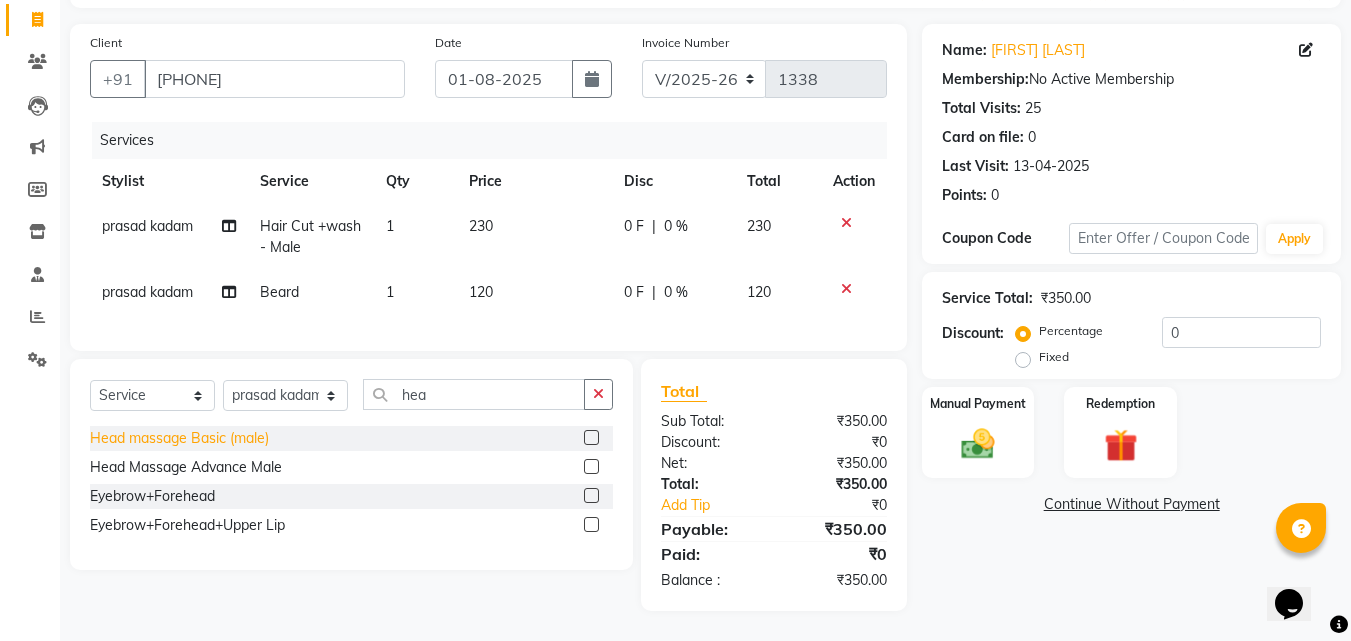 click on "Head massage Basic (male)" 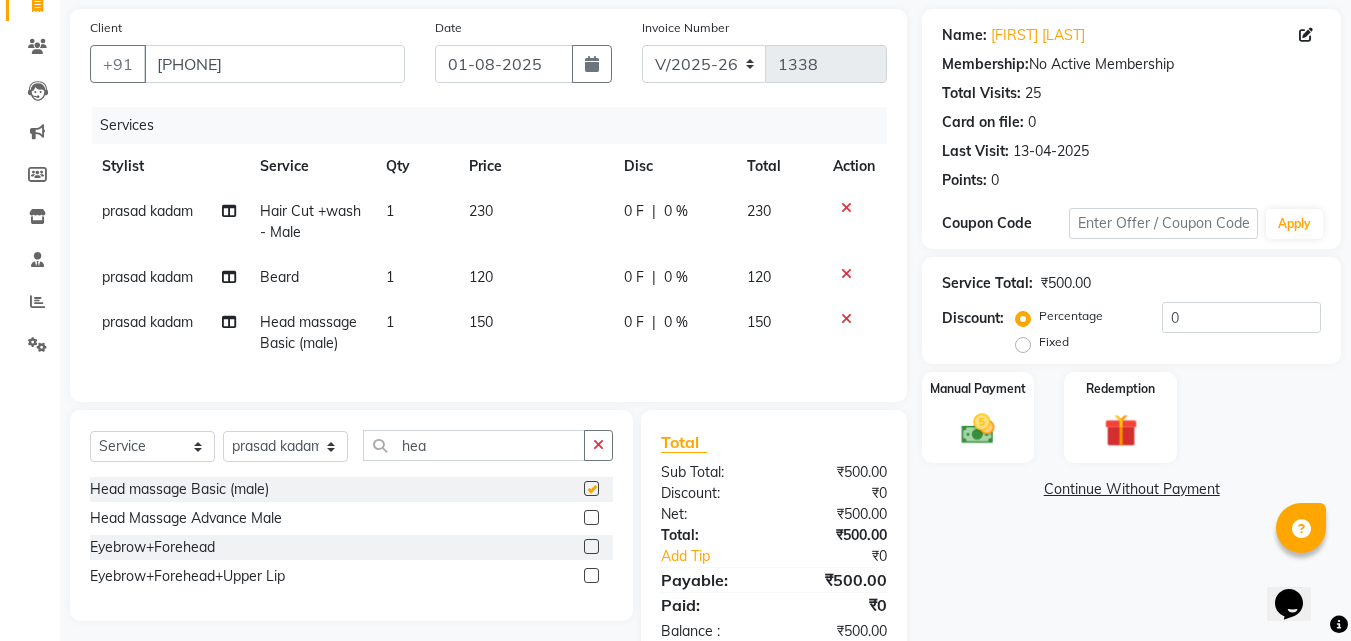 checkbox on "false" 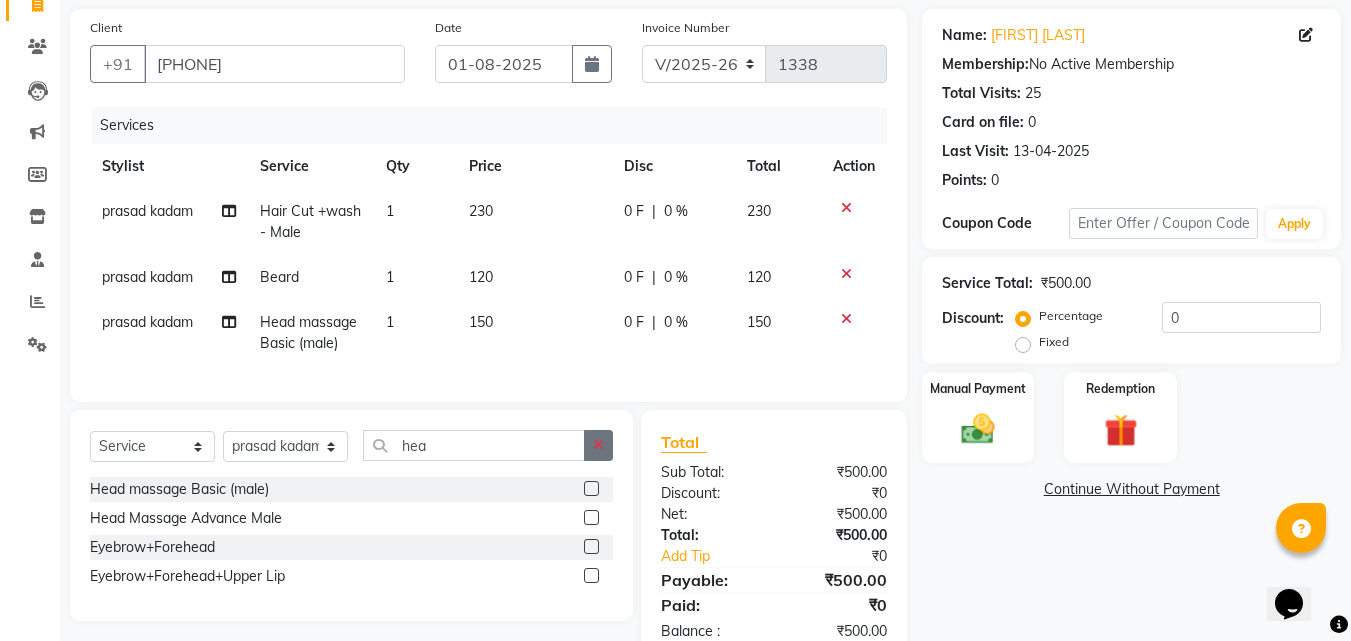 click 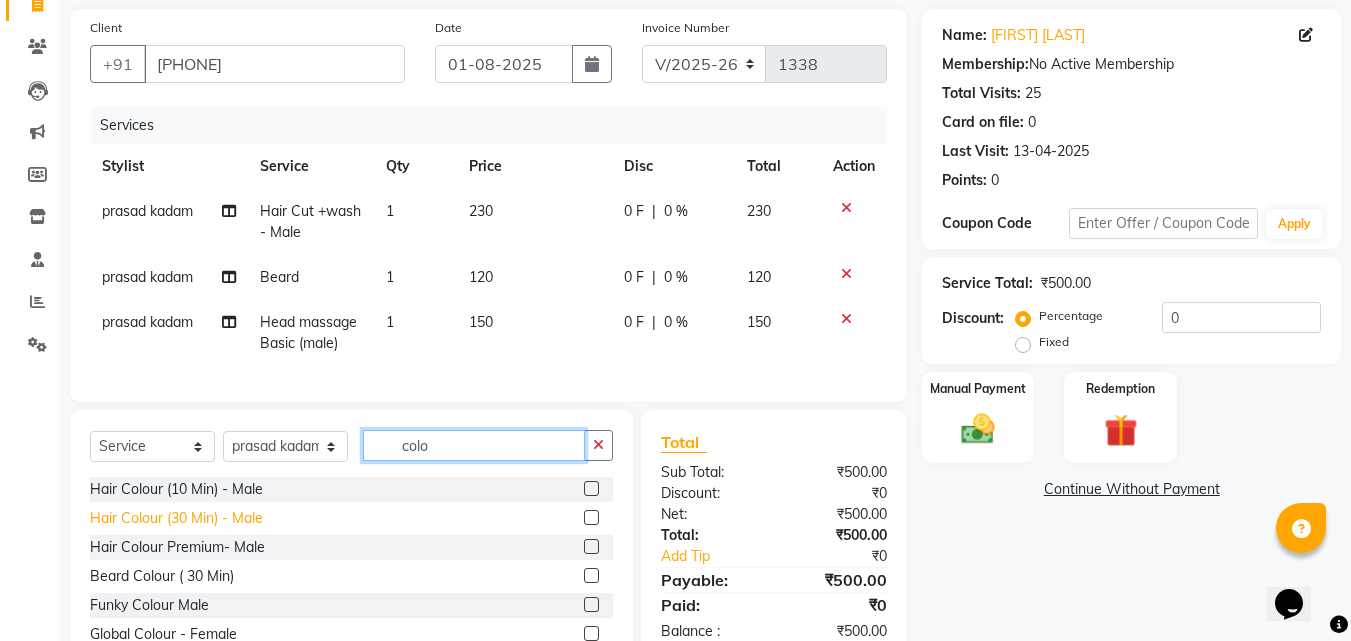 type on "colo" 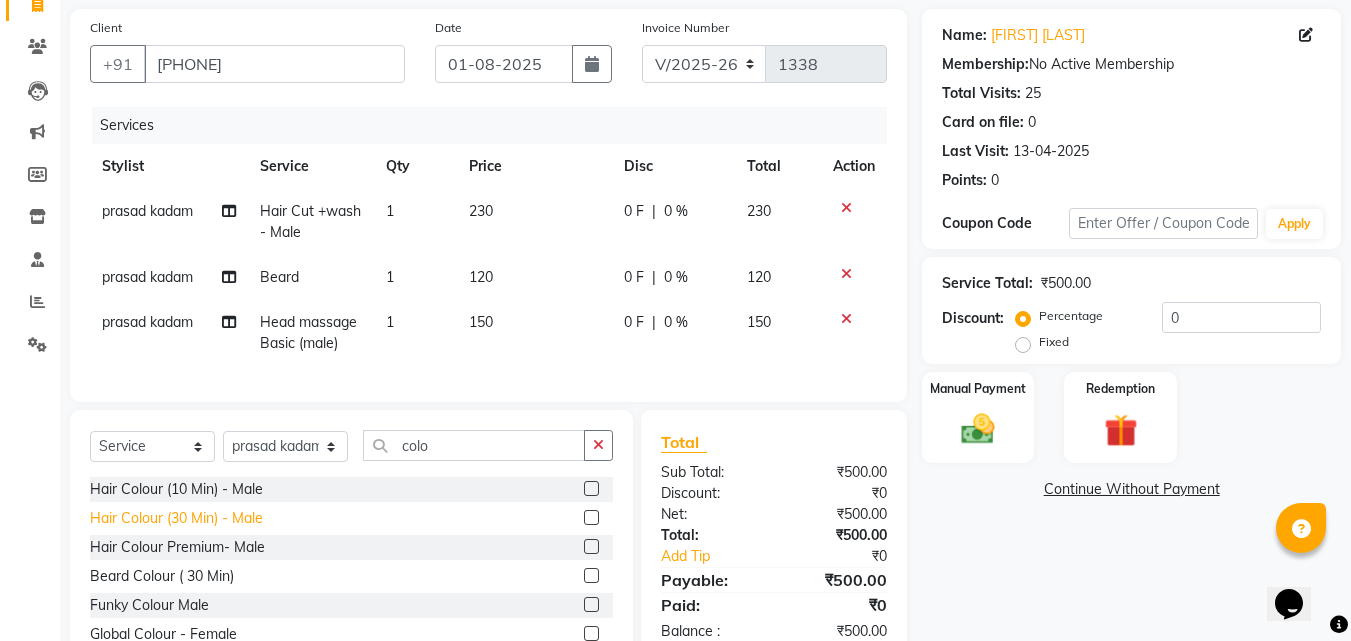 click on "Hair Colour (30 Min) - Male" 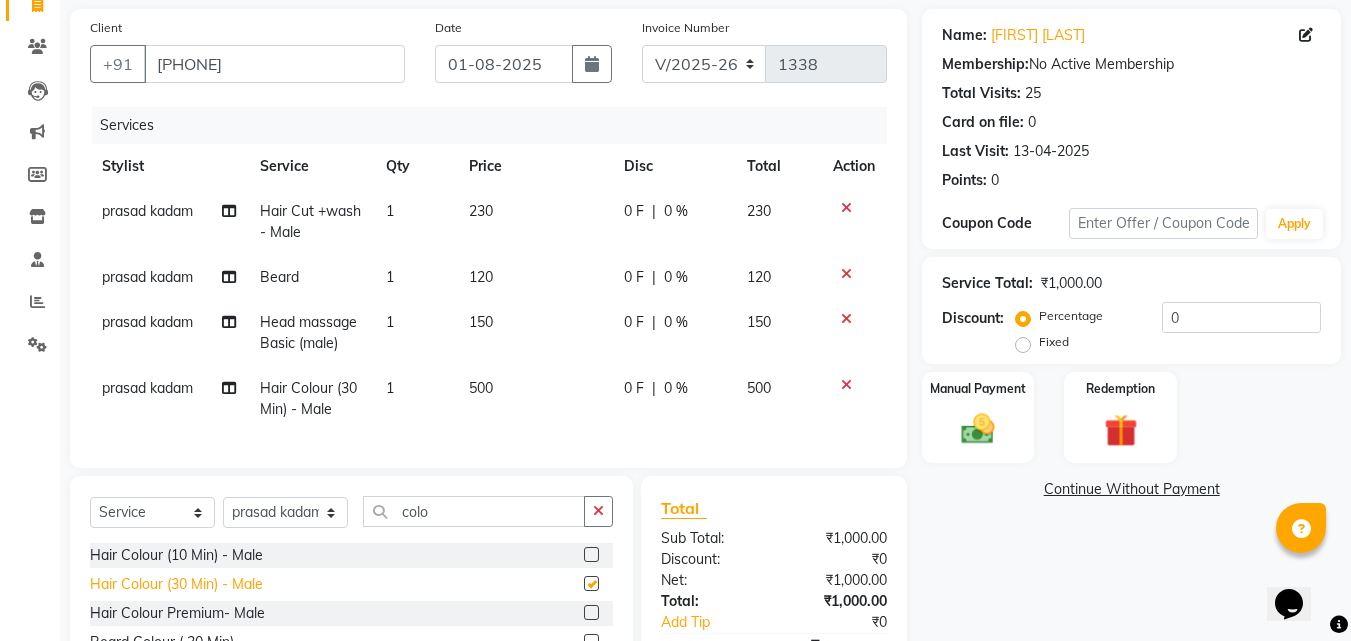 checkbox on "false" 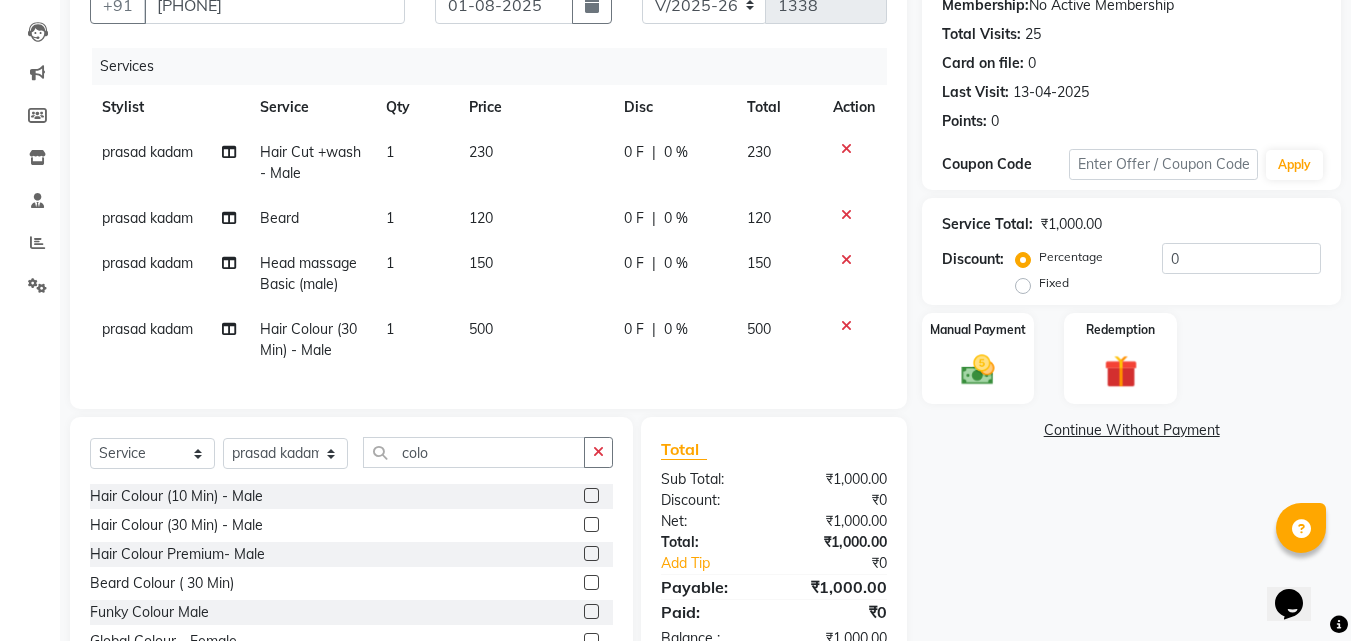 scroll, scrollTop: 290, scrollLeft: 0, axis: vertical 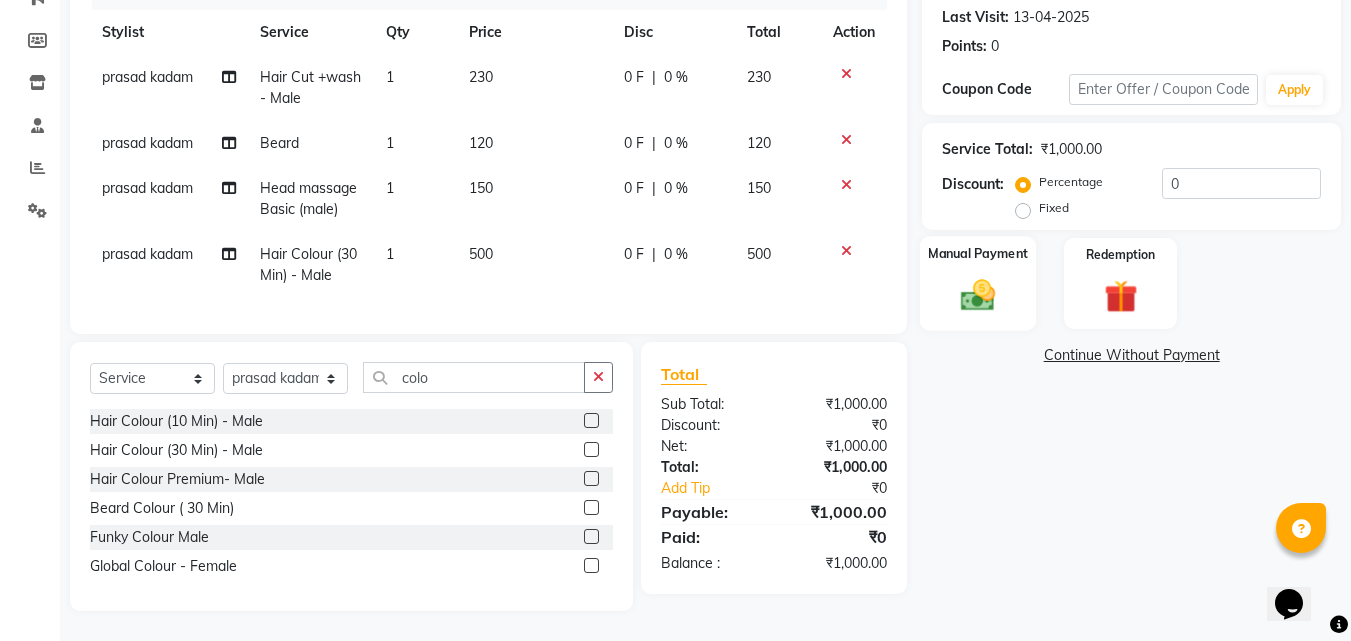 click on "Manual Payment" 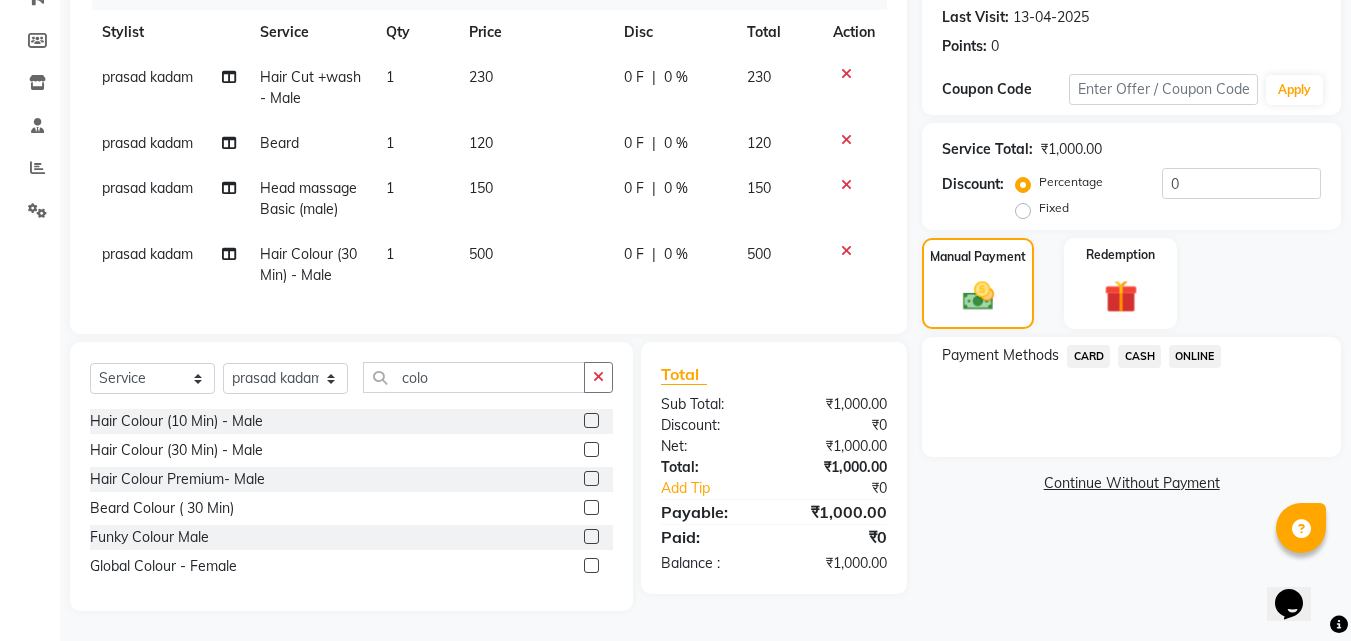 click on "ONLINE" 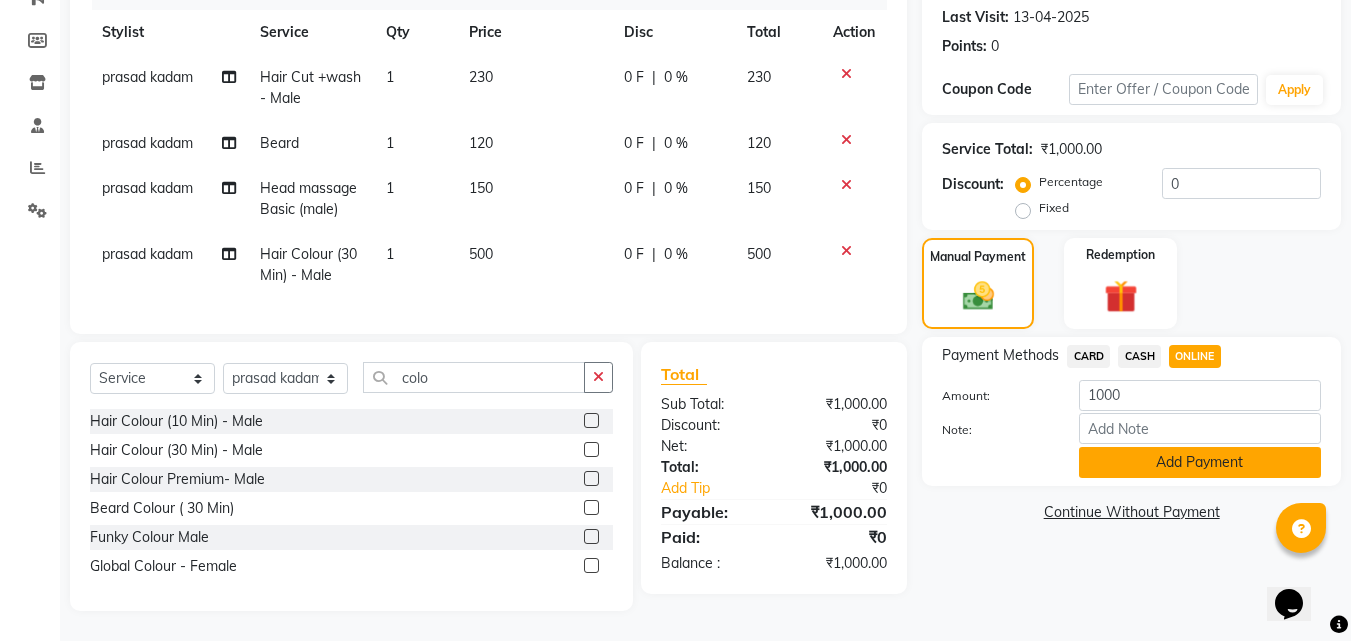 click on "Add Payment" 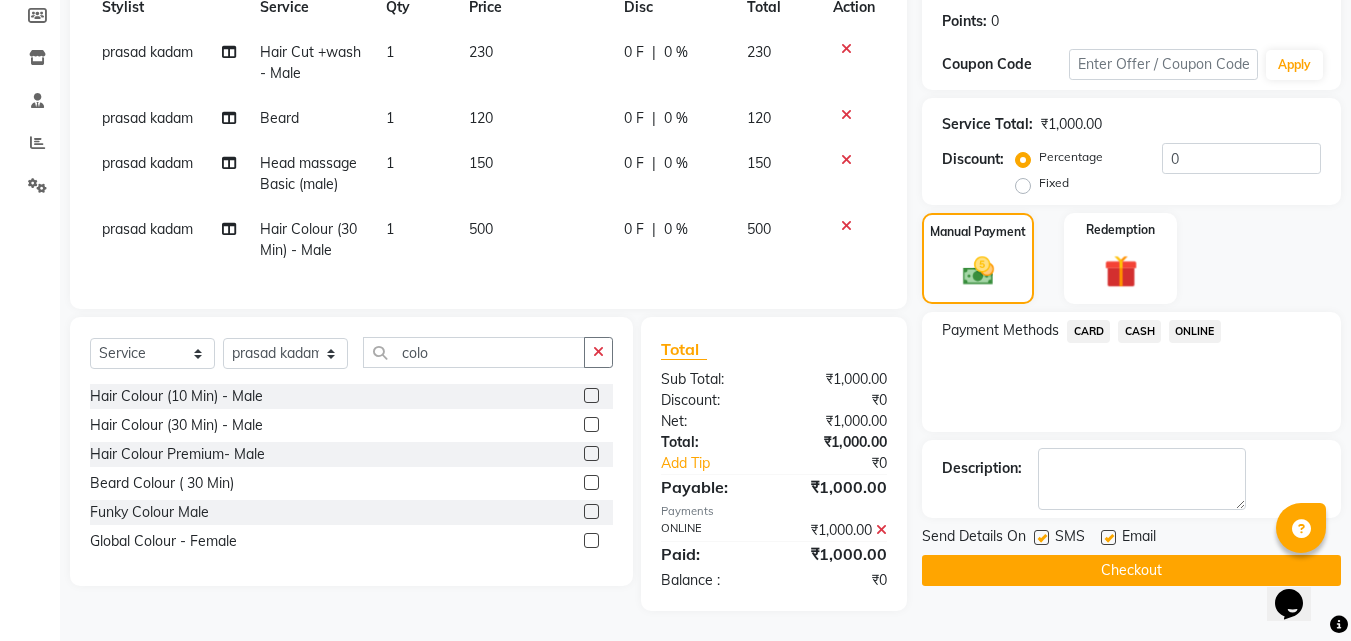 scroll, scrollTop: 315, scrollLeft: 0, axis: vertical 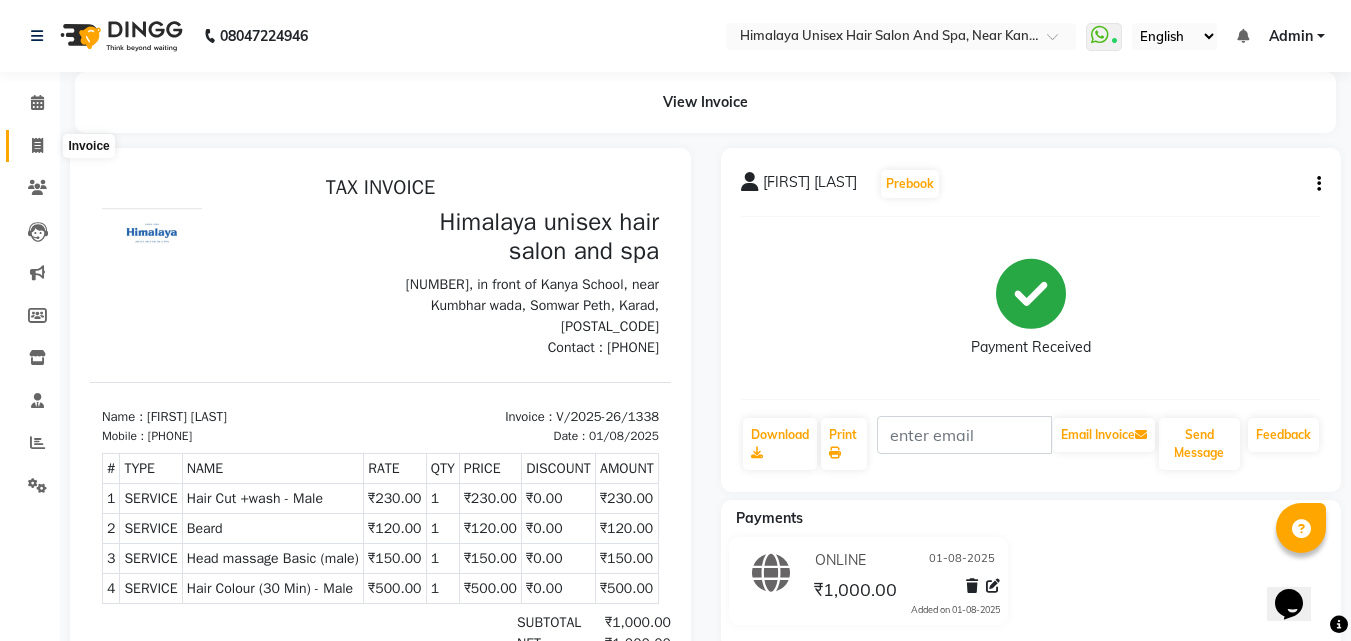 click 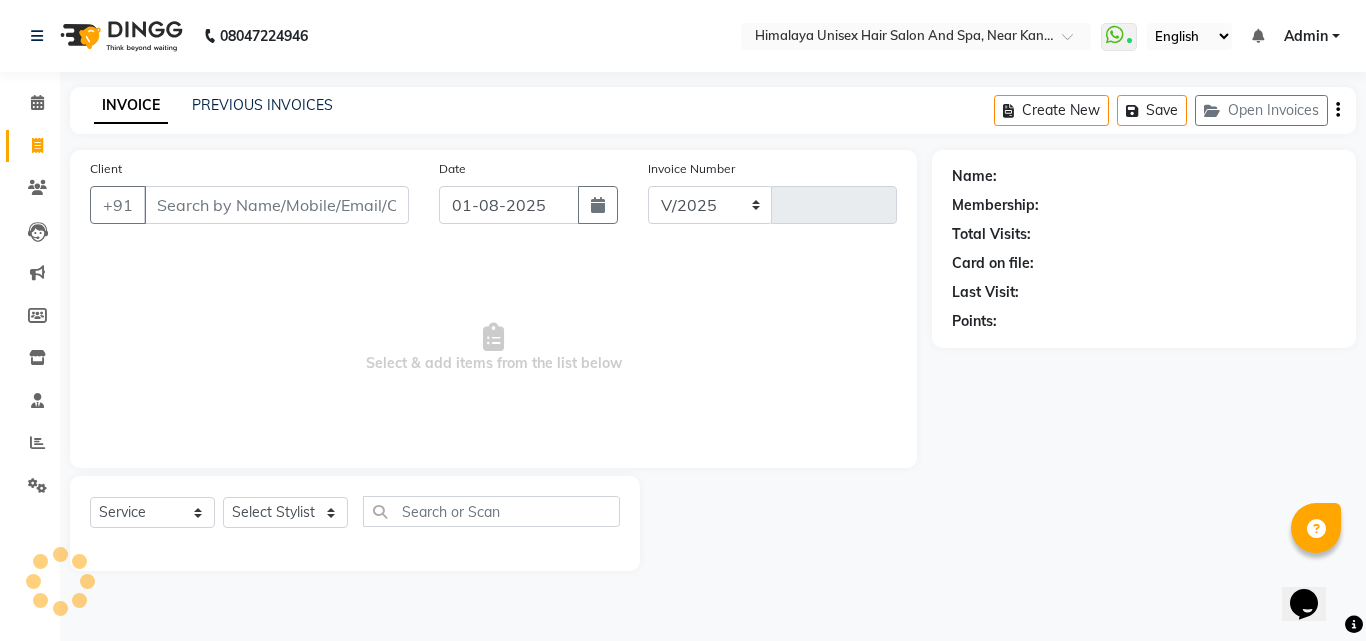 select on "4594" 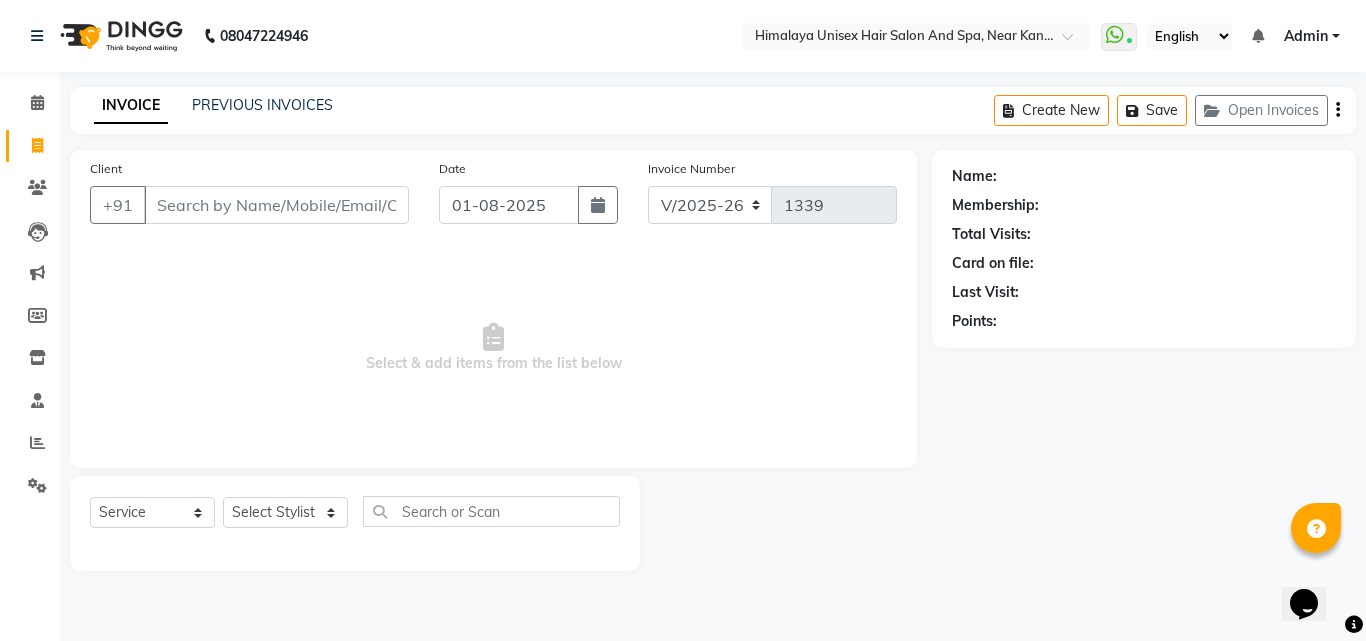 click on "PREVIOUS INVOICES" 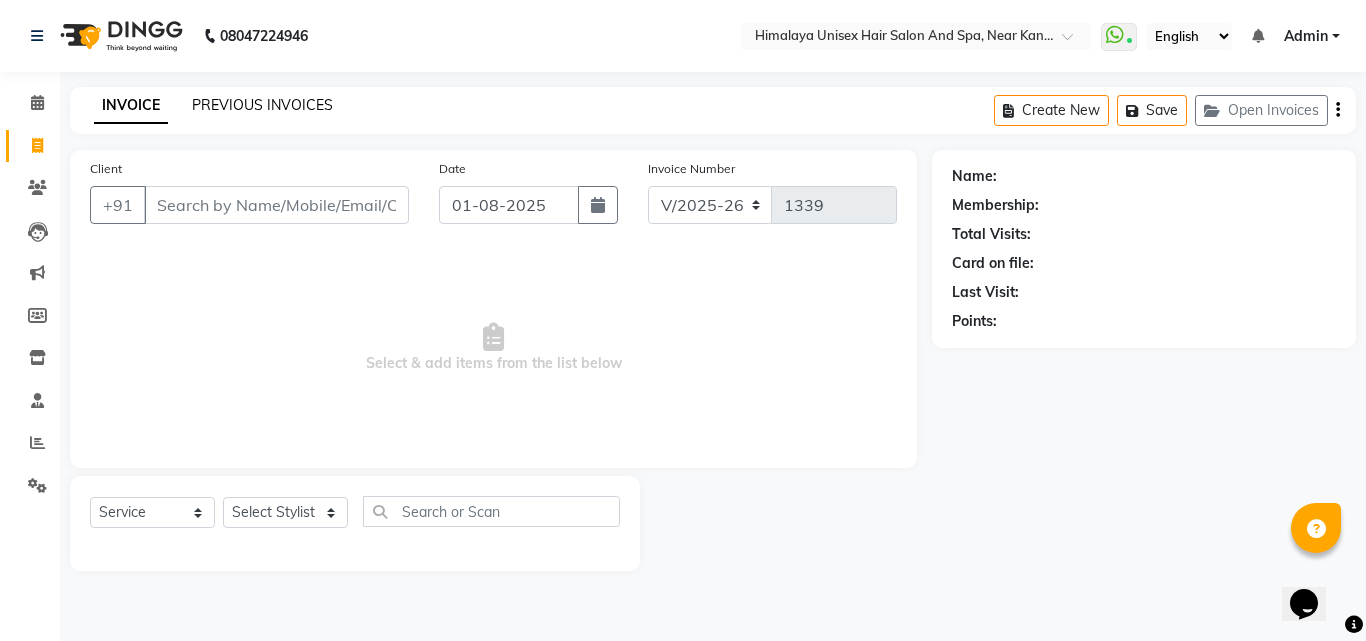 click on "PREVIOUS INVOICES" 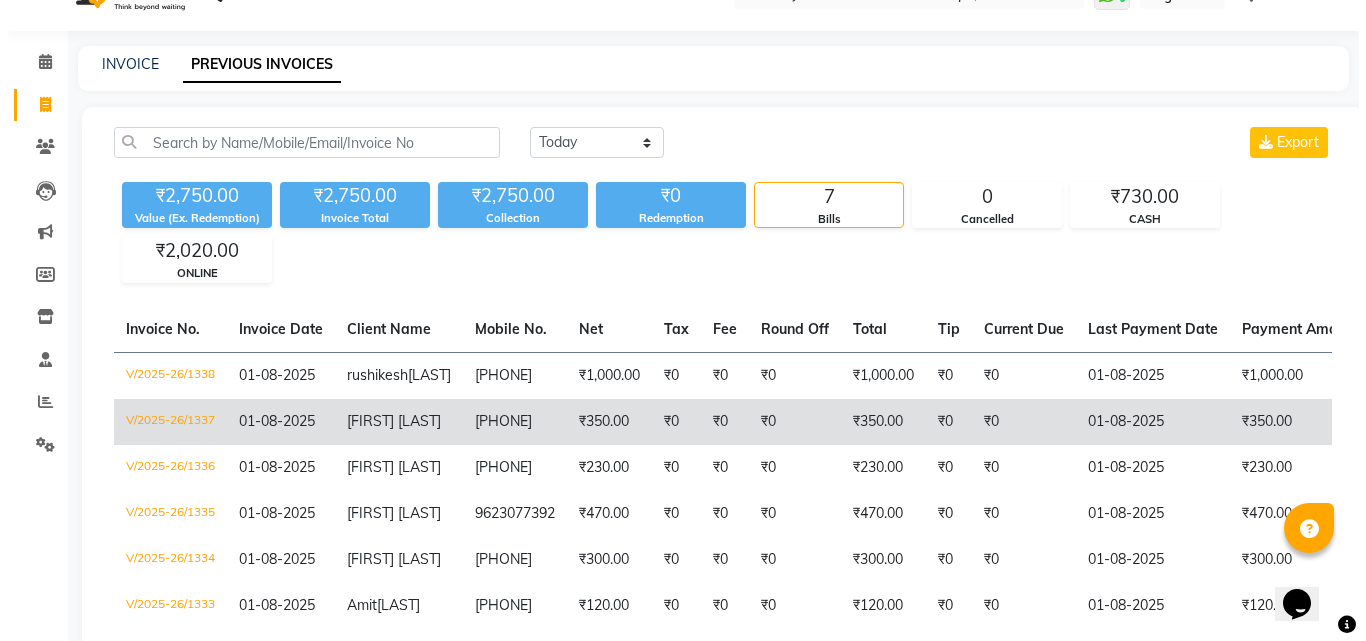 scroll, scrollTop: 0, scrollLeft: 0, axis: both 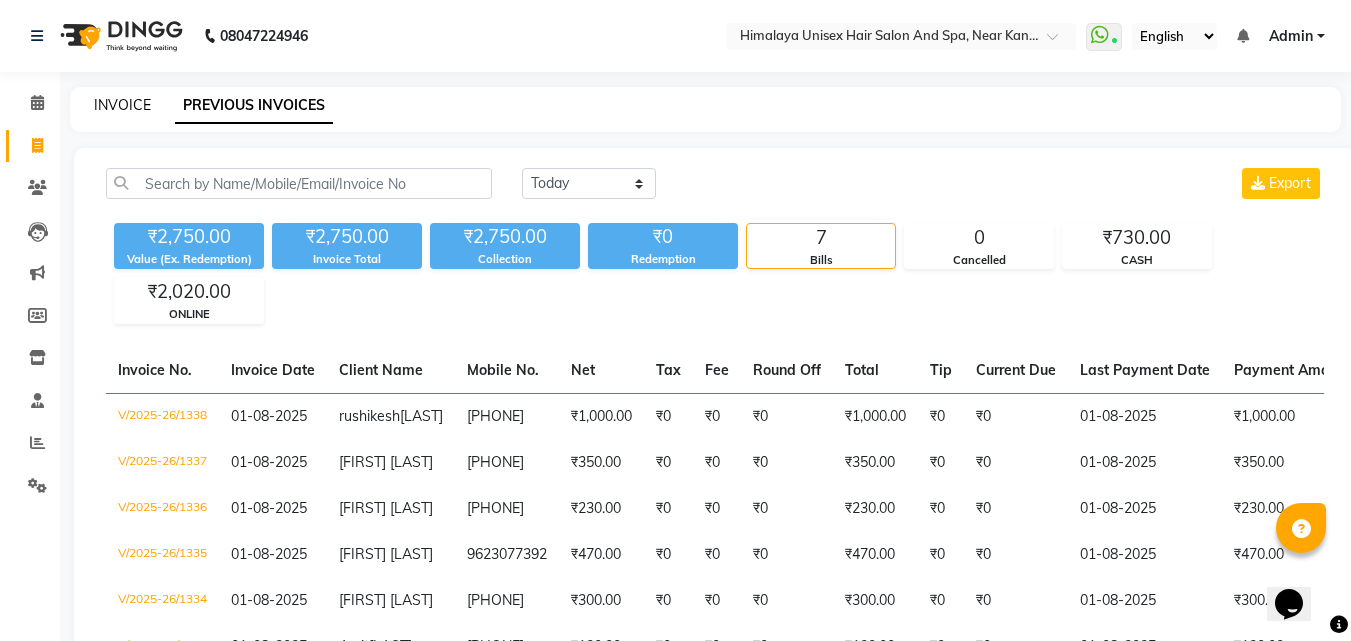 click on "INVOICE" 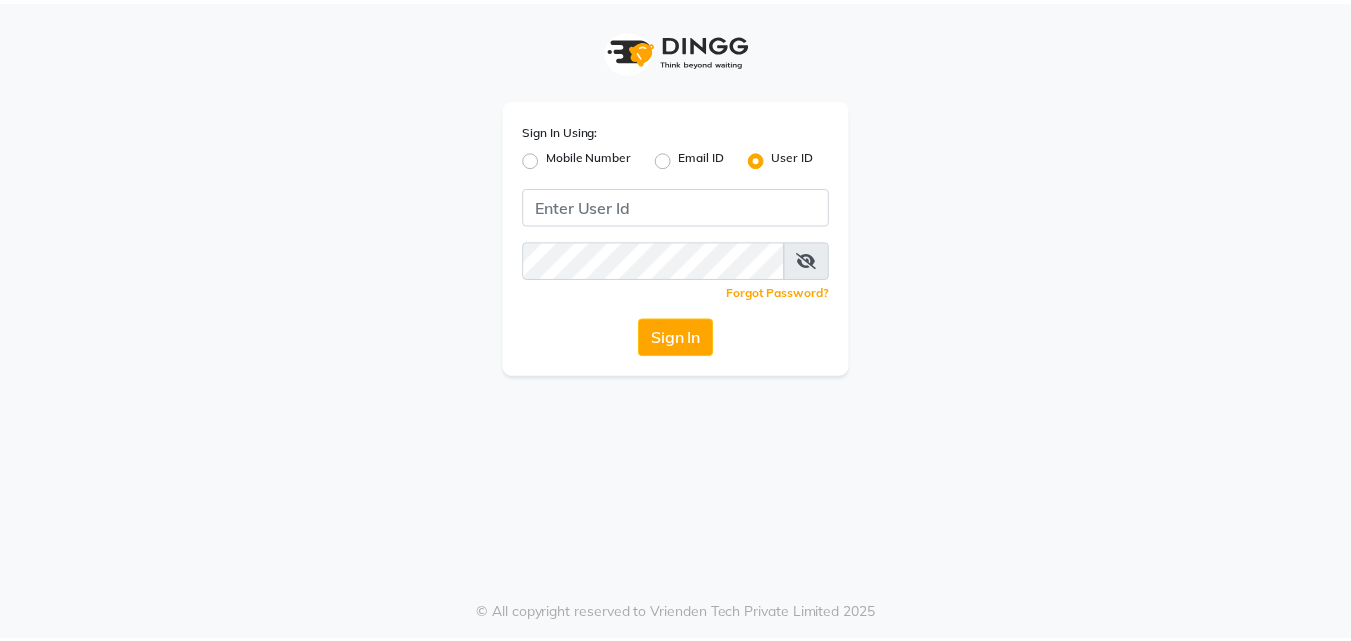 scroll, scrollTop: 0, scrollLeft: 0, axis: both 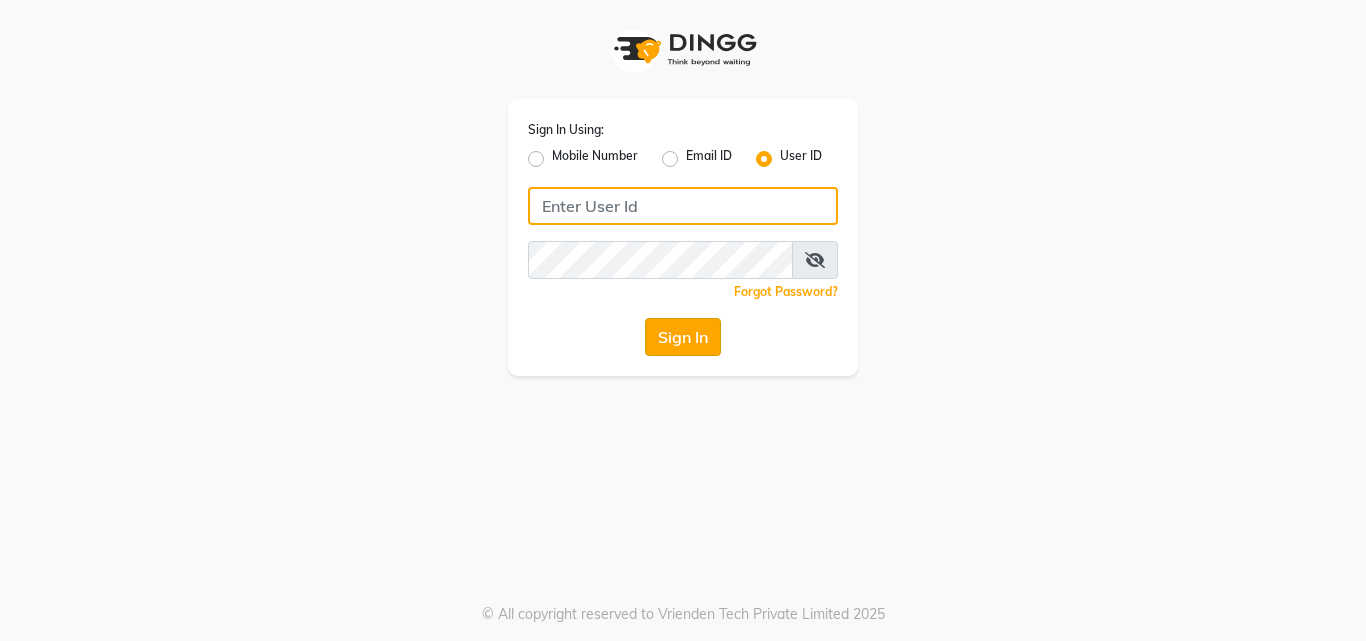 type on "himalaya123" 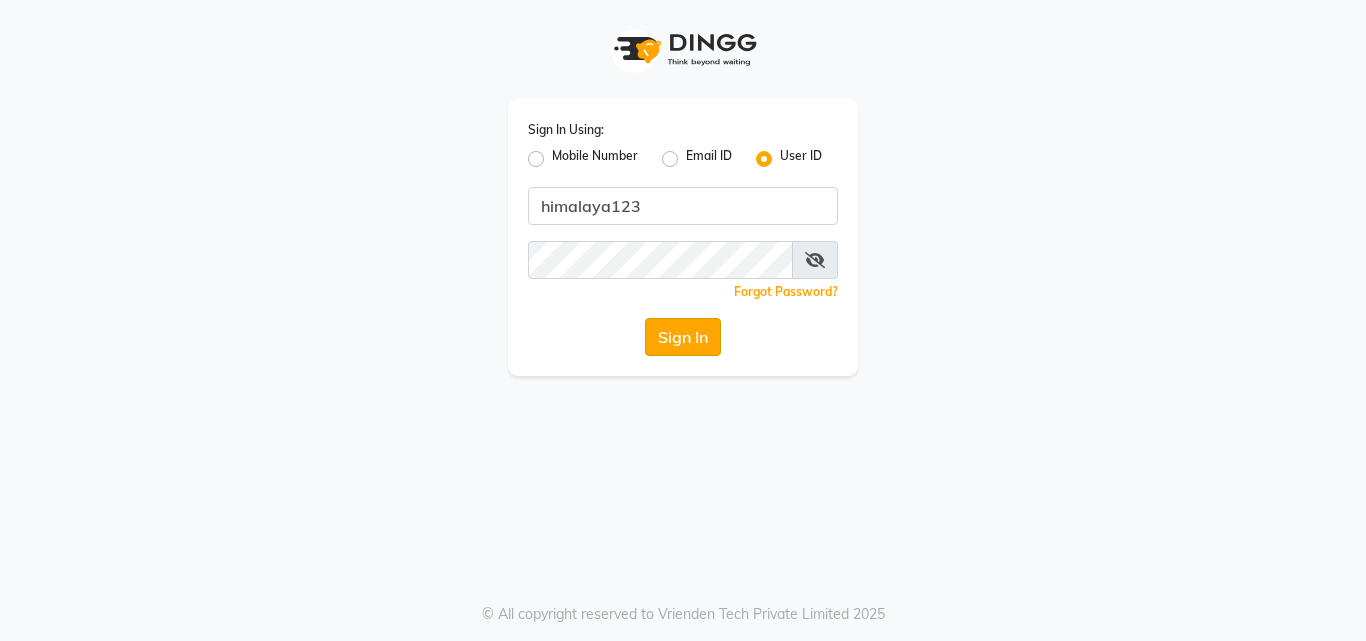 click on "Sign In" 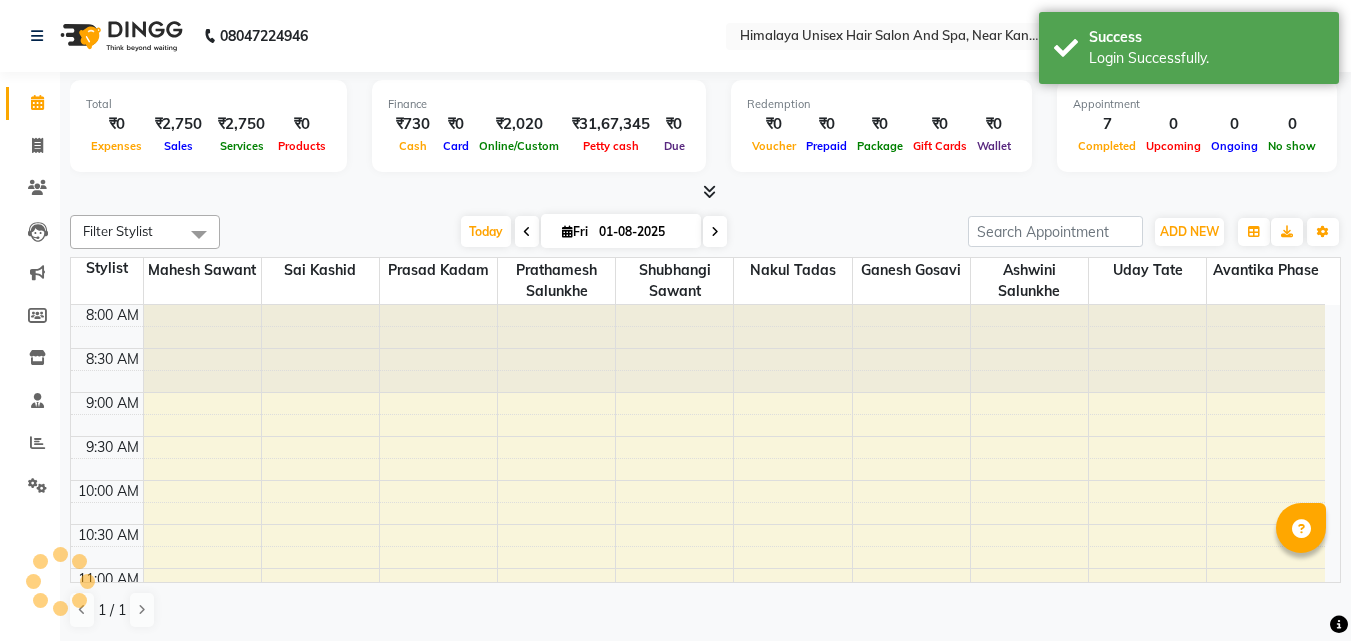 scroll, scrollTop: 0, scrollLeft: 0, axis: both 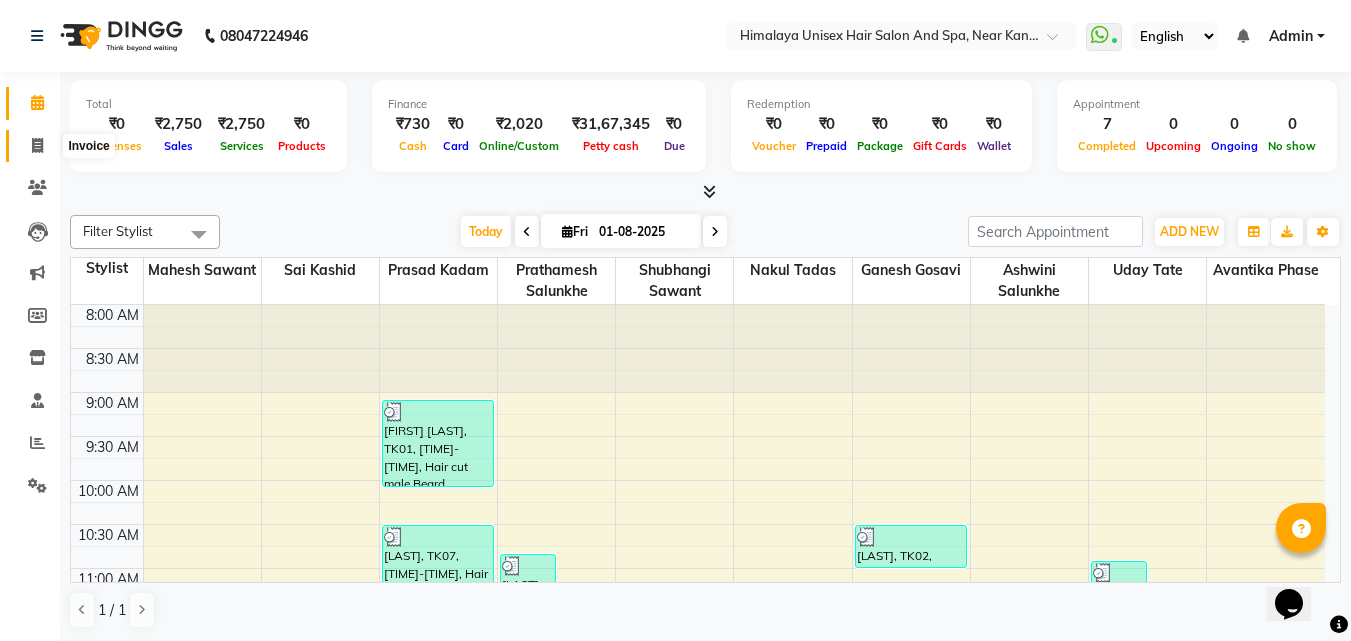 click 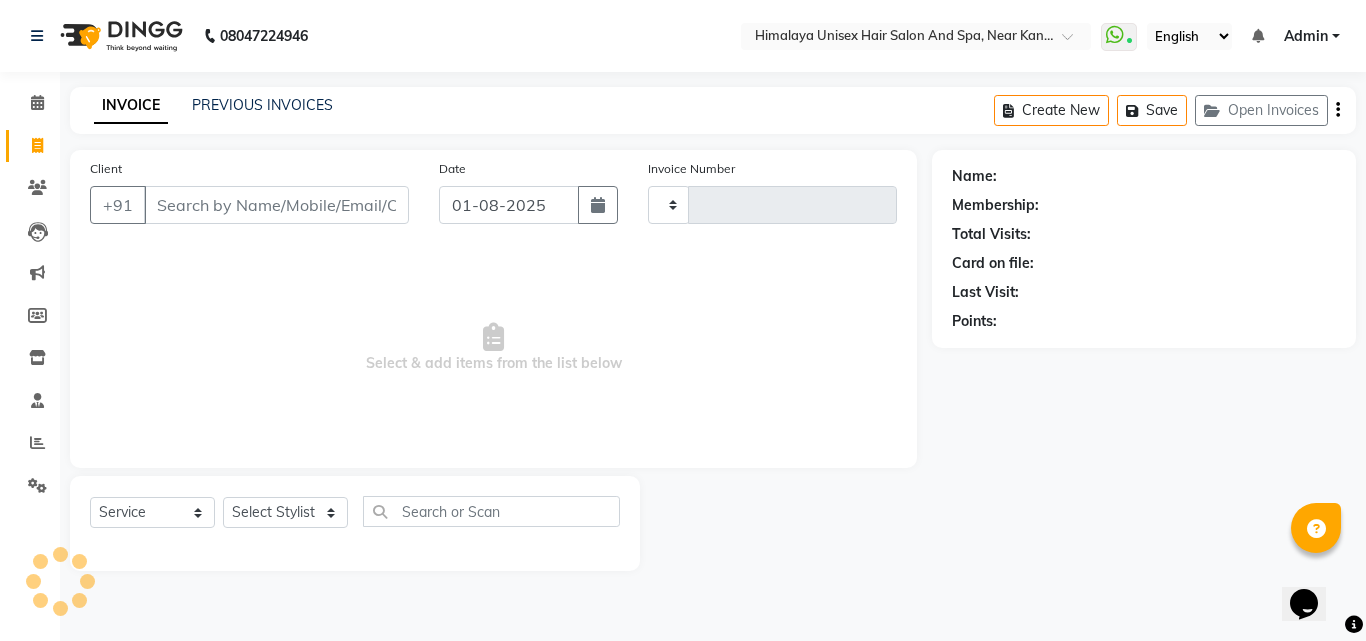 type on "1339" 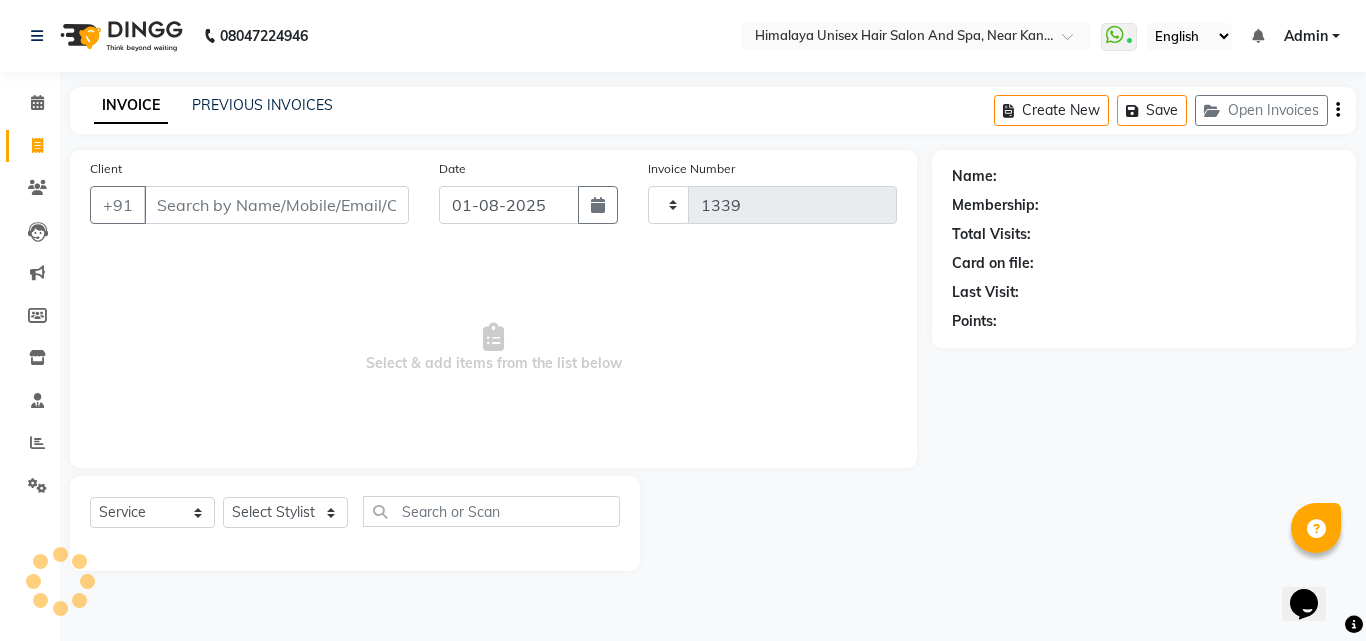select on "4594" 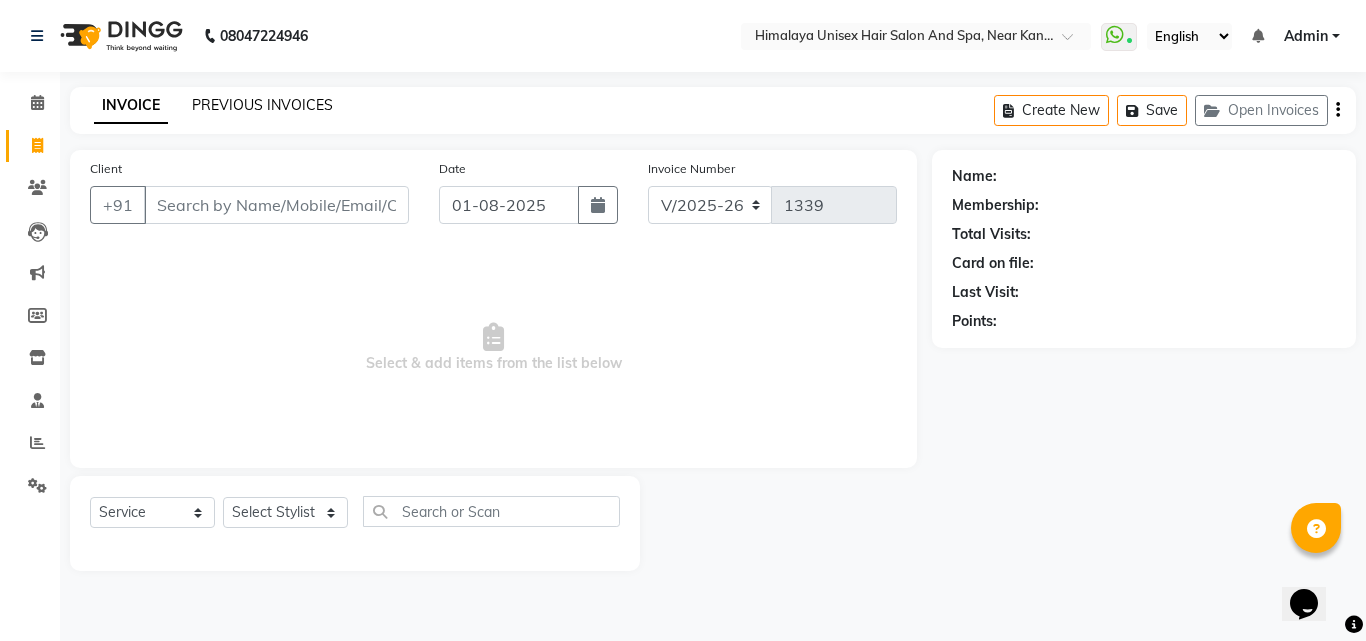 click on "PREVIOUS INVOICES" 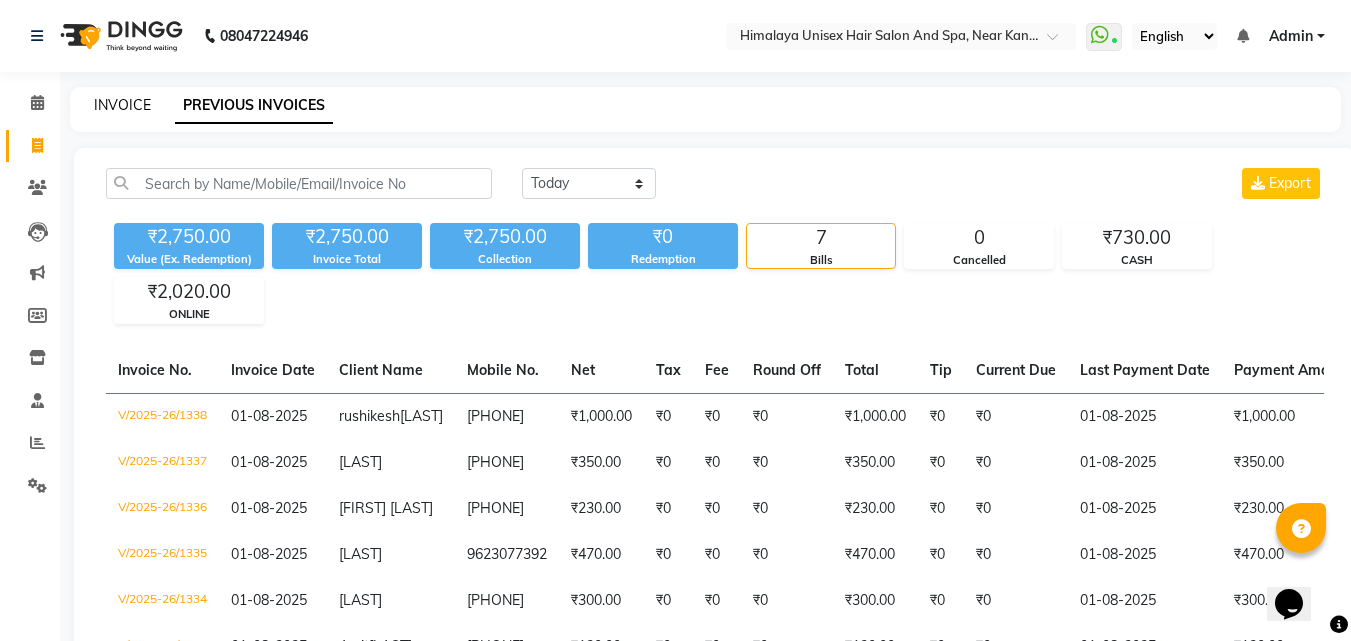 click on "INVOICE" 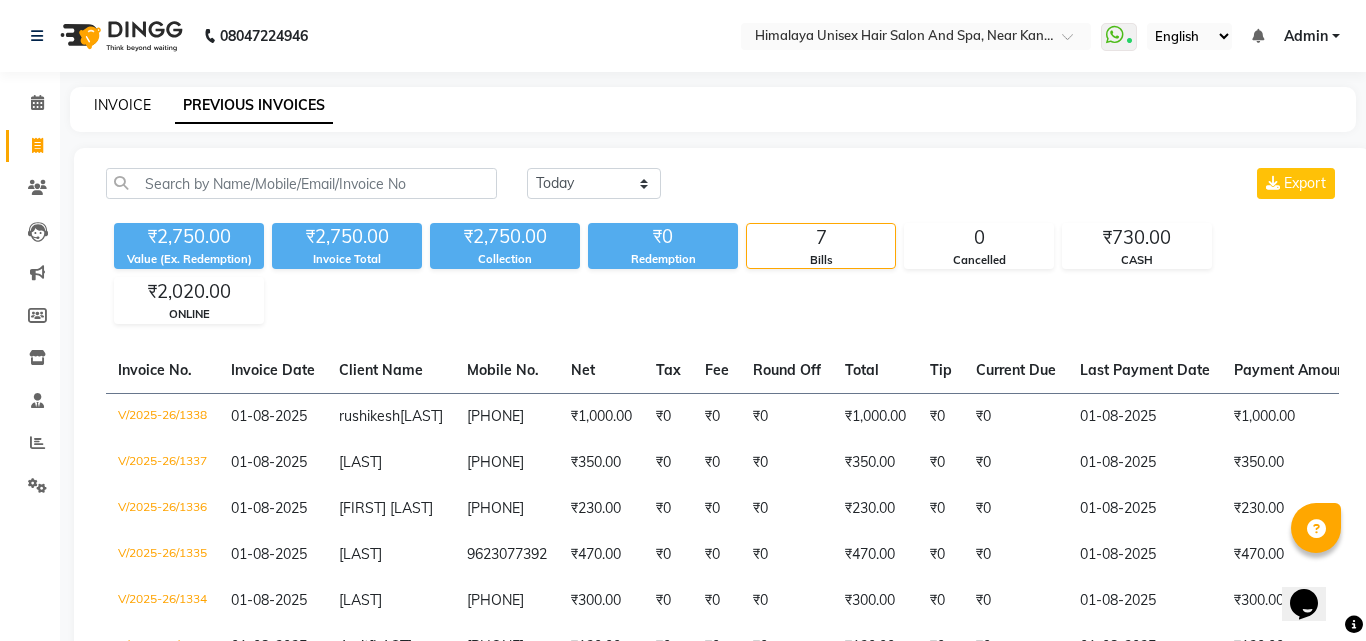 select on "service" 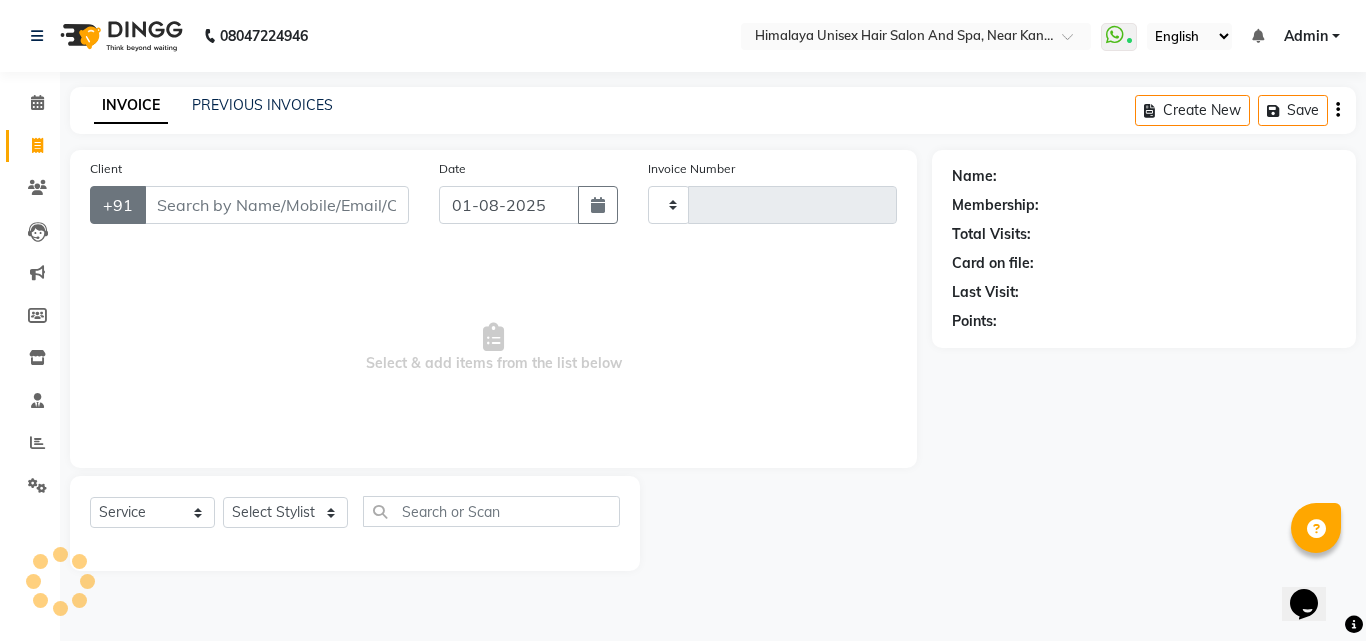 type on "1339" 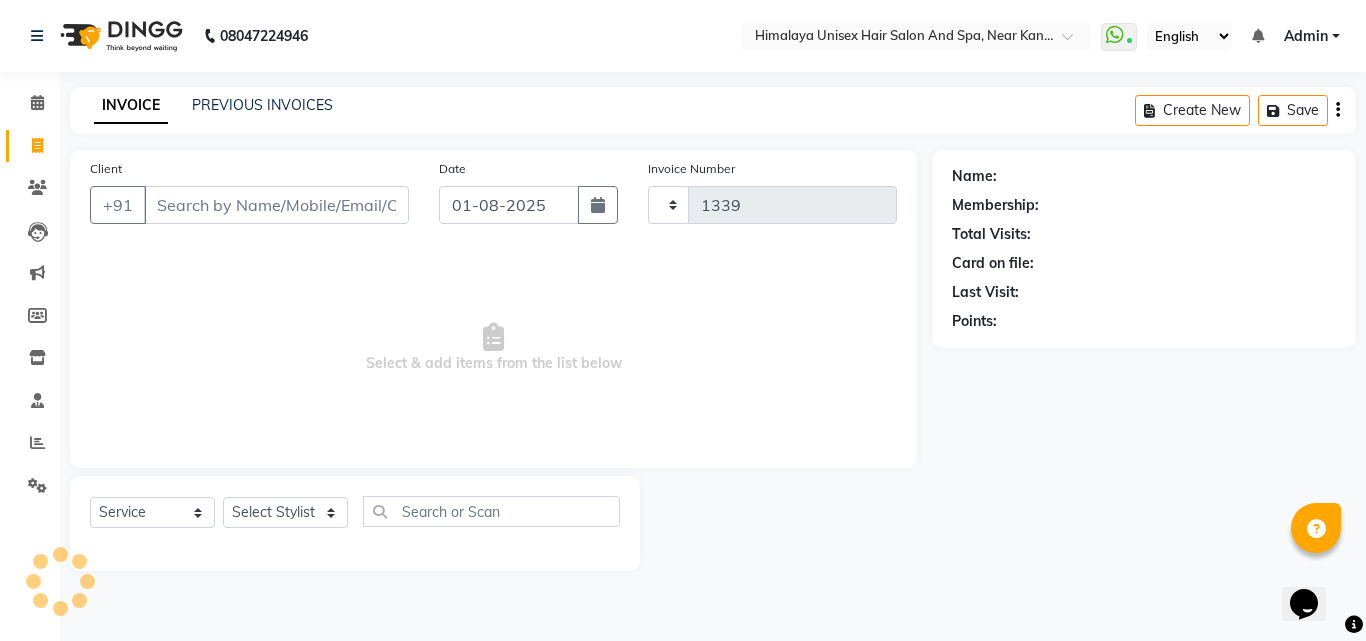 select on "4594" 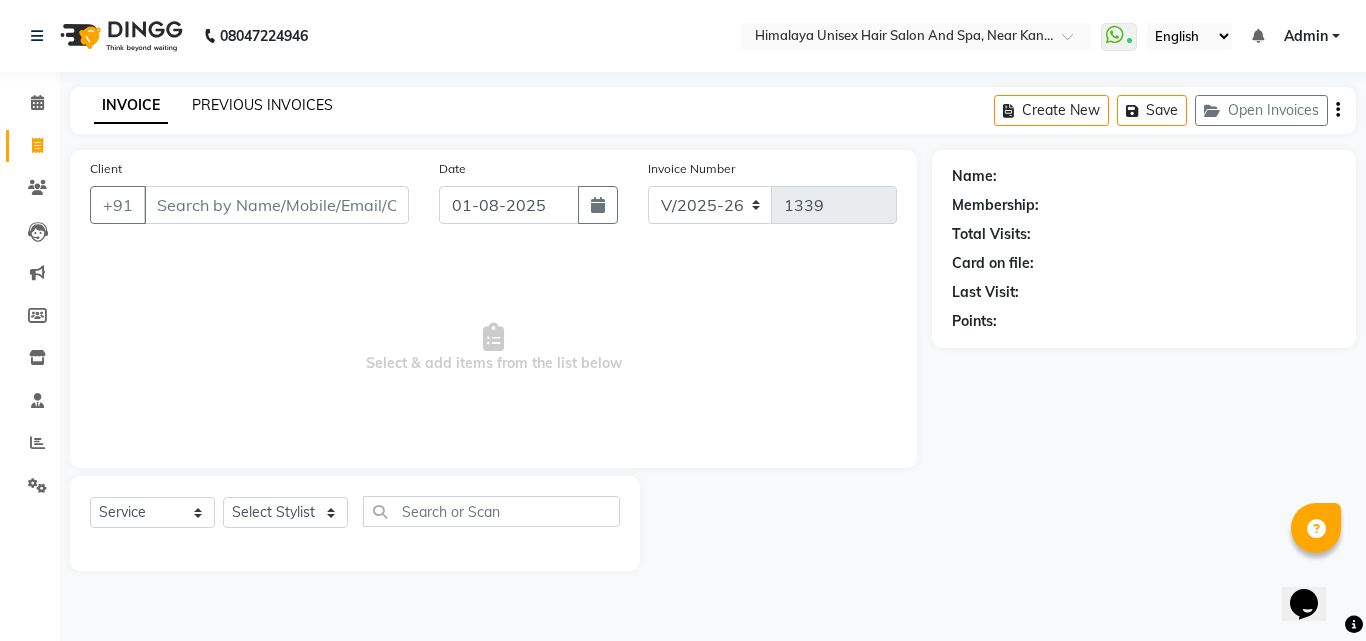 click on "PREVIOUS INVOICES" 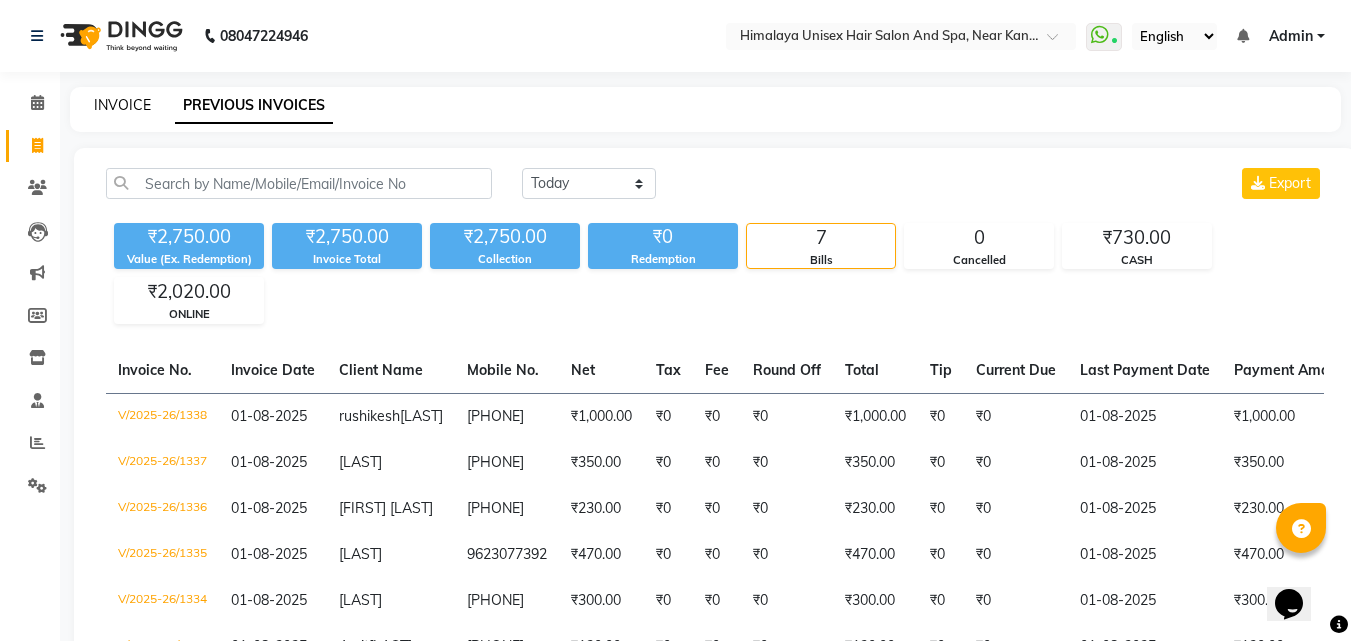 click on "INVOICE" 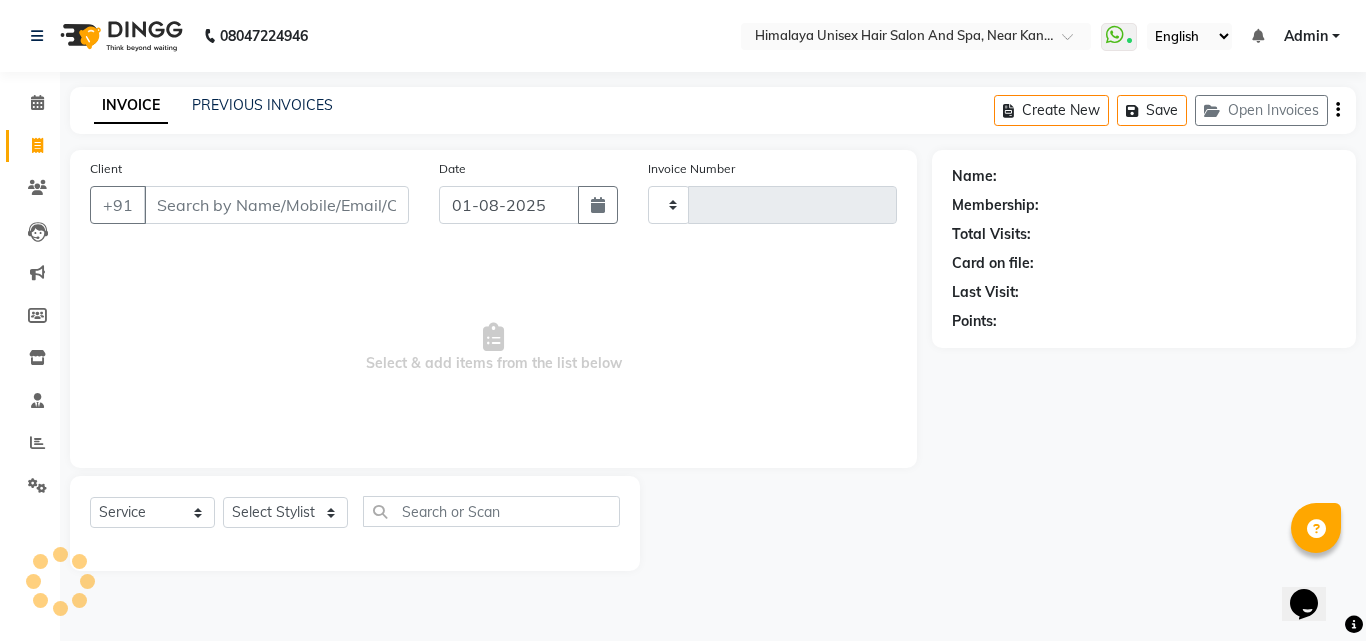 click on "Client" at bounding box center [276, 205] 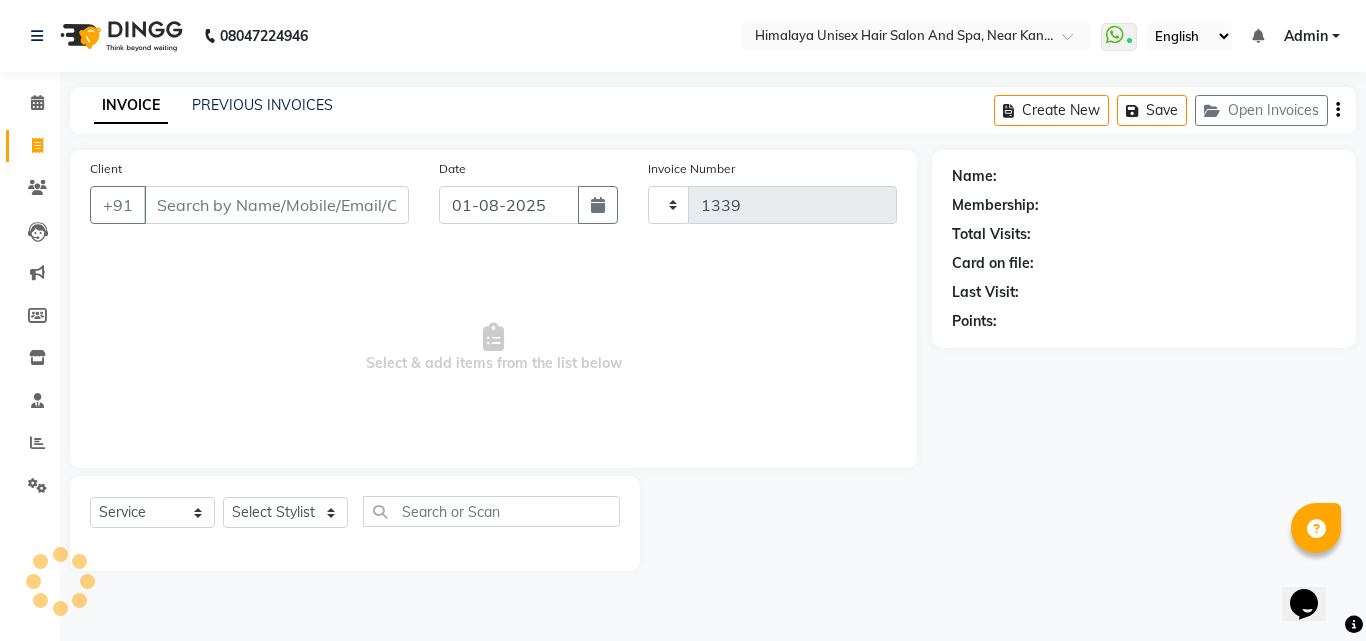 select on "4594" 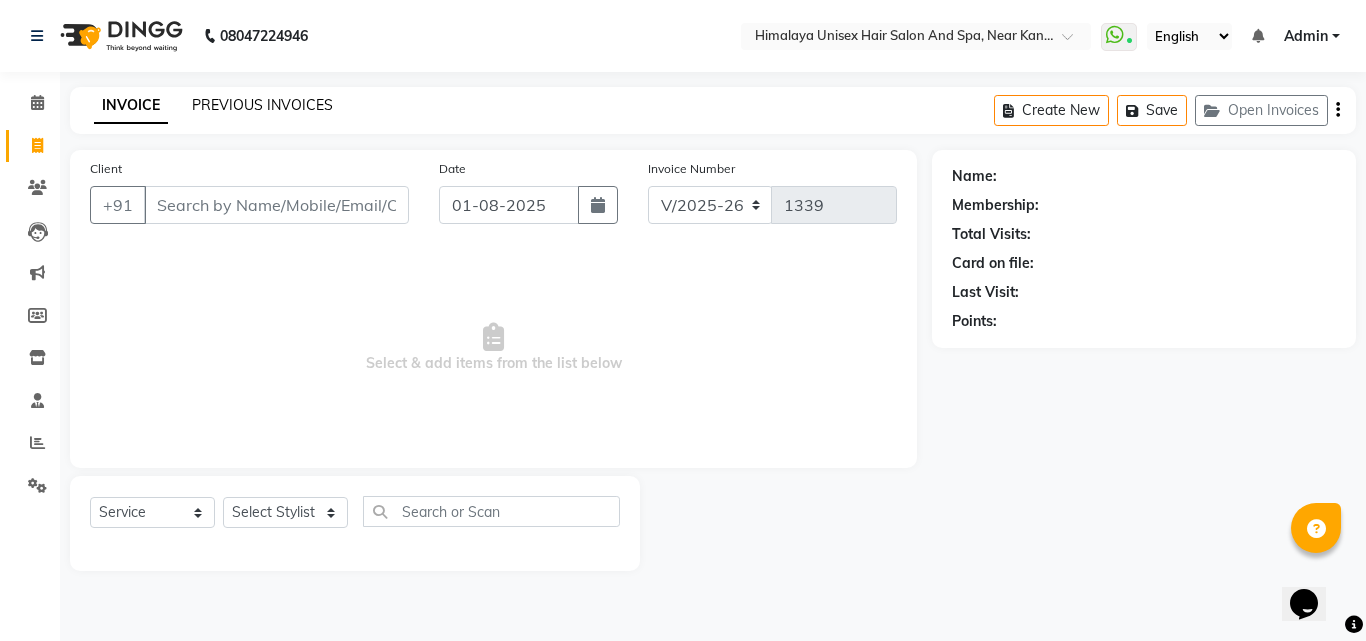 click on "PREVIOUS INVOICES" 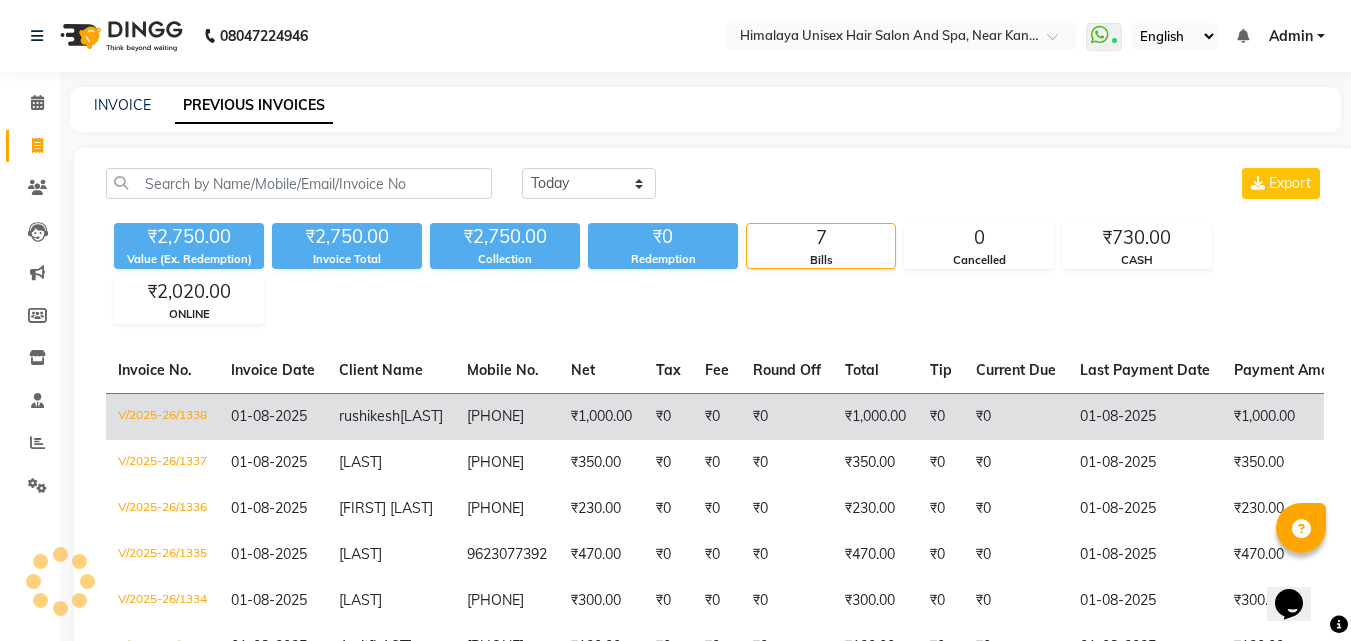 click on "01-08-2025" 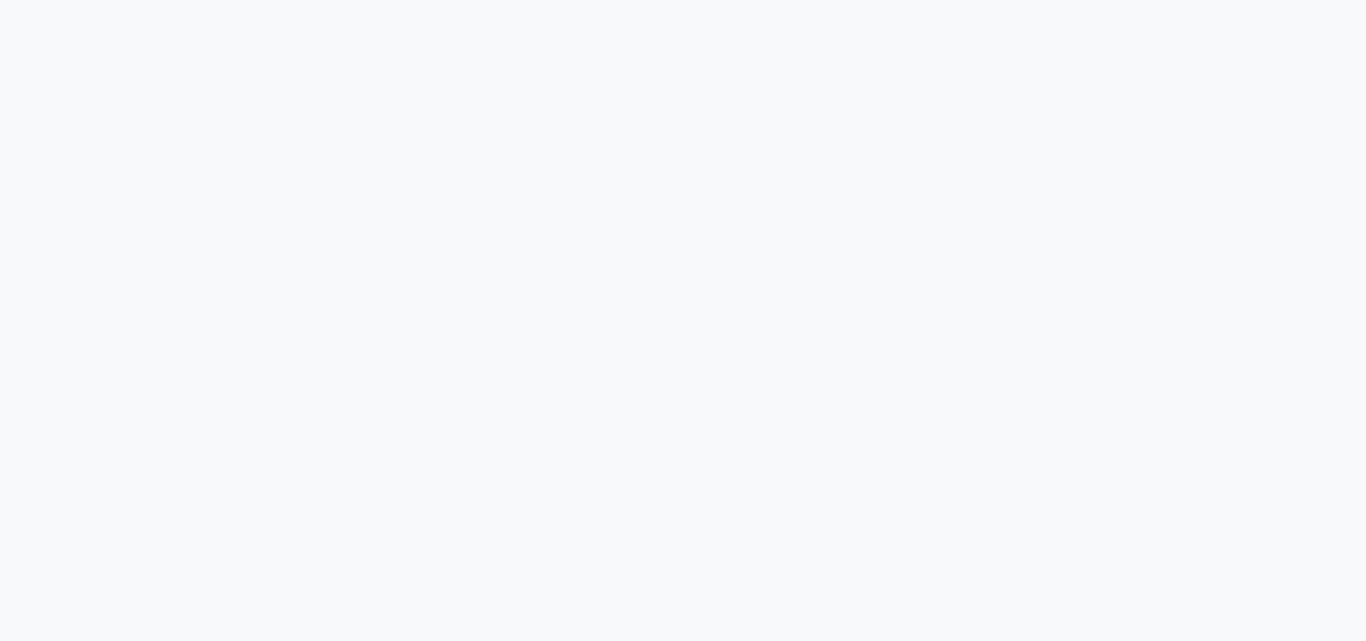 scroll, scrollTop: 0, scrollLeft: 0, axis: both 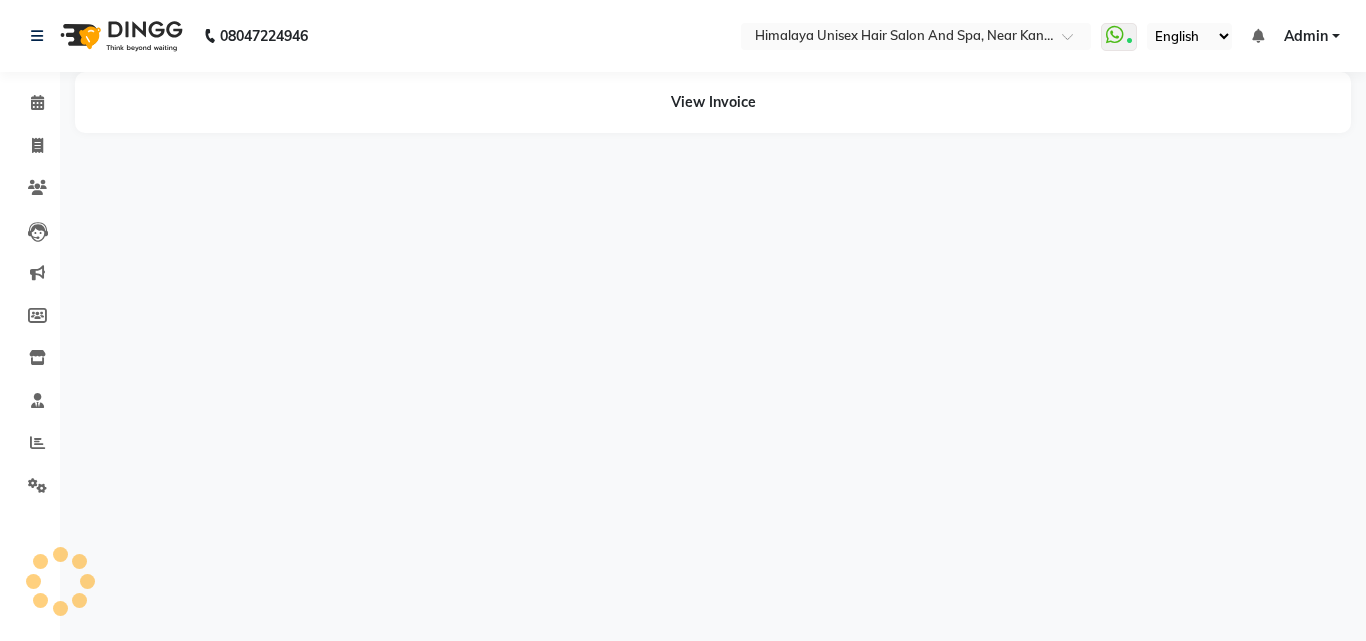 select on "en" 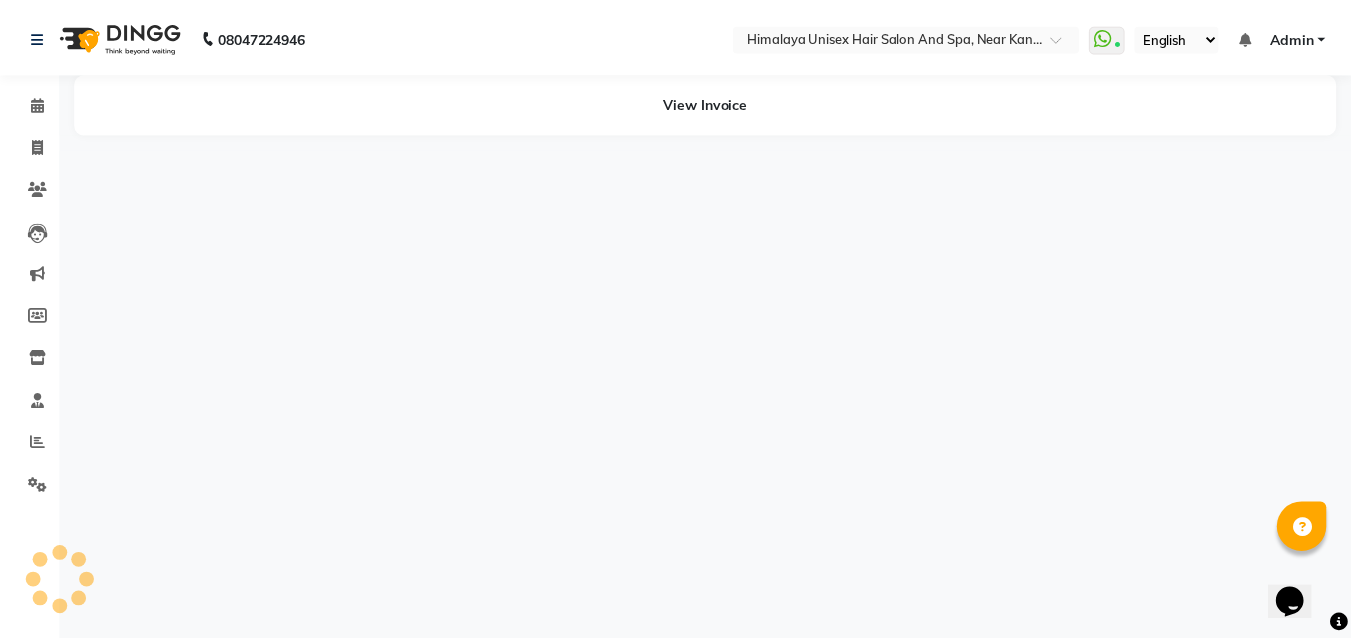 scroll, scrollTop: 0, scrollLeft: 0, axis: both 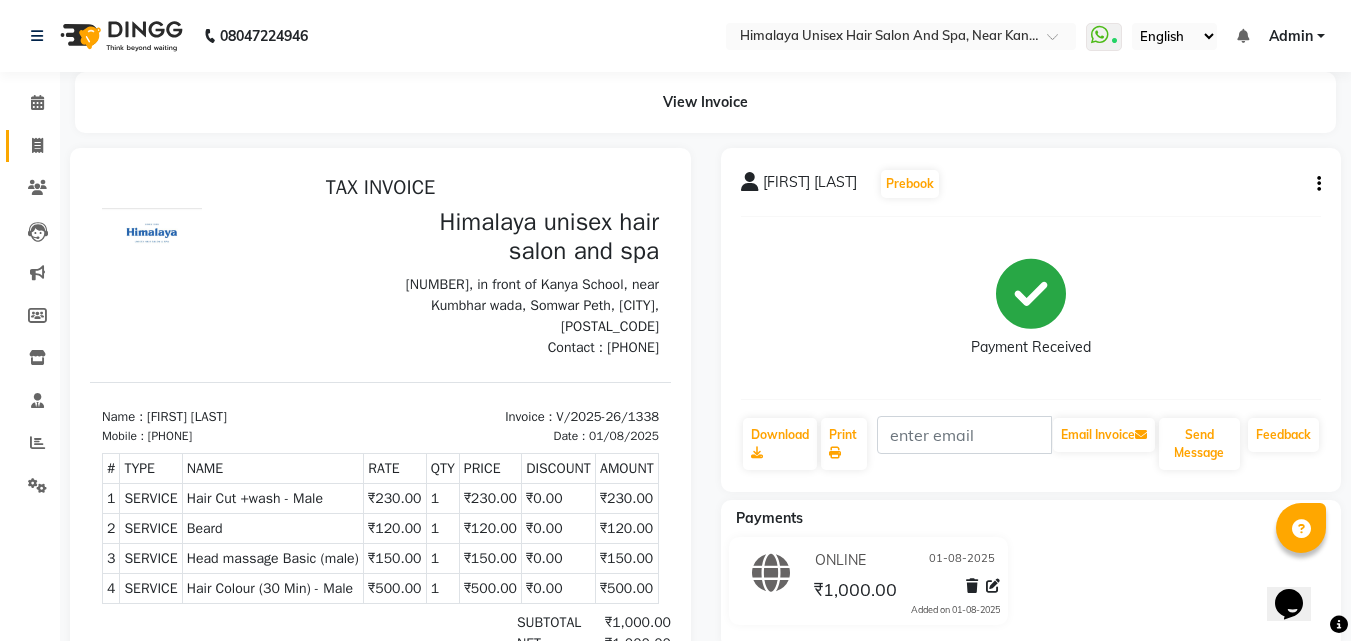 click 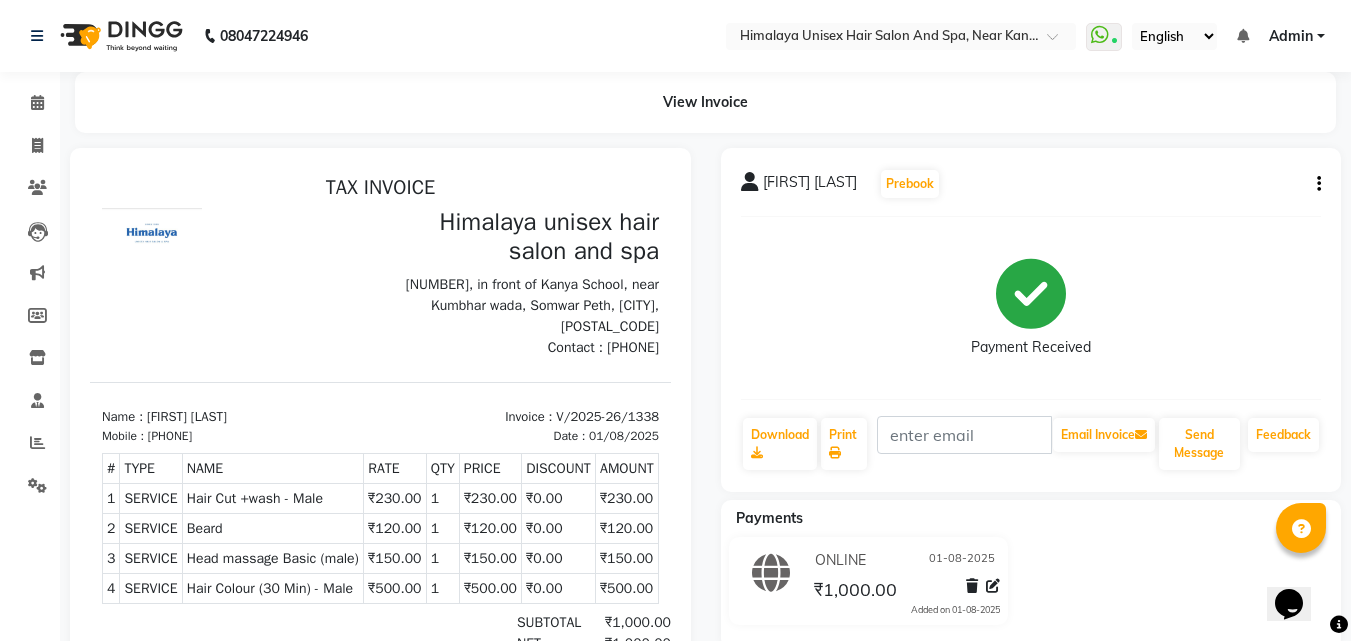 select on "service" 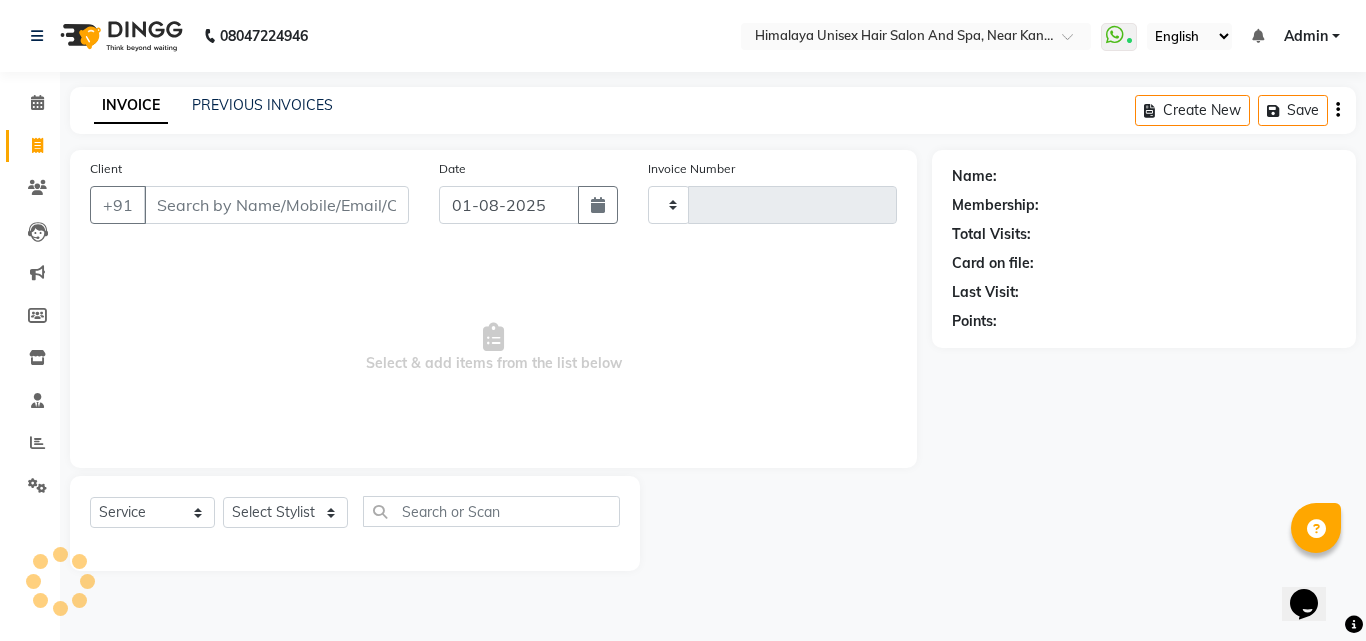 type on "1339" 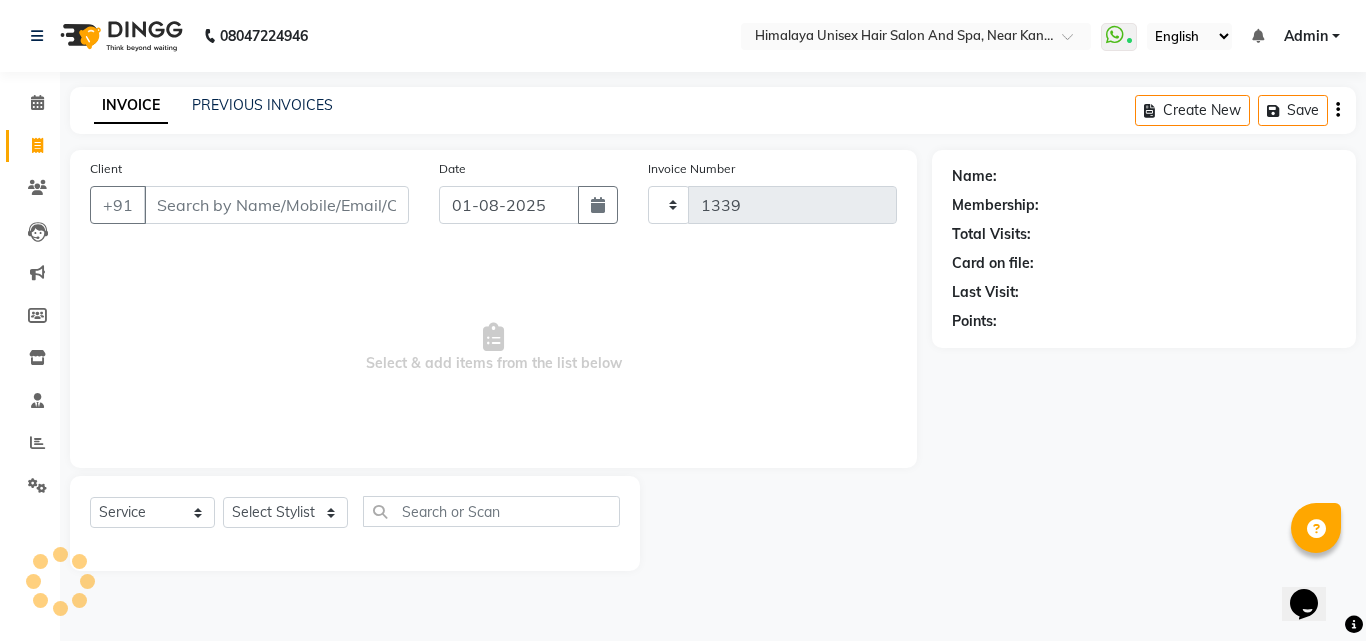 select on "4594" 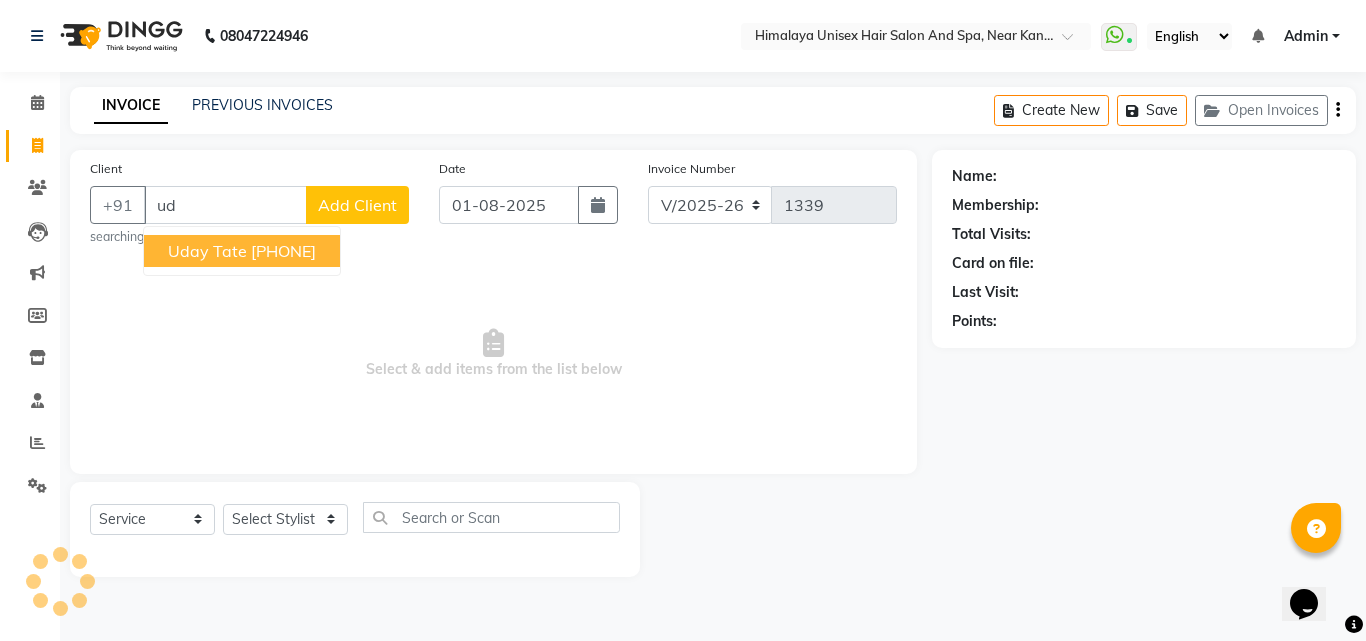 type on "u" 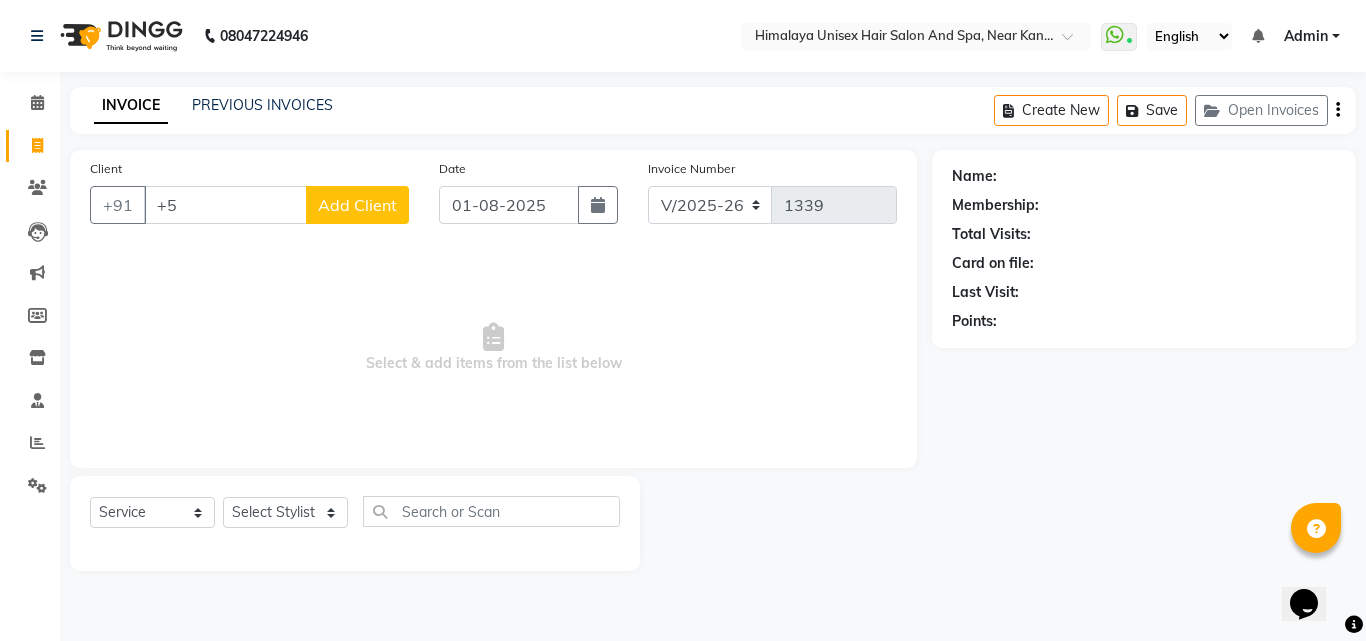type on "+" 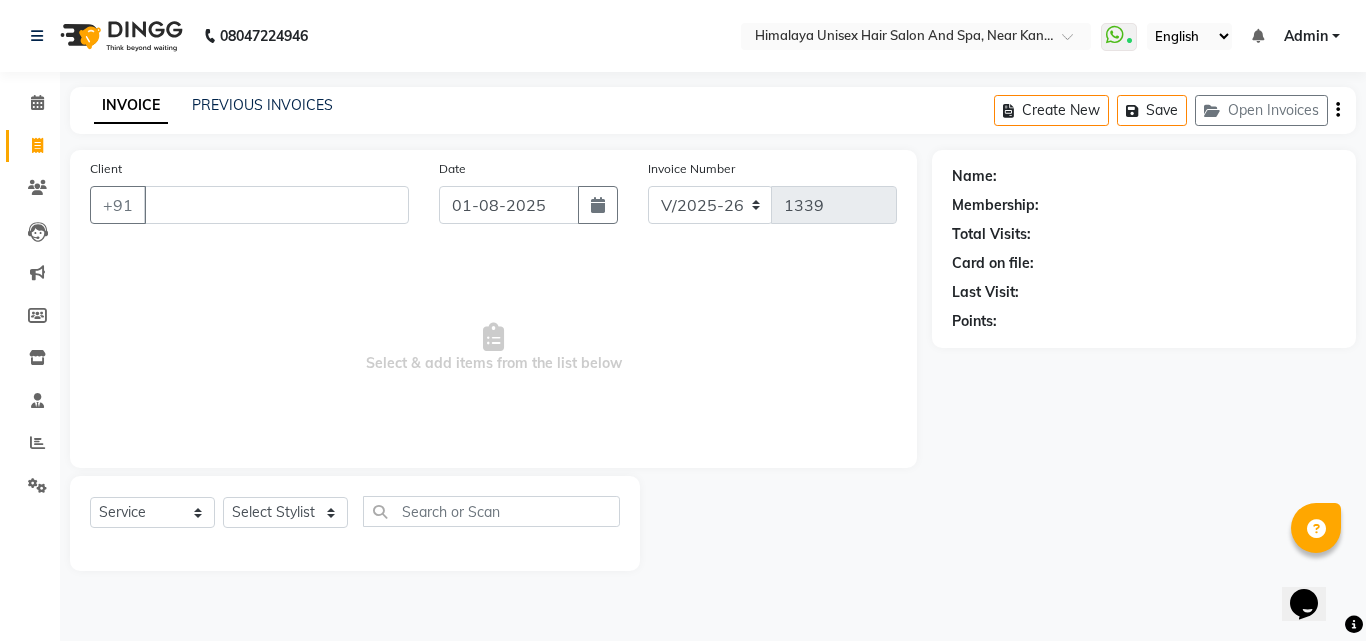 type 